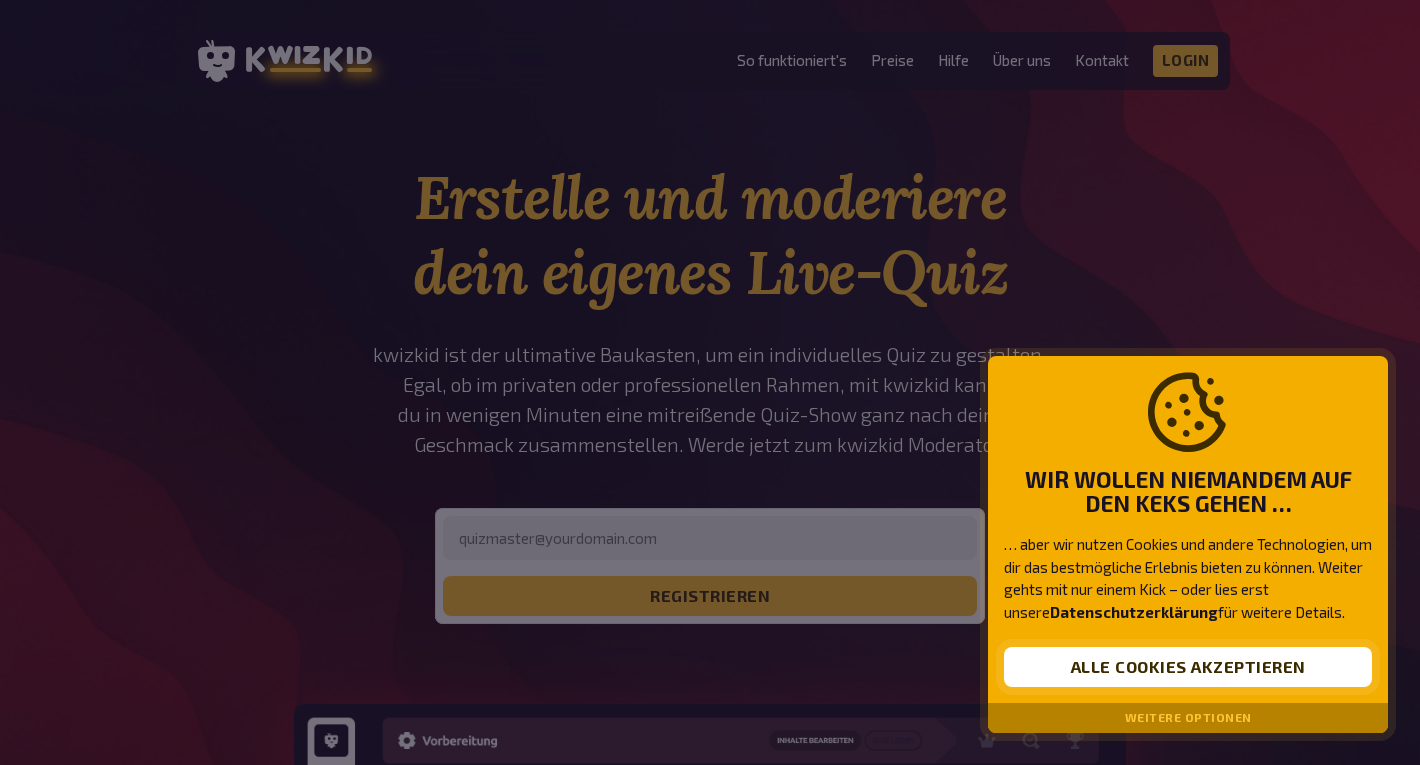 scroll, scrollTop: 0, scrollLeft: 0, axis: both 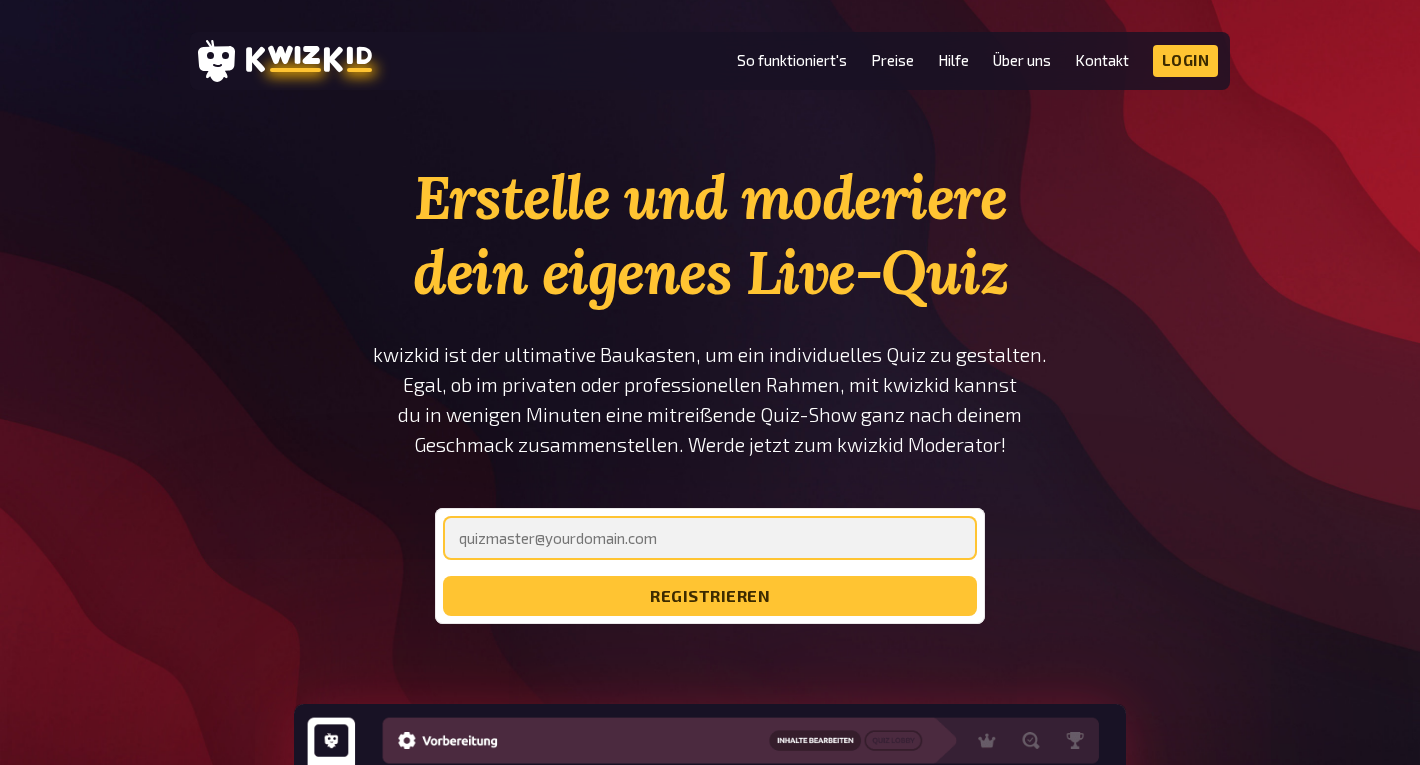 click at bounding box center [710, 538] 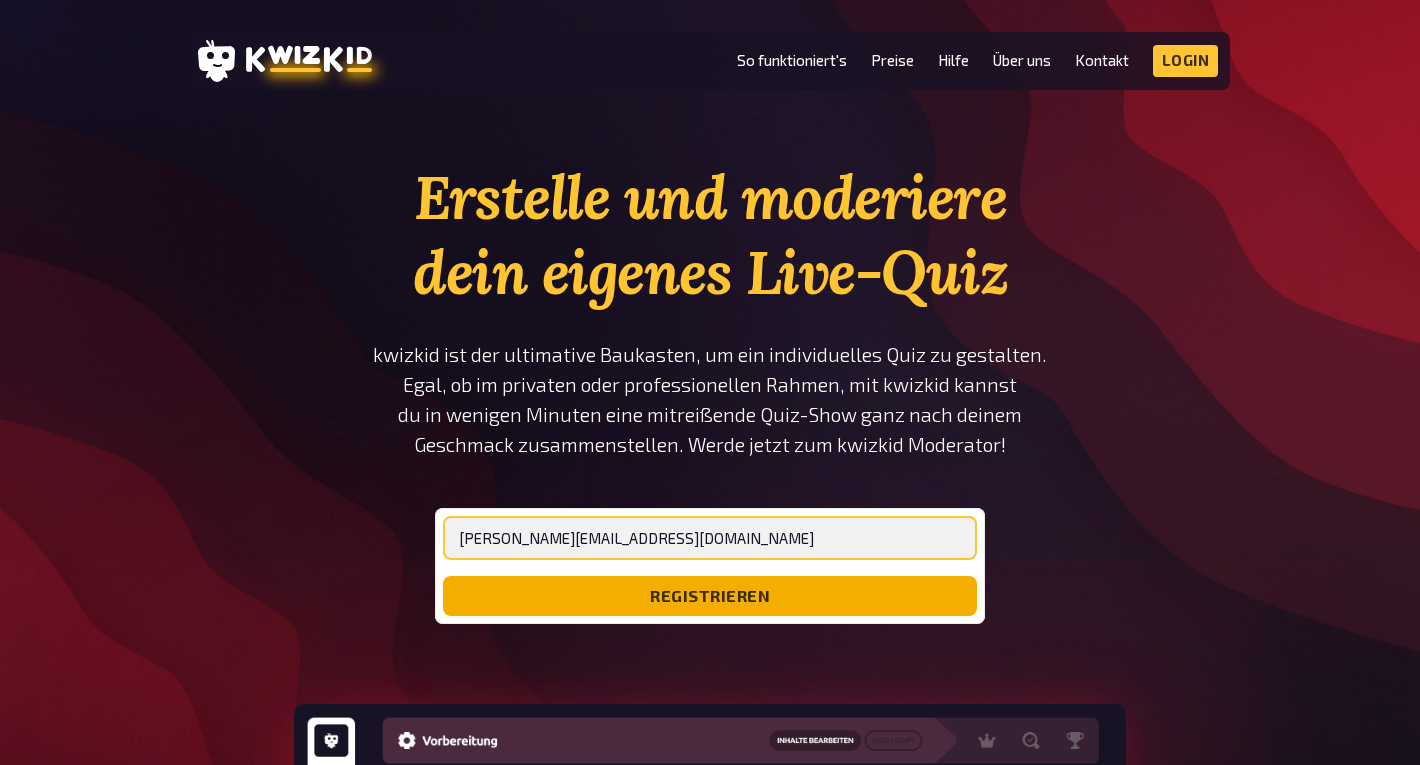 type on "mandy.richter@fhv.at" 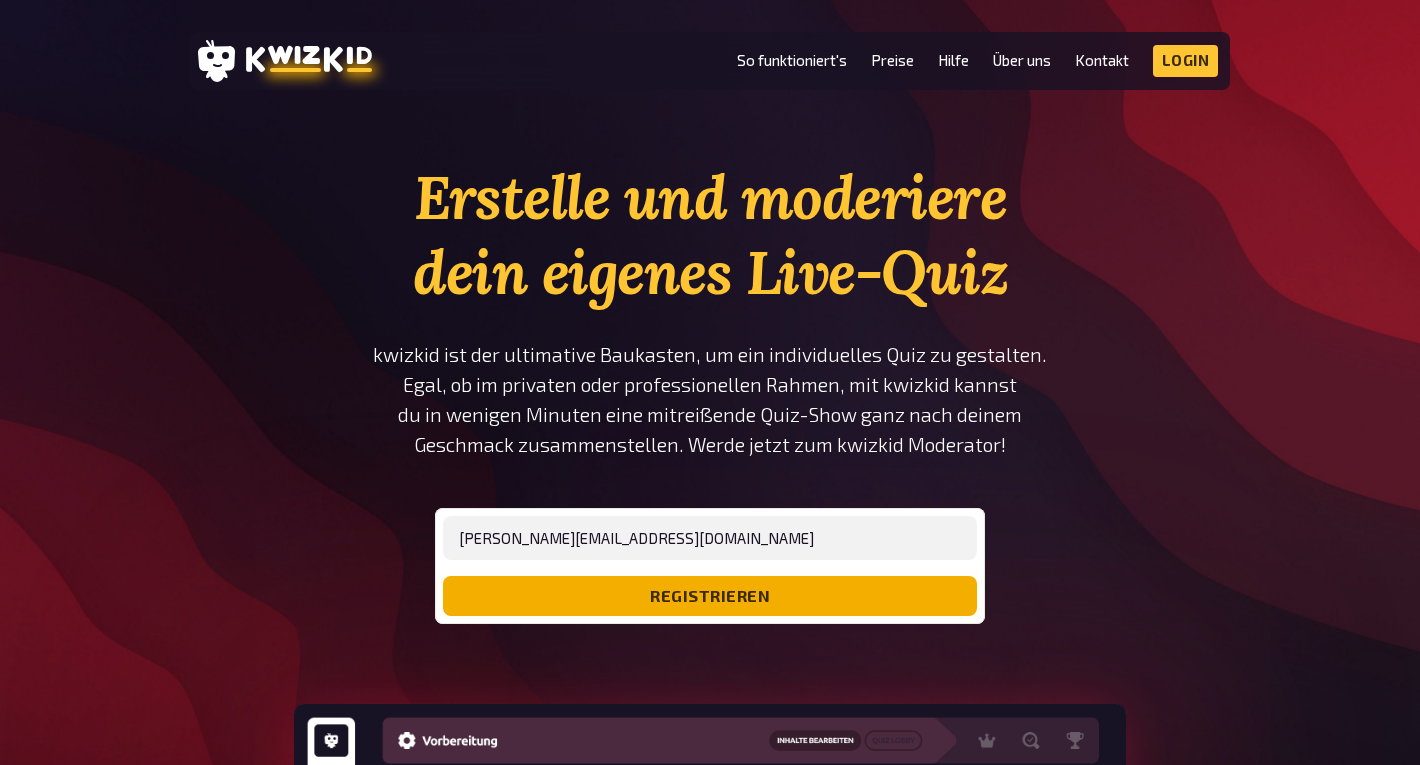 click on "registrieren" at bounding box center [710, 596] 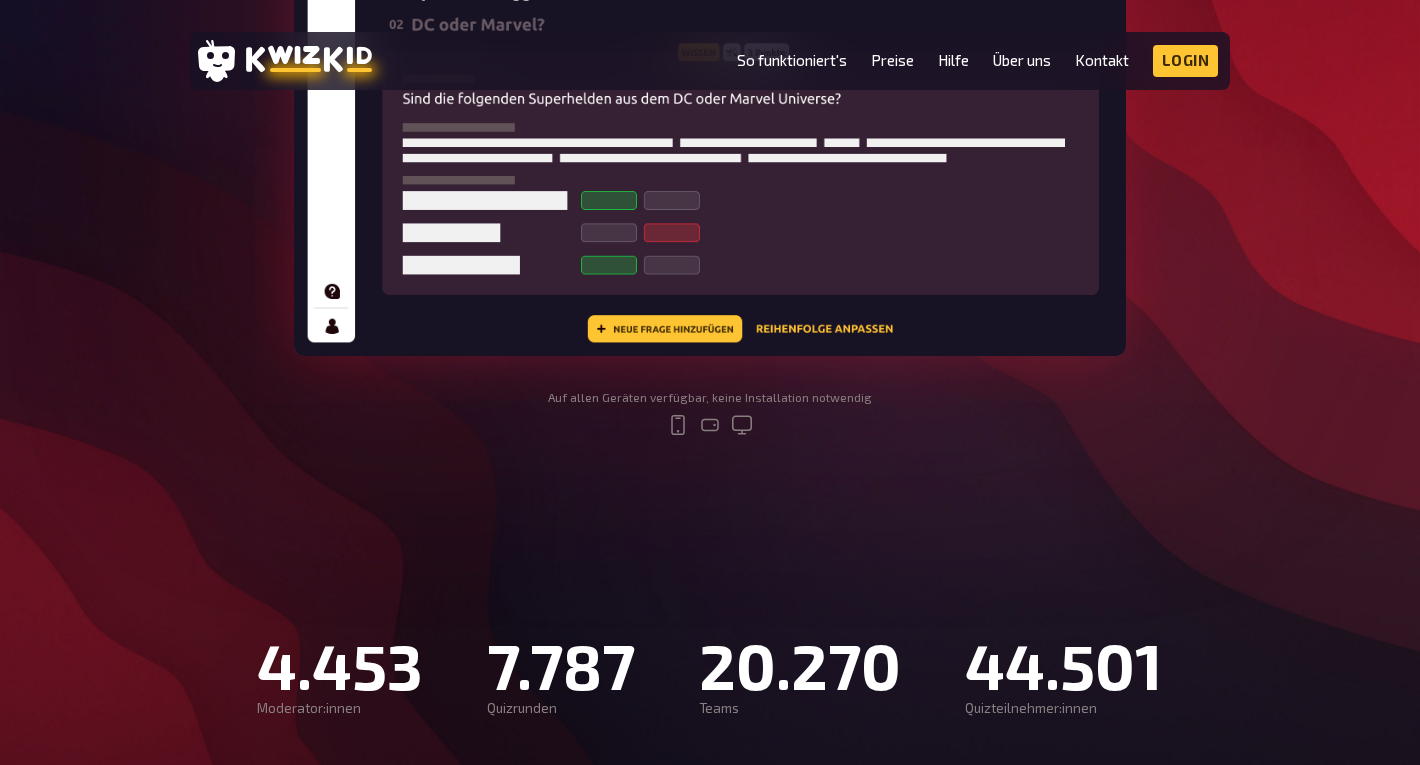 scroll, scrollTop: 0, scrollLeft: 1, axis: horizontal 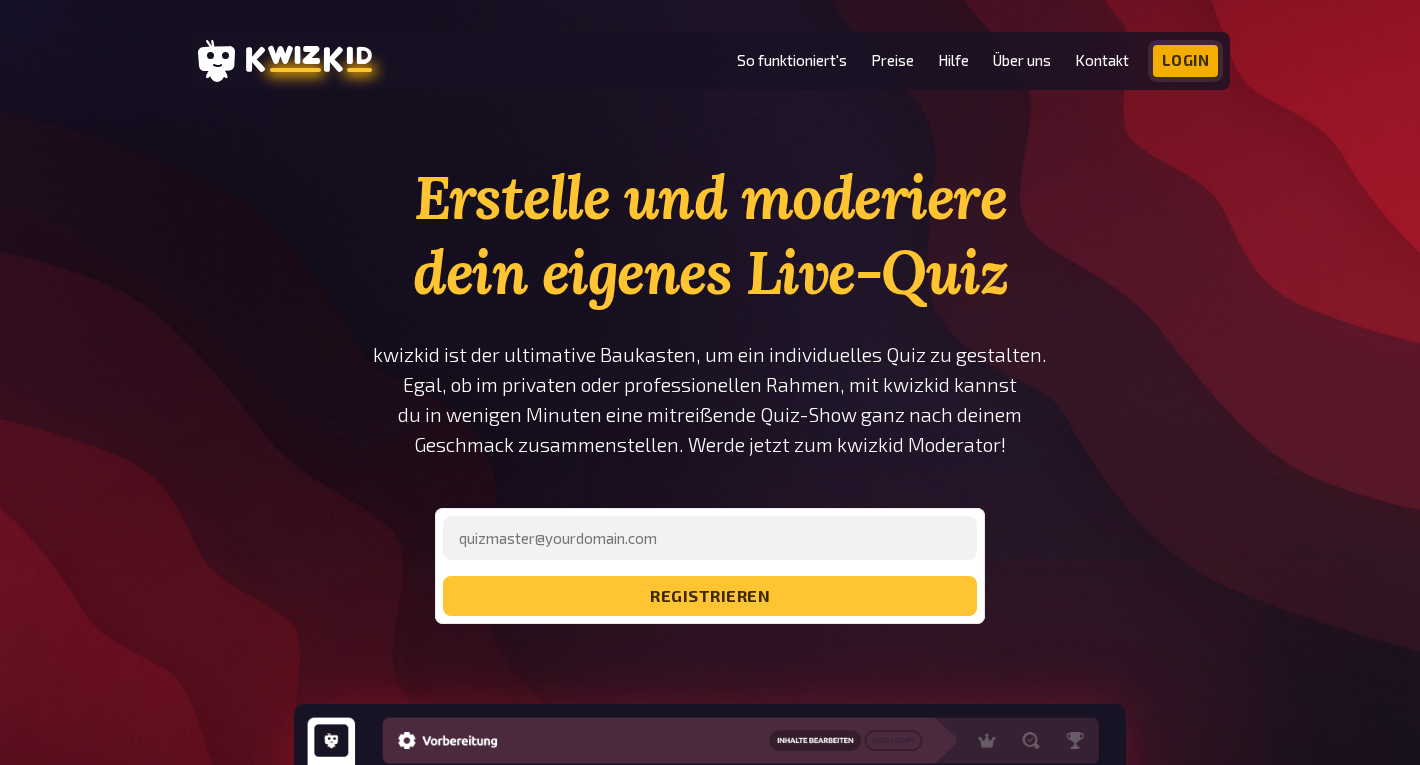 click on "Login" at bounding box center [1186, 61] 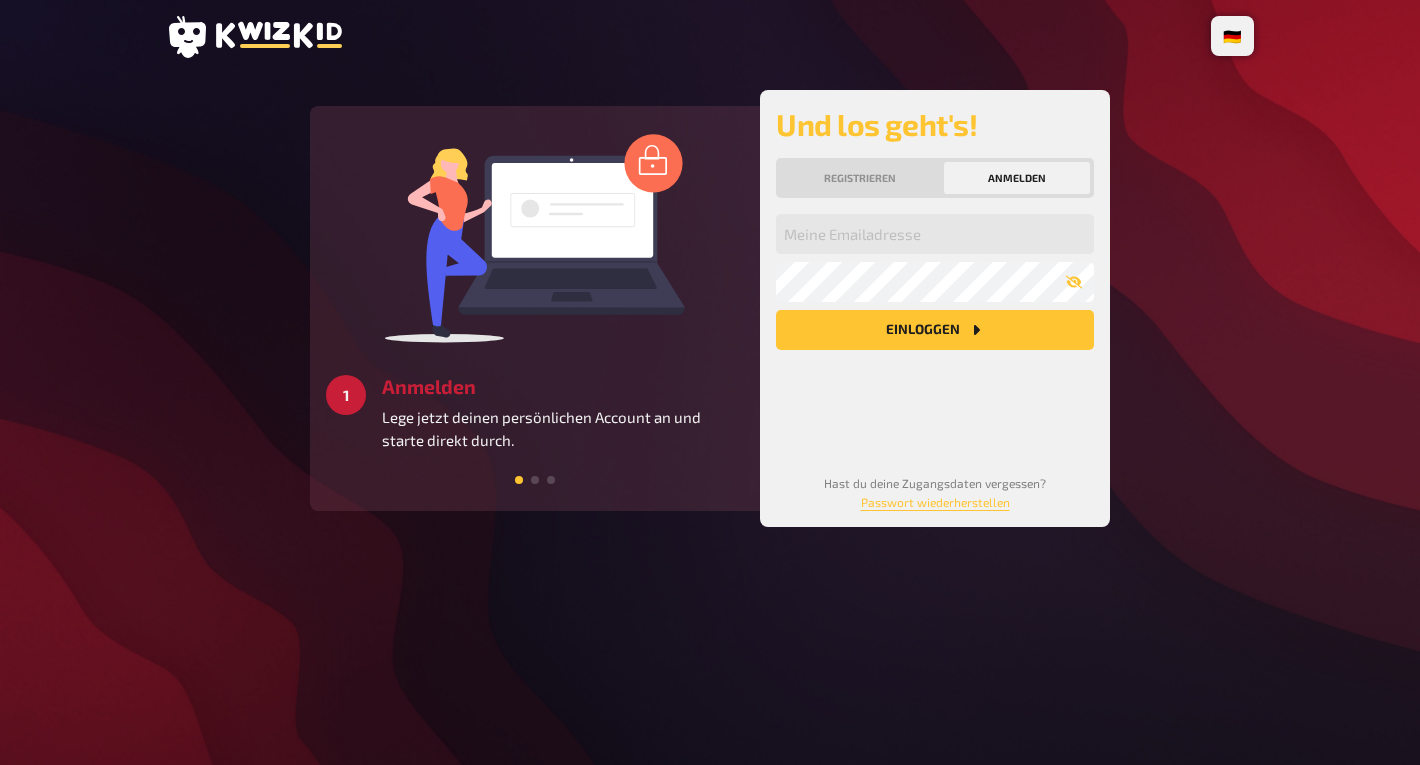 scroll, scrollTop: 0, scrollLeft: 0, axis: both 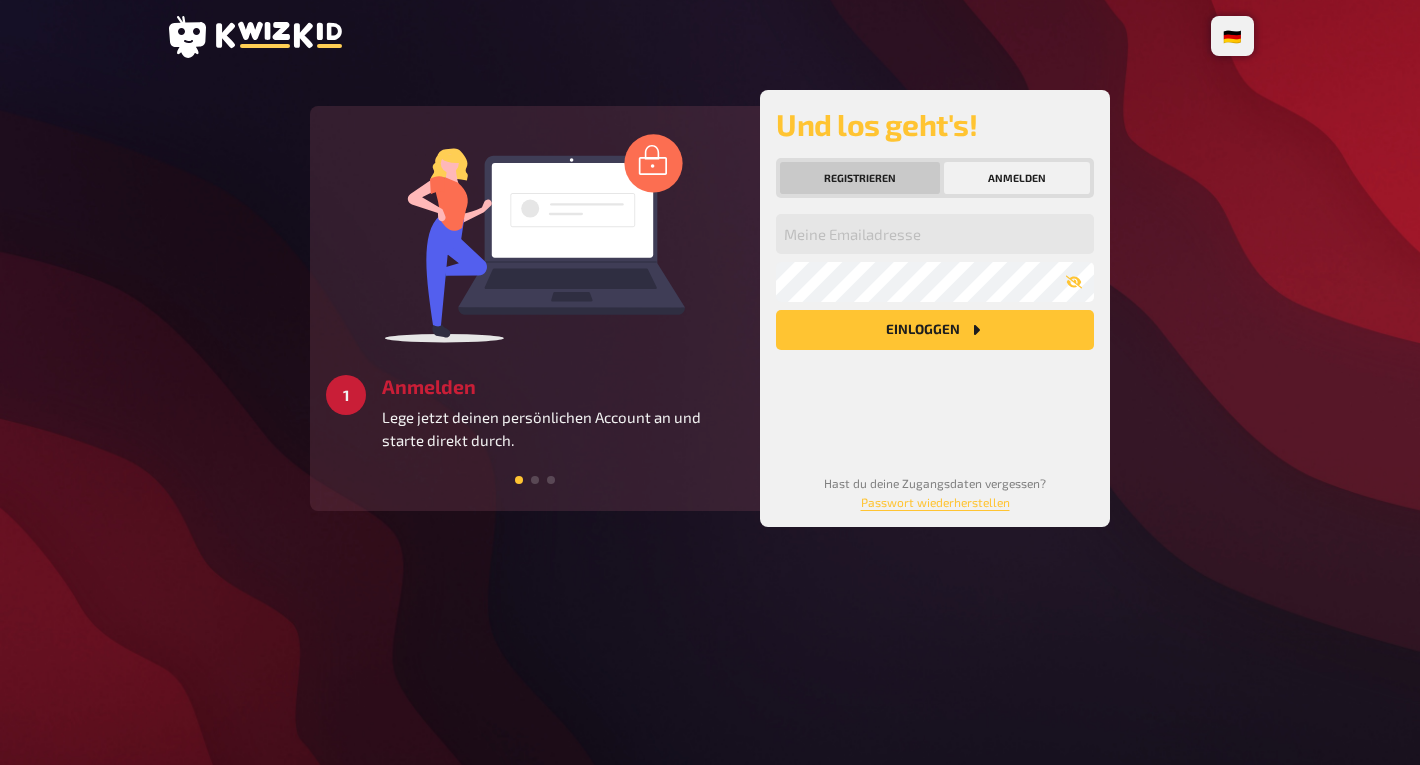 click on "Registrieren" at bounding box center [860, 178] 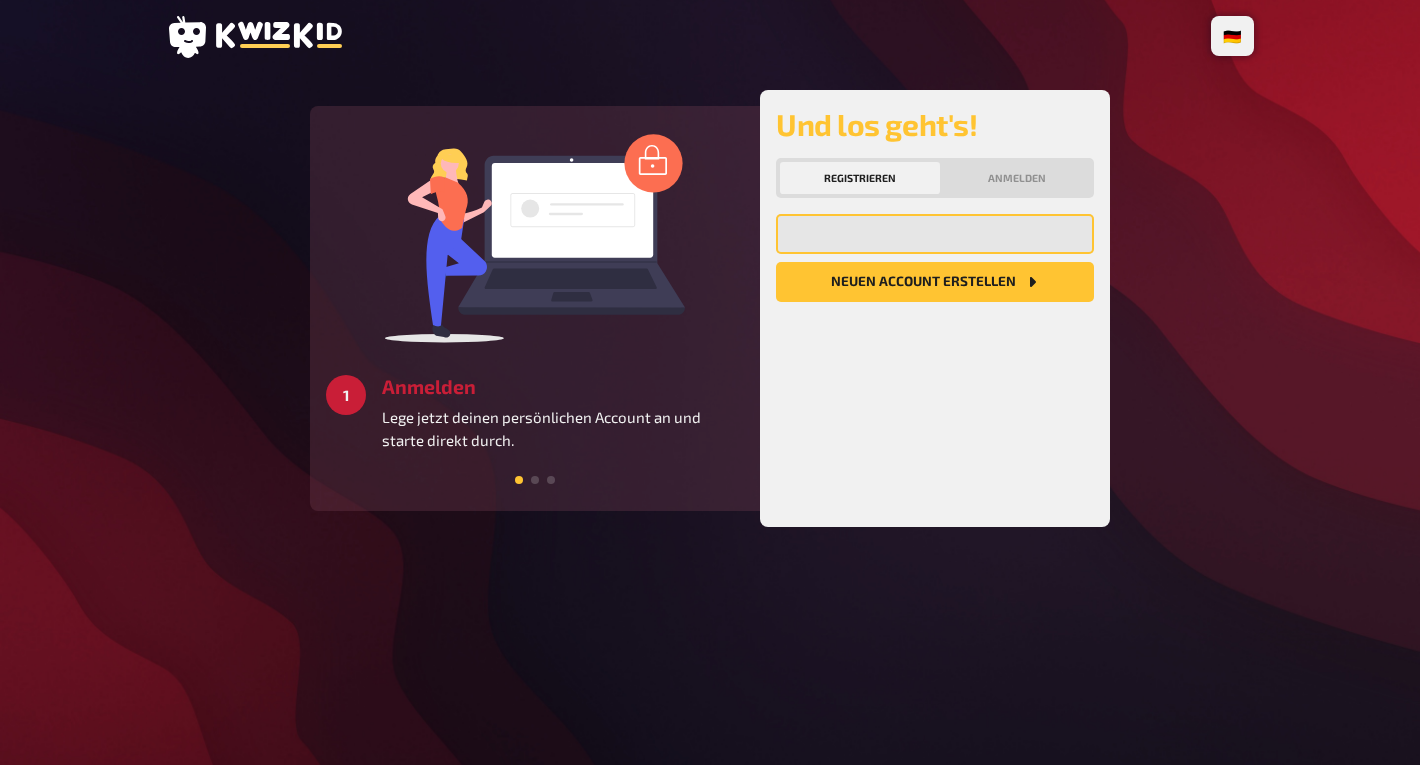 click at bounding box center (935, 234) 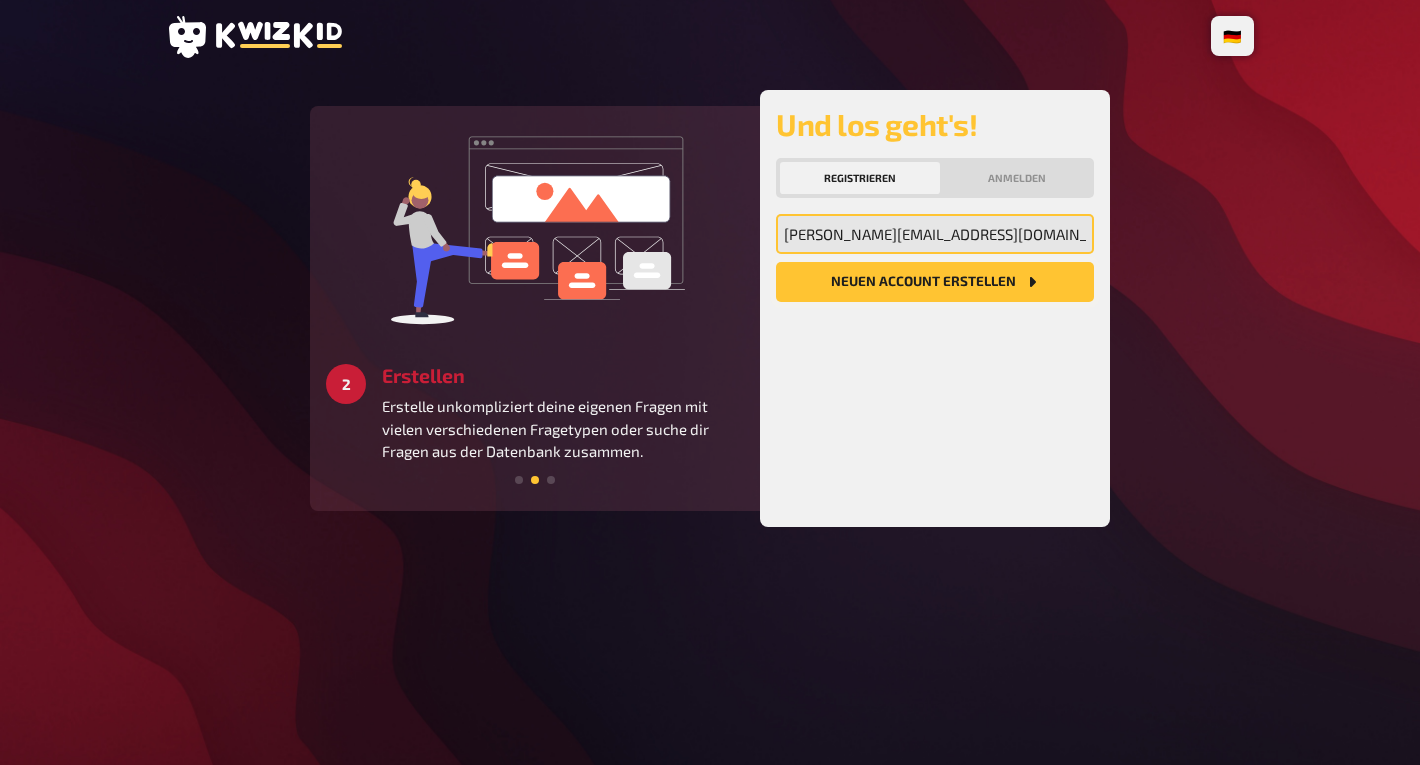 type on "mandy.richter@fhv.at" 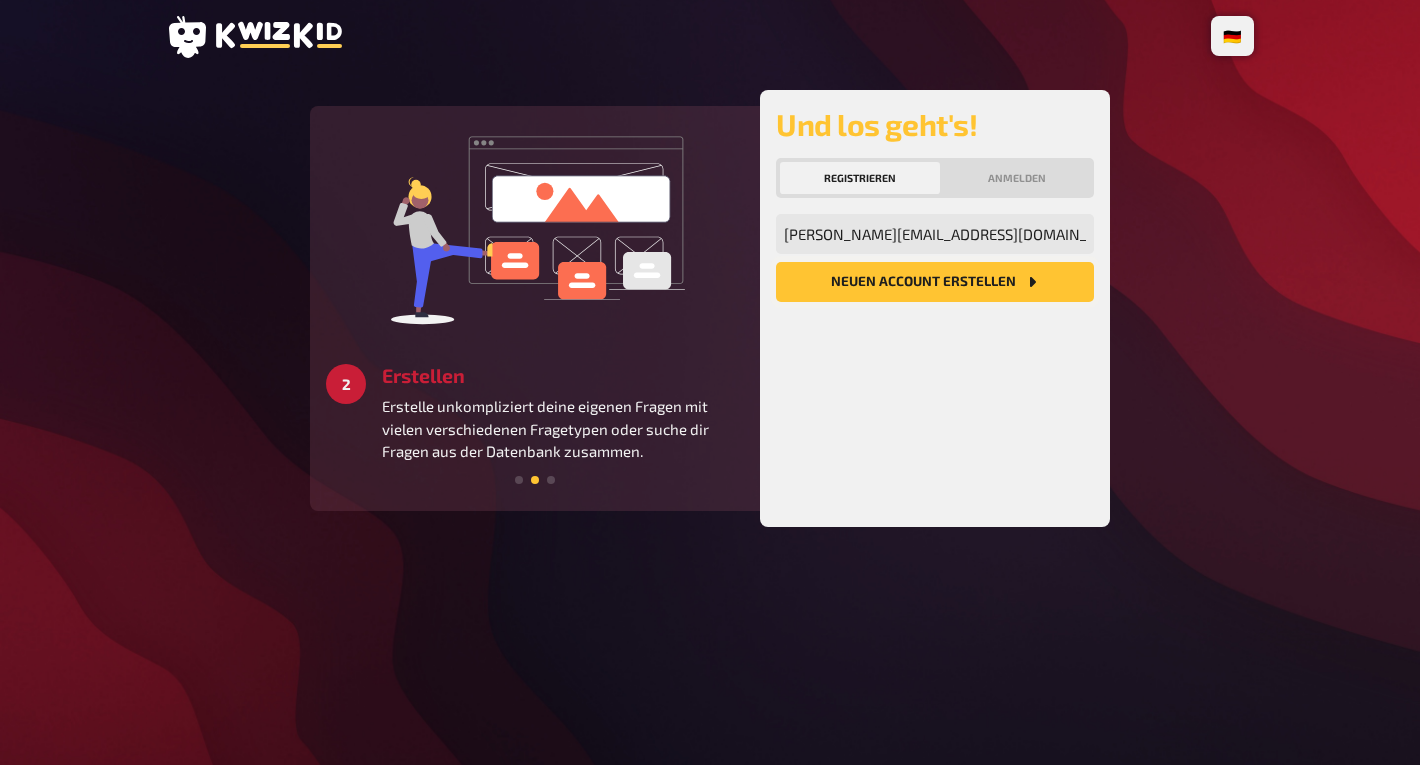 click on "Neuen Account Erstellen" at bounding box center [935, 282] 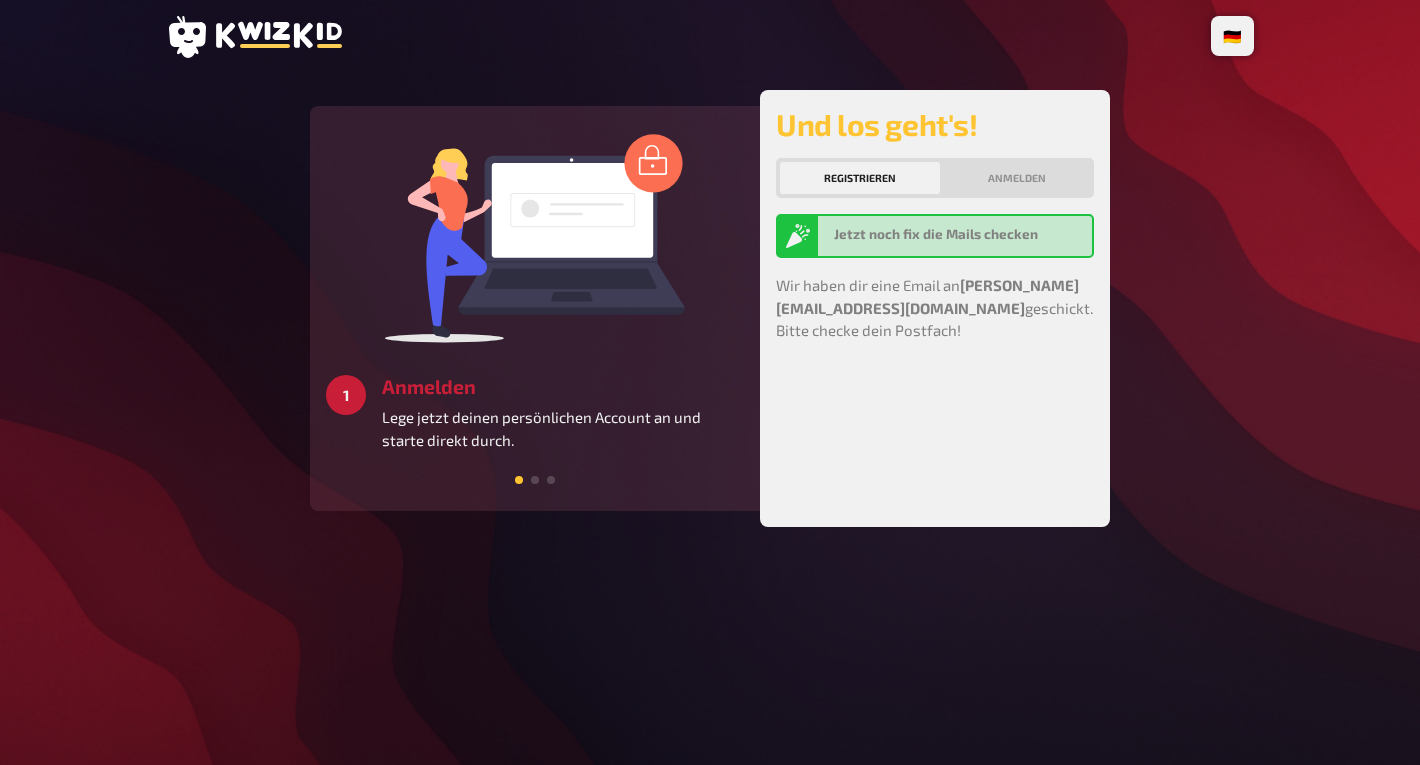 click on "Registrieren Anmelden" at bounding box center [935, 178] 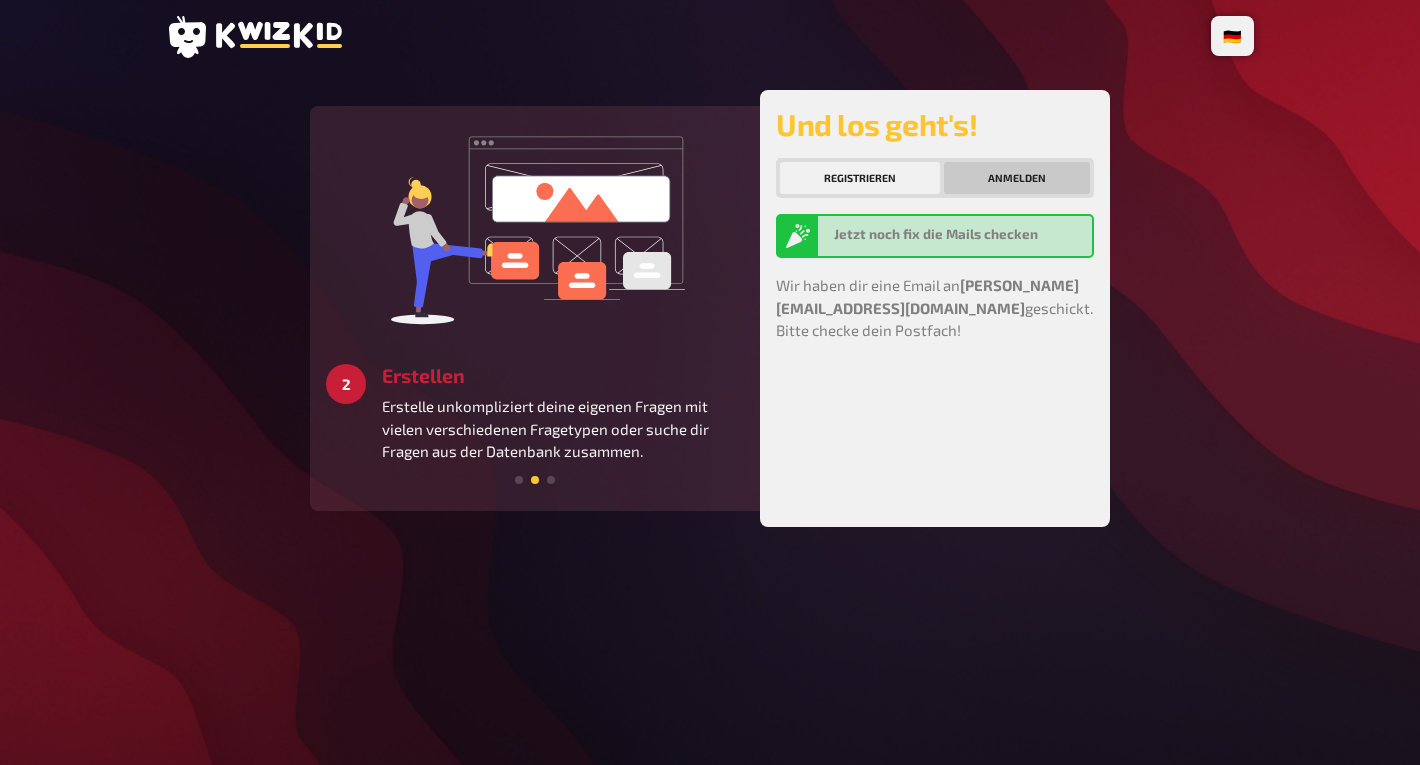 click on "Anmelden" at bounding box center [1017, 178] 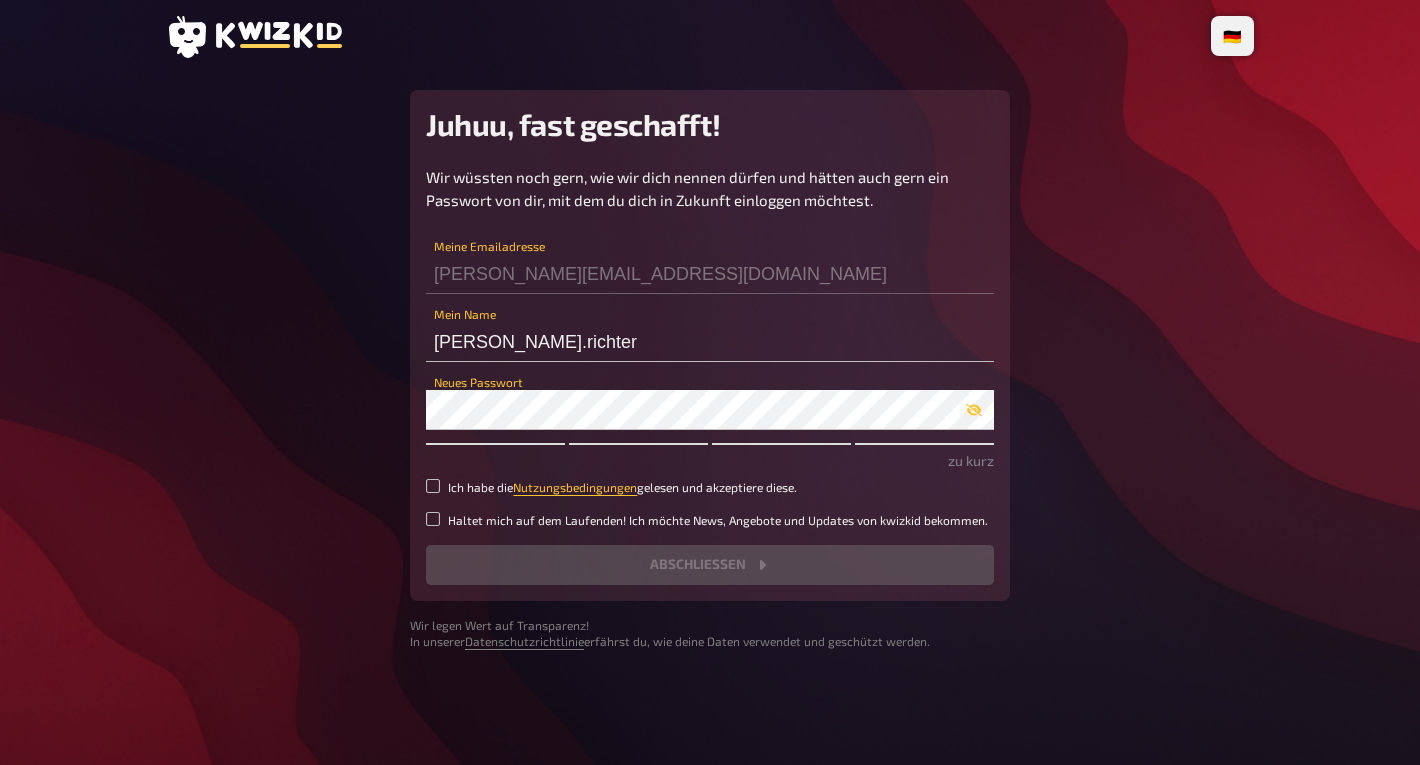 scroll, scrollTop: 0, scrollLeft: 0, axis: both 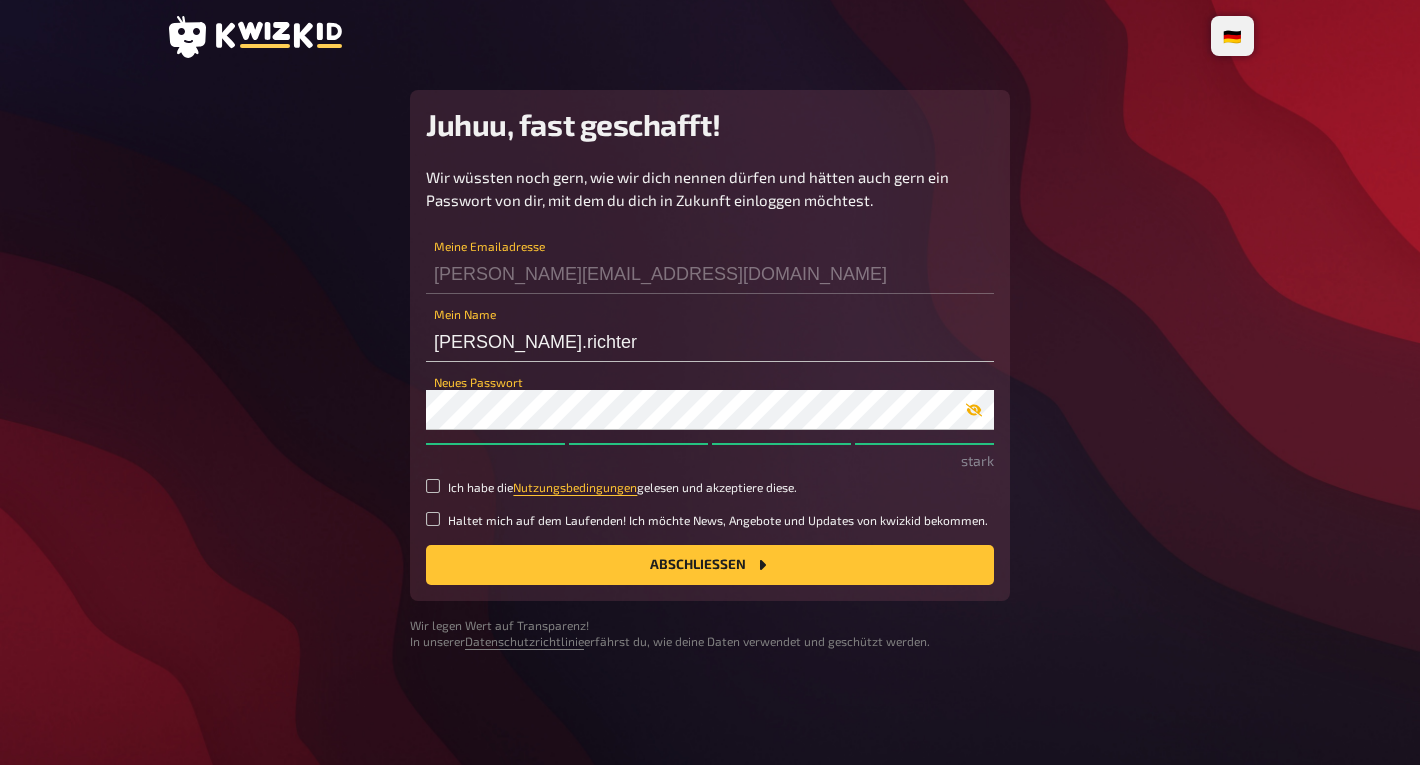 click 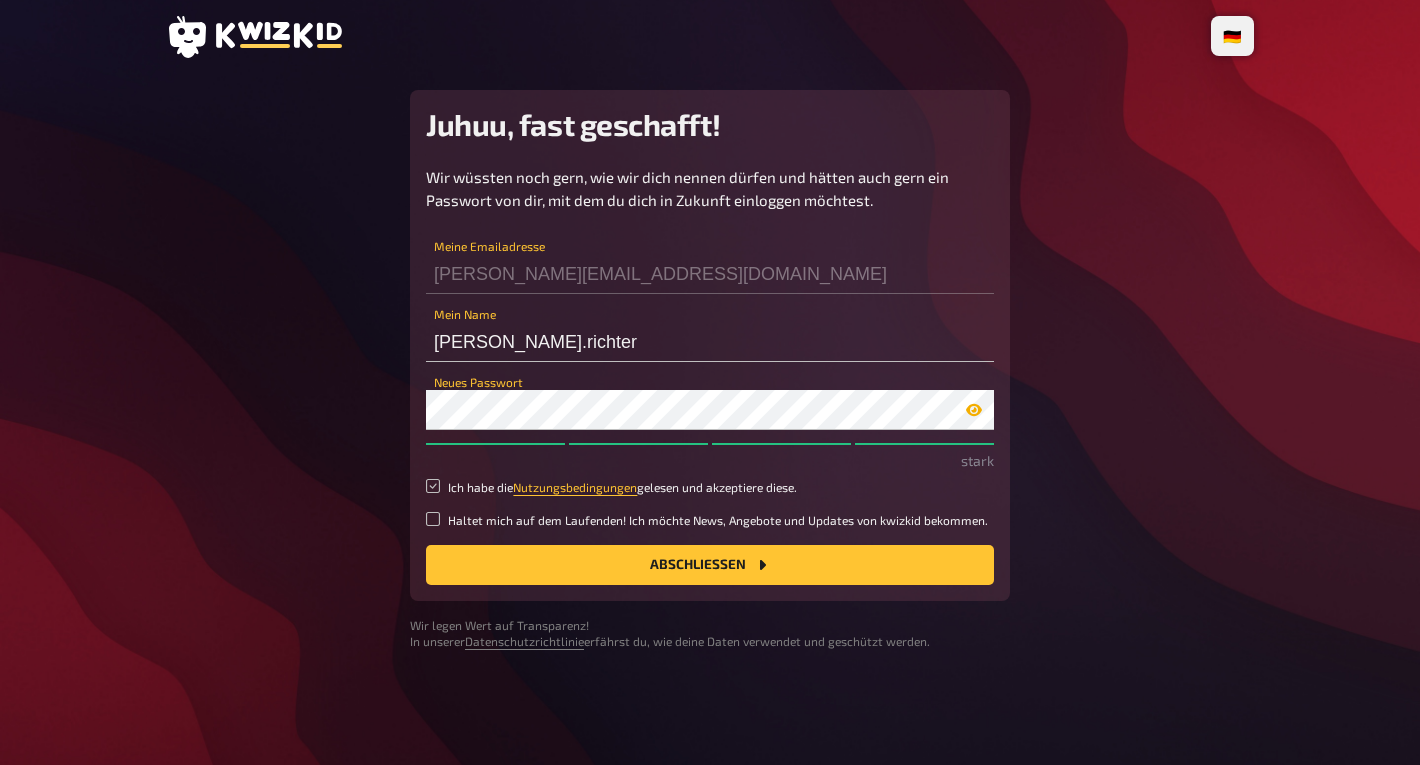 click on "Ich habe die  Nutzungsbedingungen  gelesen und akzeptiere diese." at bounding box center (433, 486) 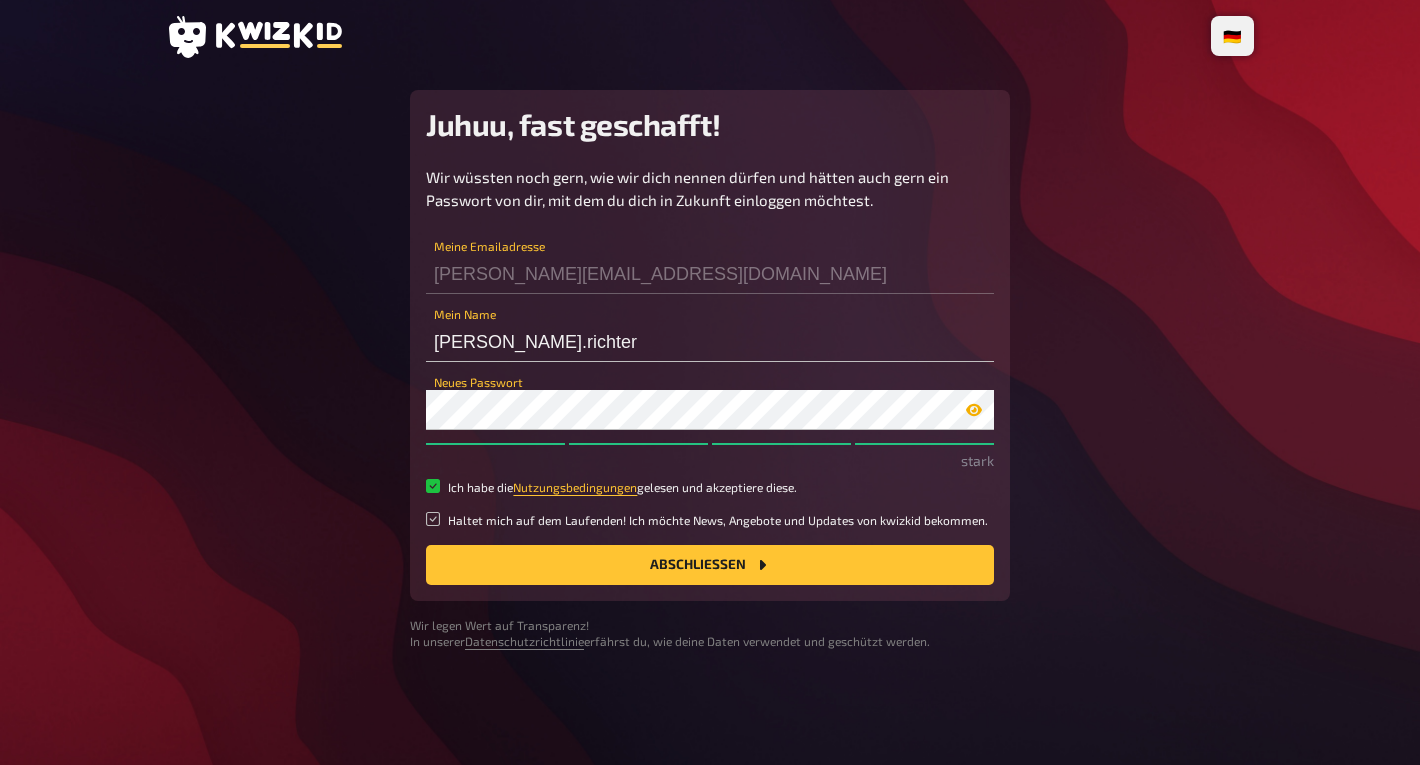 click on "Haltet mich auf dem Laufenden! Ich möchte News, Angebote und Updates von kwizkid bekommen." at bounding box center (433, 519) 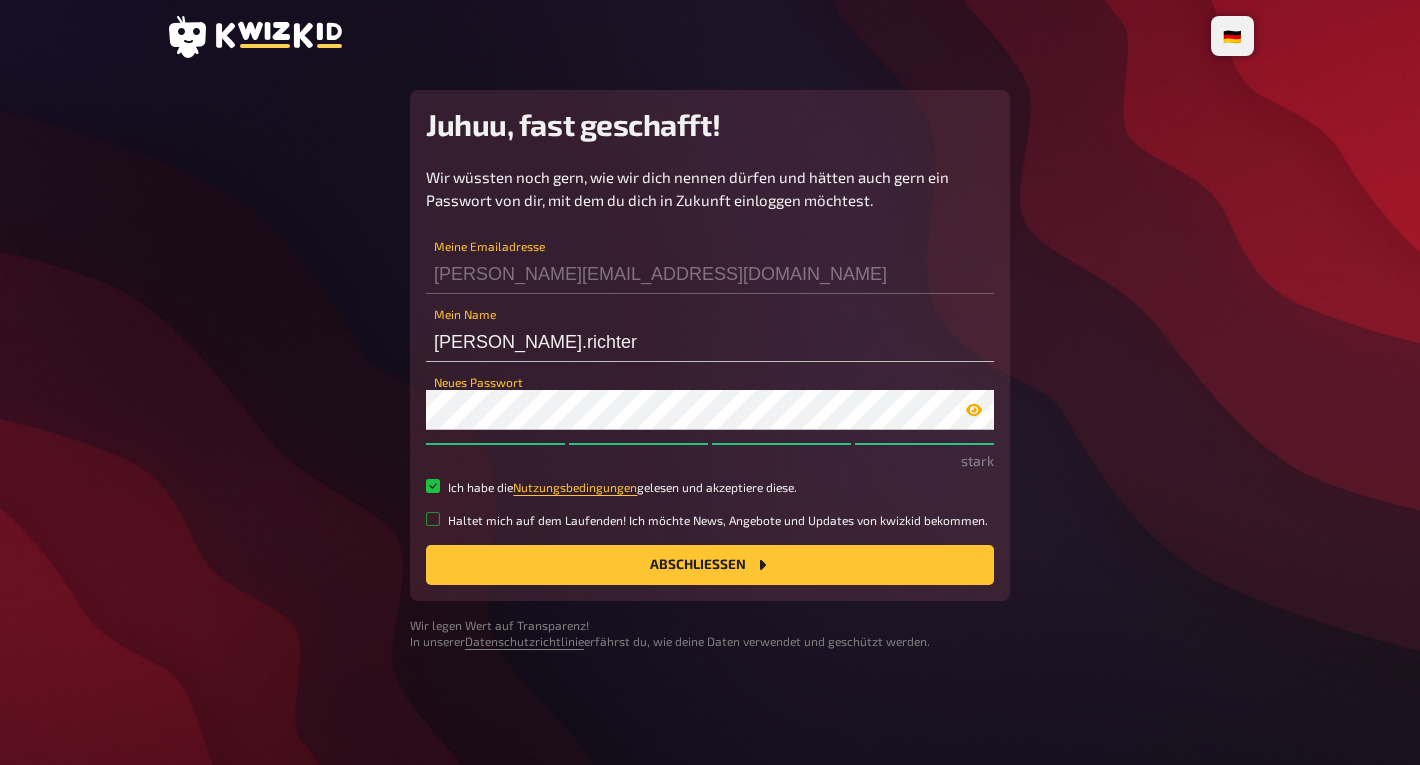checkbox on "true" 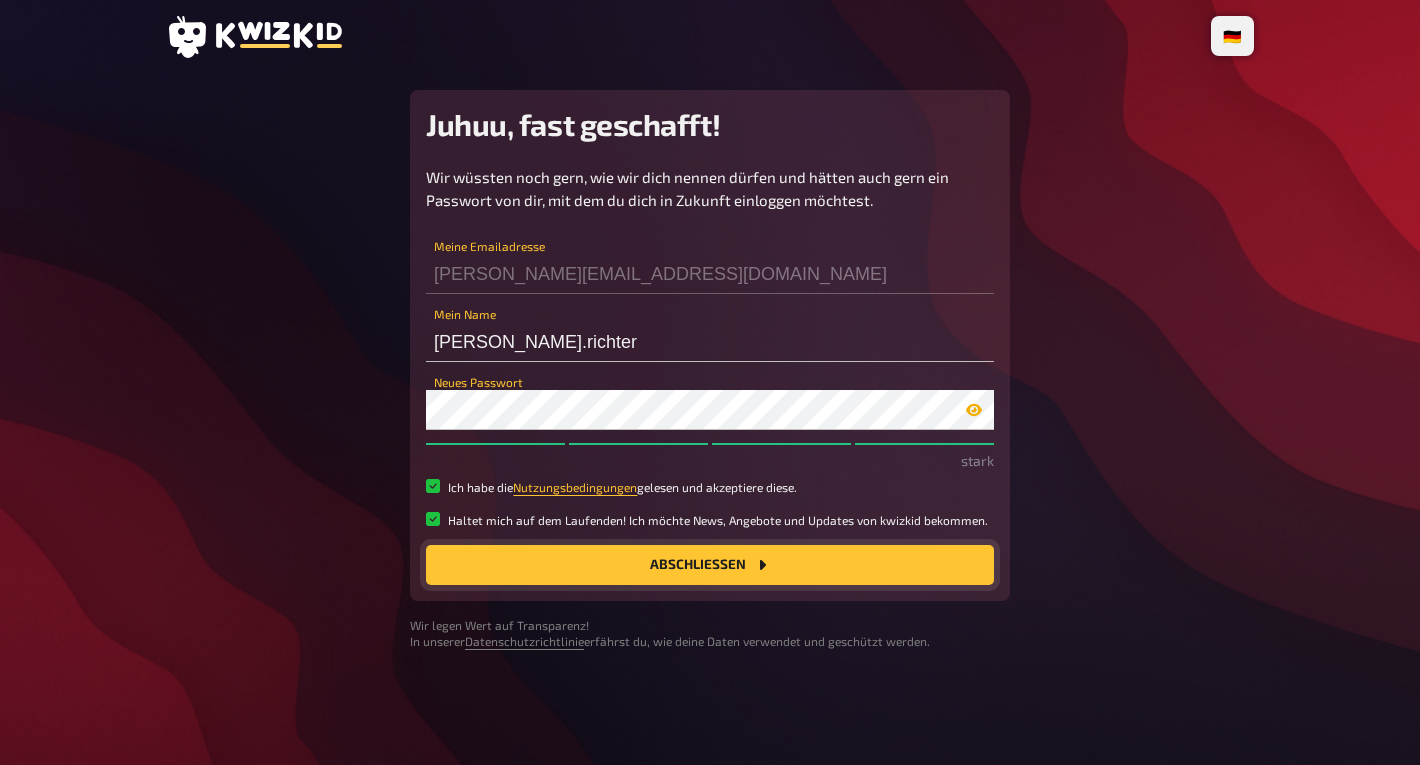 click on "Abschließen" at bounding box center (710, 565) 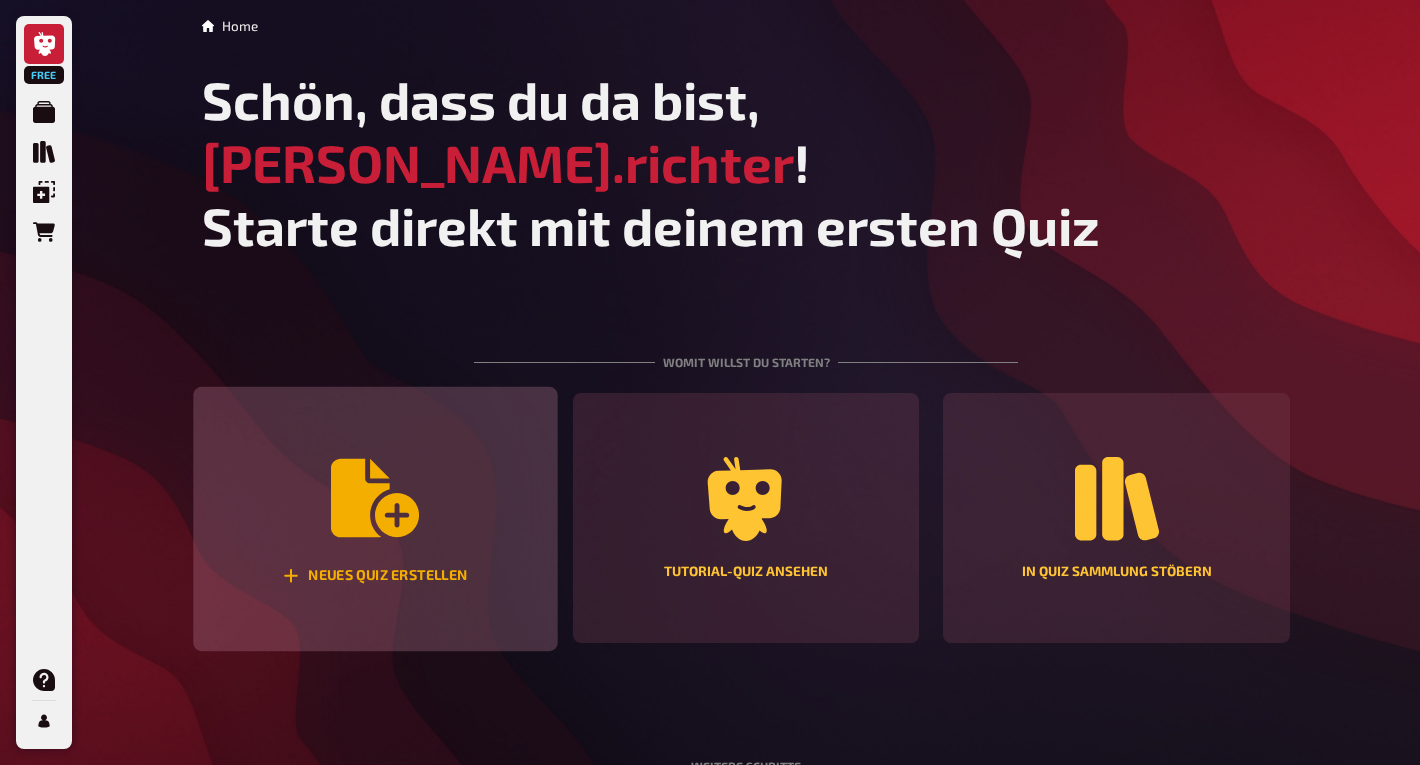 click on "Neues Quiz erstellen" at bounding box center (375, 519) 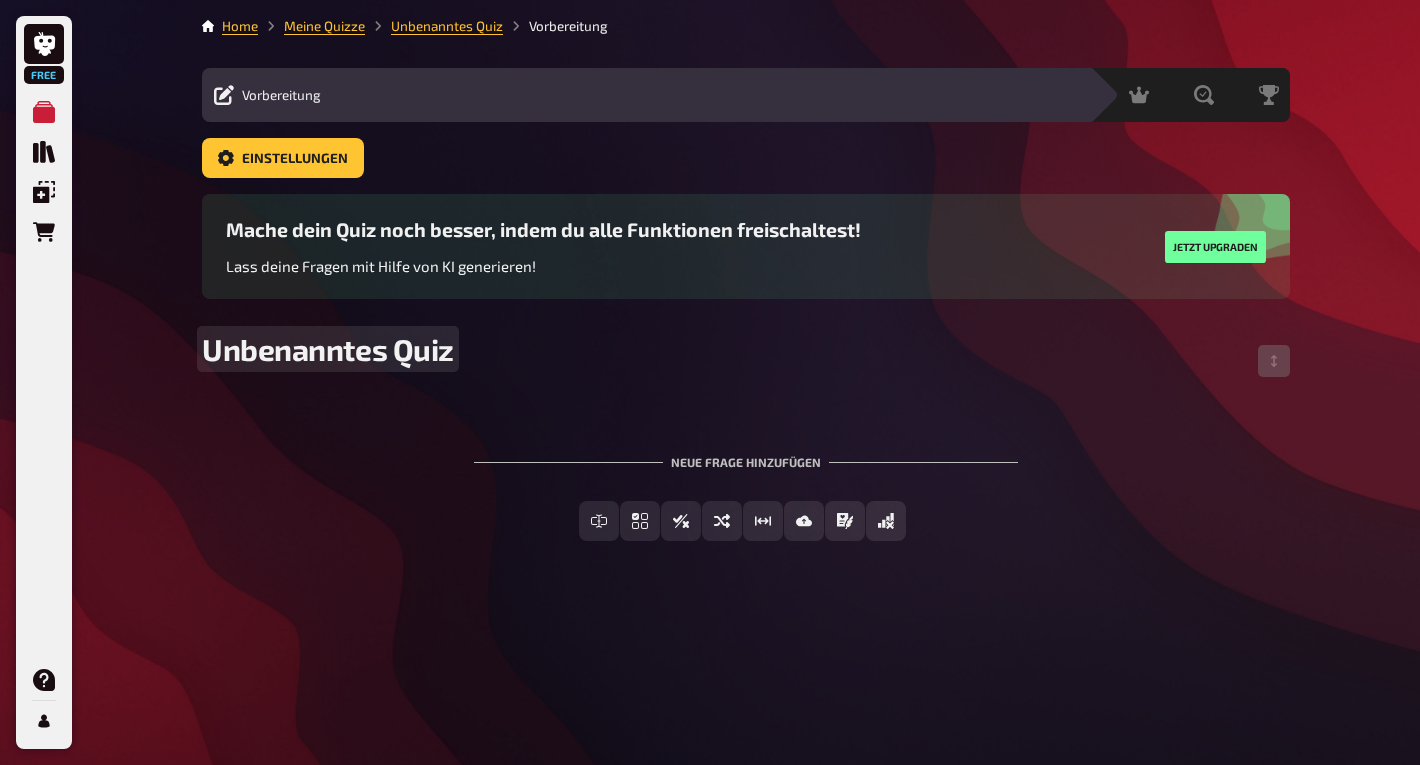 click on "Unbenanntes Quiz" at bounding box center [328, 349] 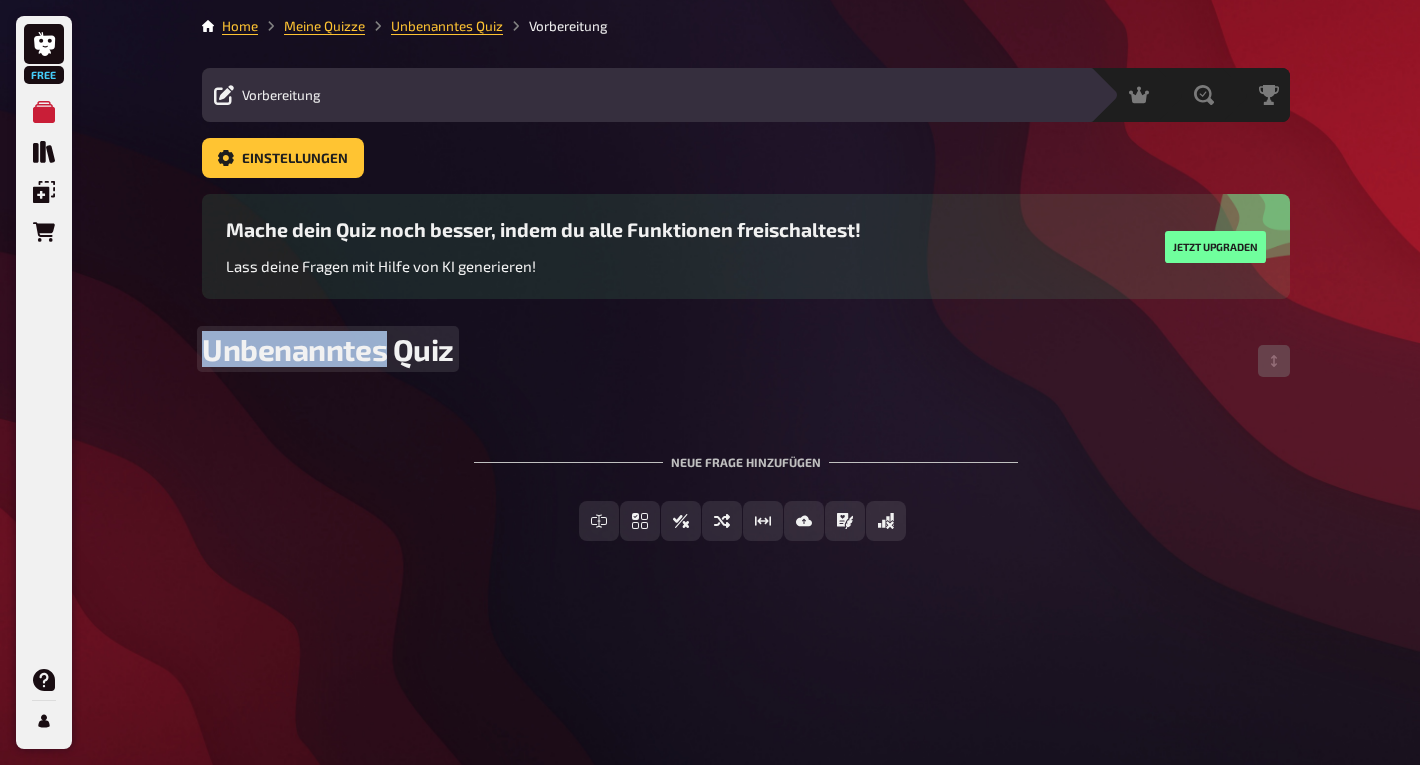 click on "Unbenanntes Quiz" at bounding box center (328, 349) 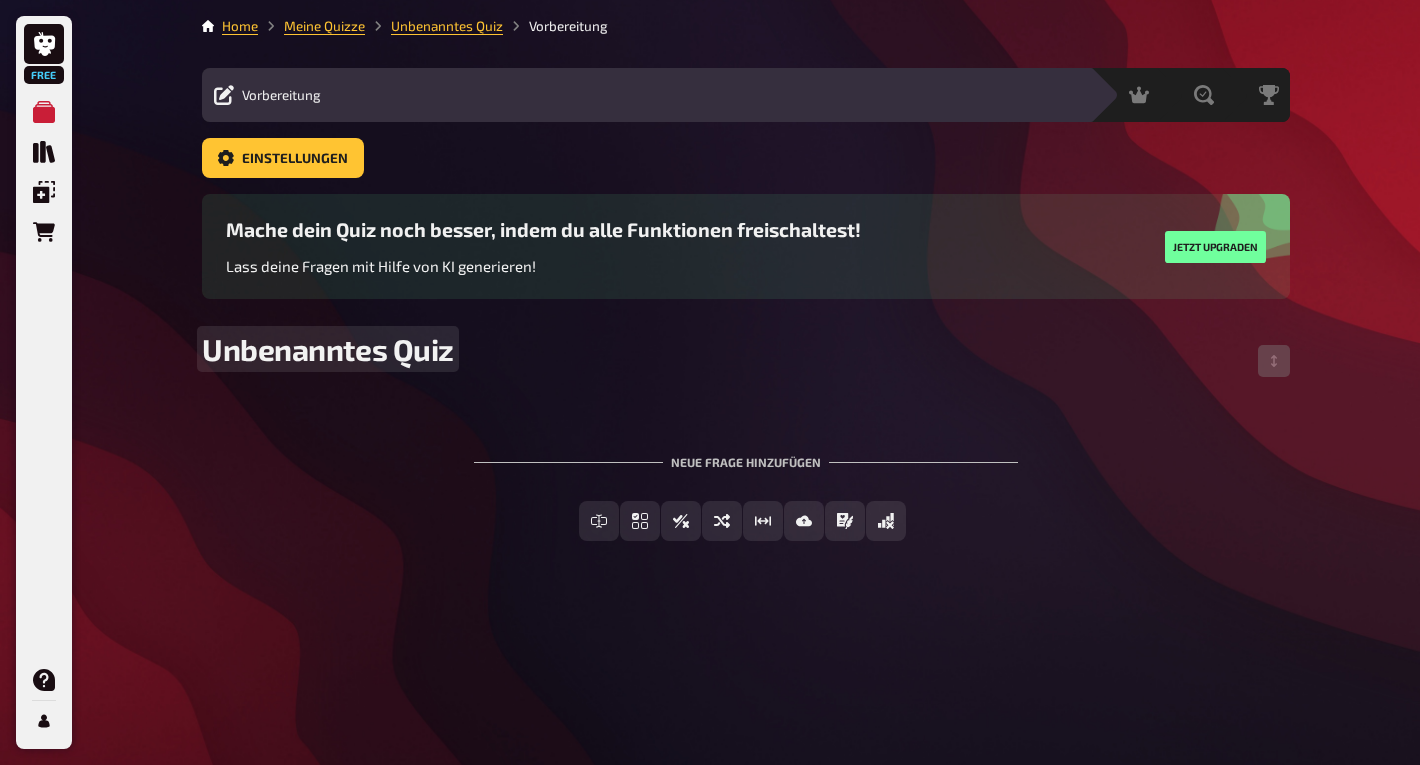 type 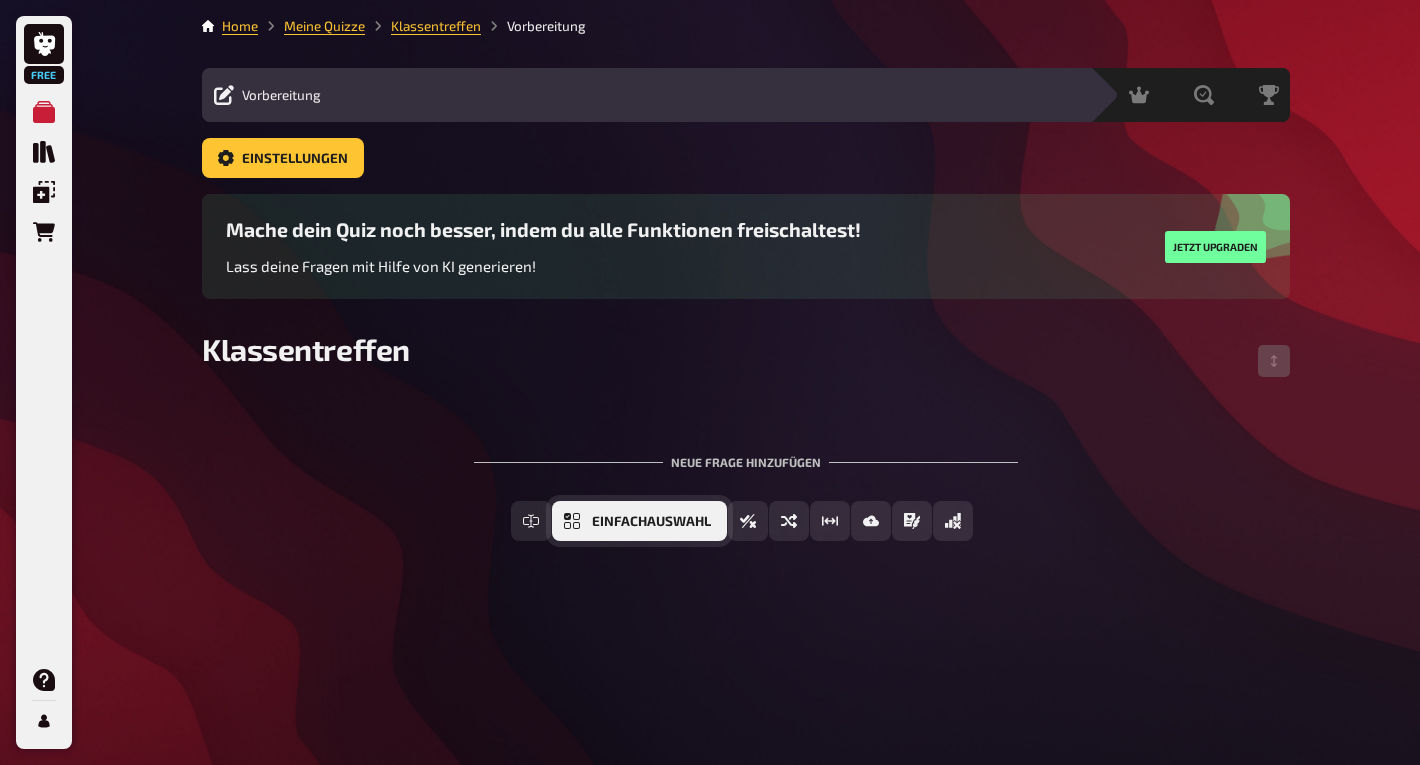 click on "Einfachauswahl" at bounding box center [651, 522] 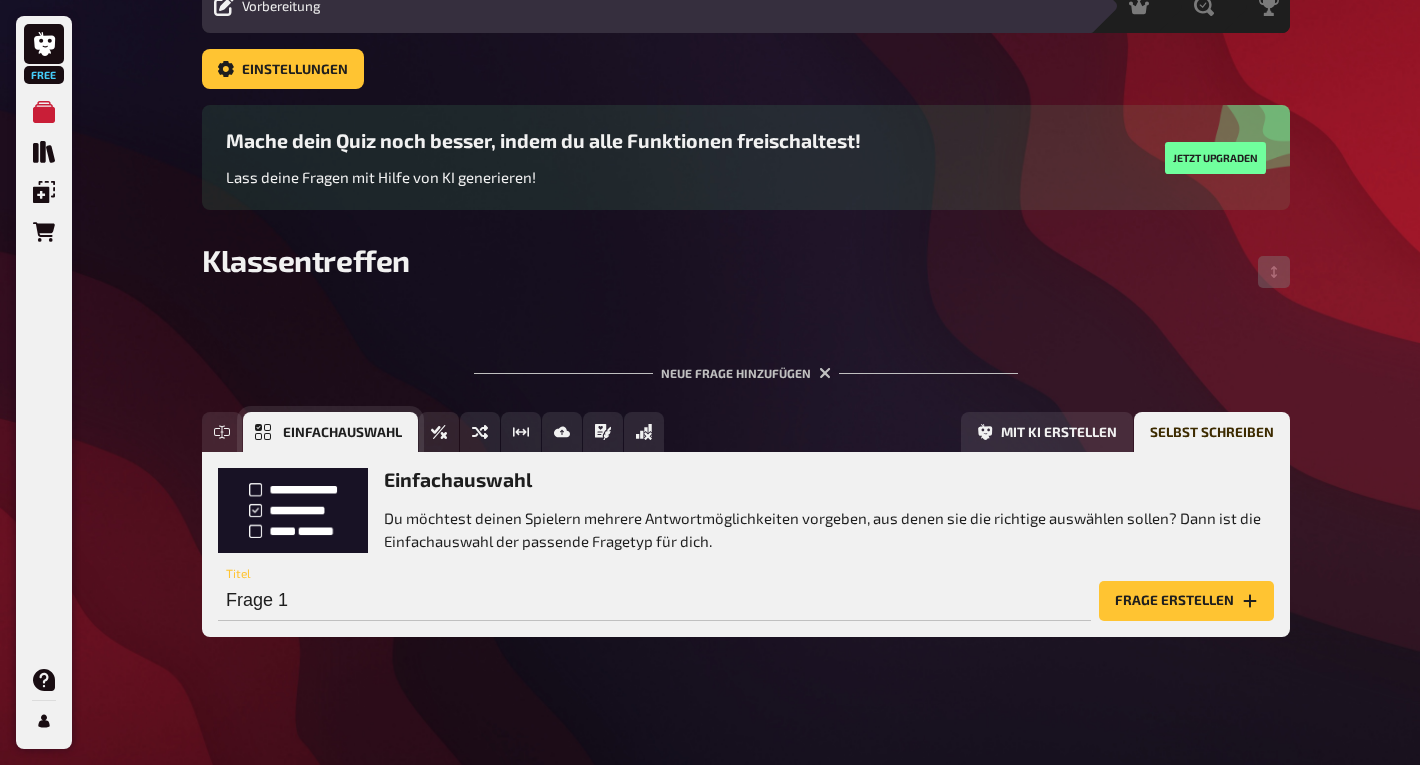 scroll, scrollTop: 91, scrollLeft: 0, axis: vertical 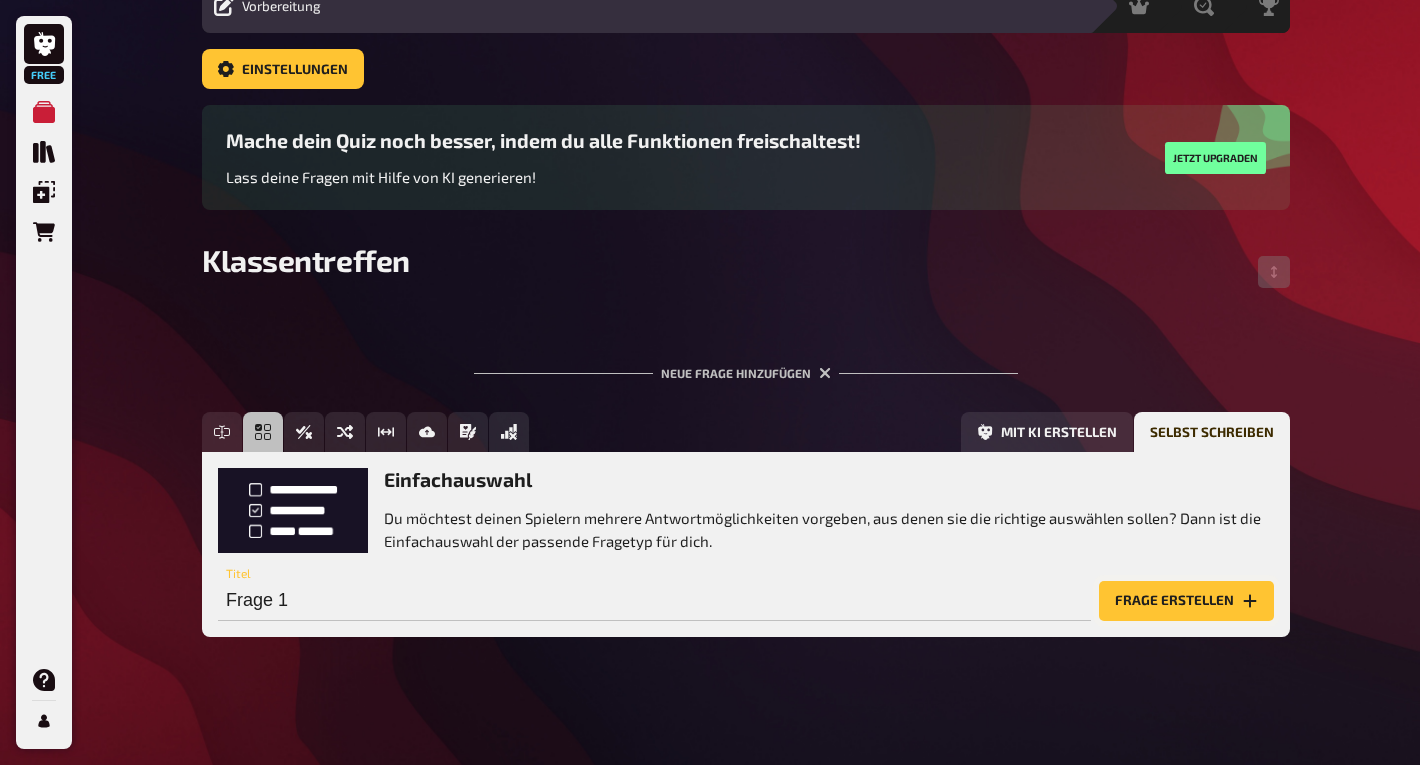 click on "Frage erstellen" at bounding box center [1186, 601] 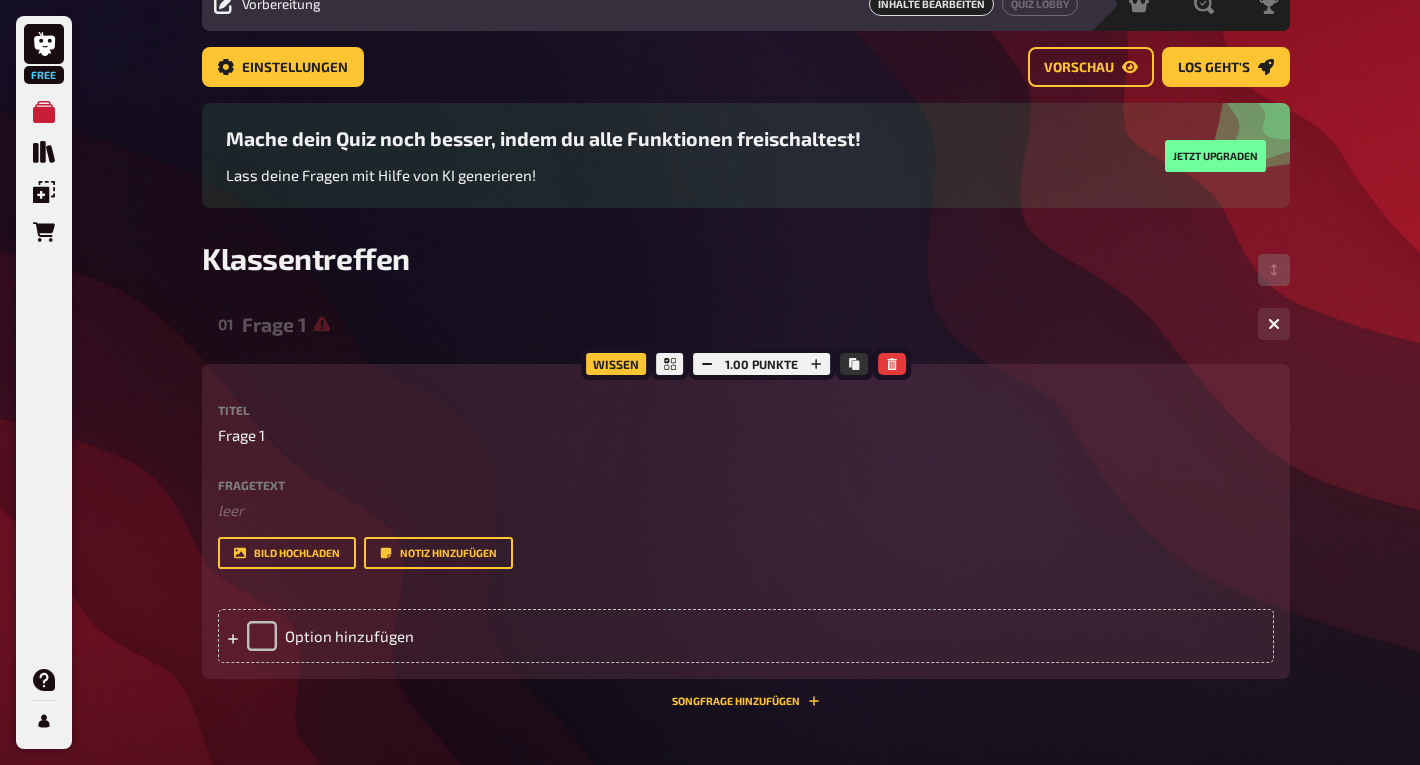 click on "Frage 1" at bounding box center [746, 435] 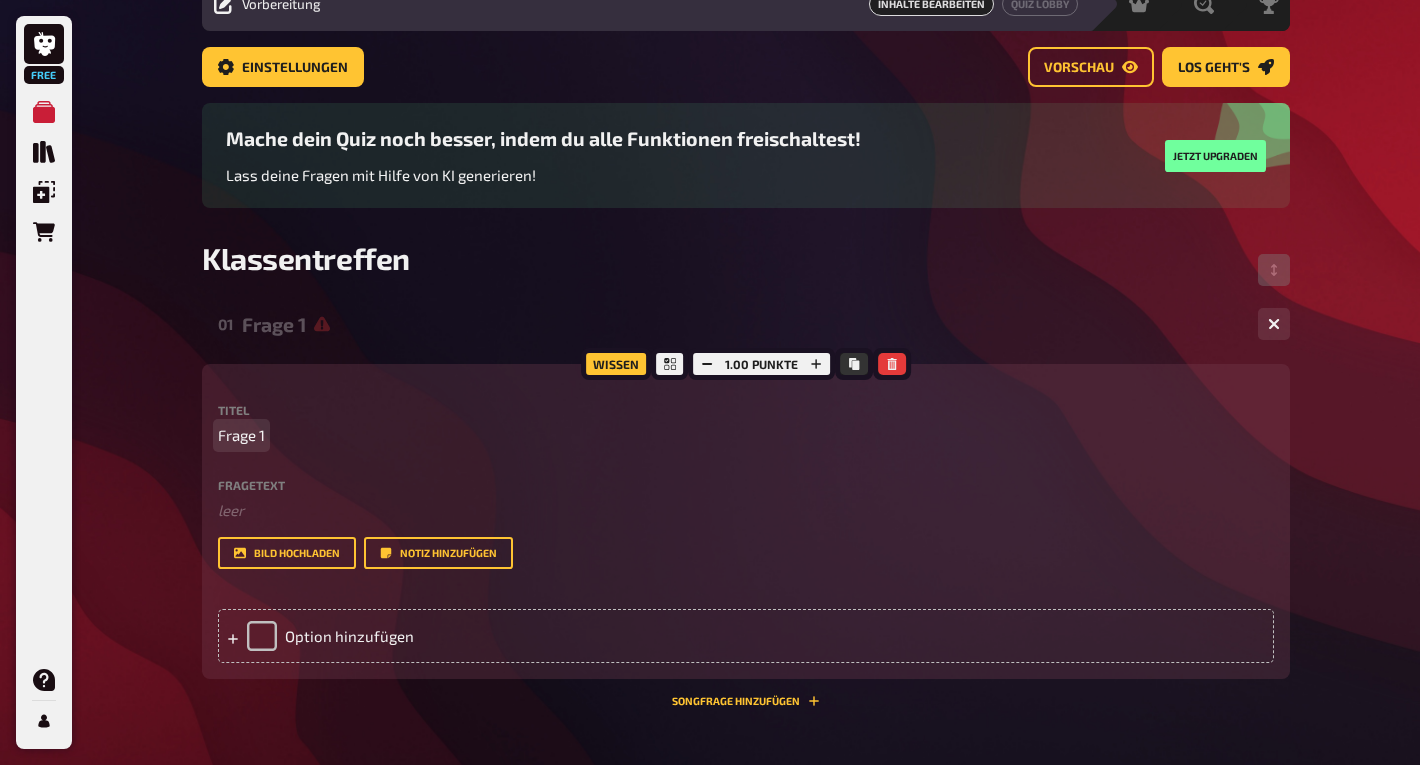 click on "Frage 1" at bounding box center (241, 435) 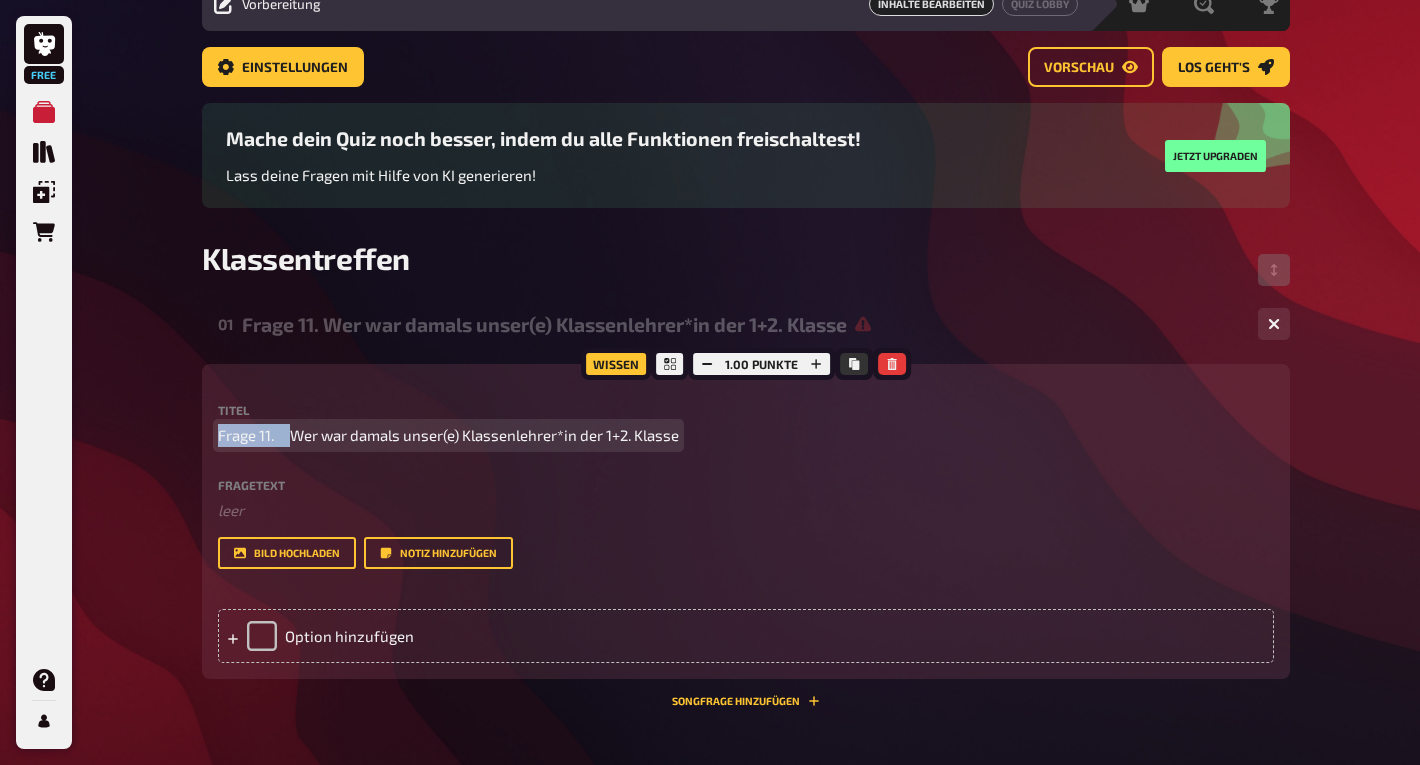 drag, startPoint x: 280, startPoint y: 439, endPoint x: 199, endPoint y: 436, distance: 81.055534 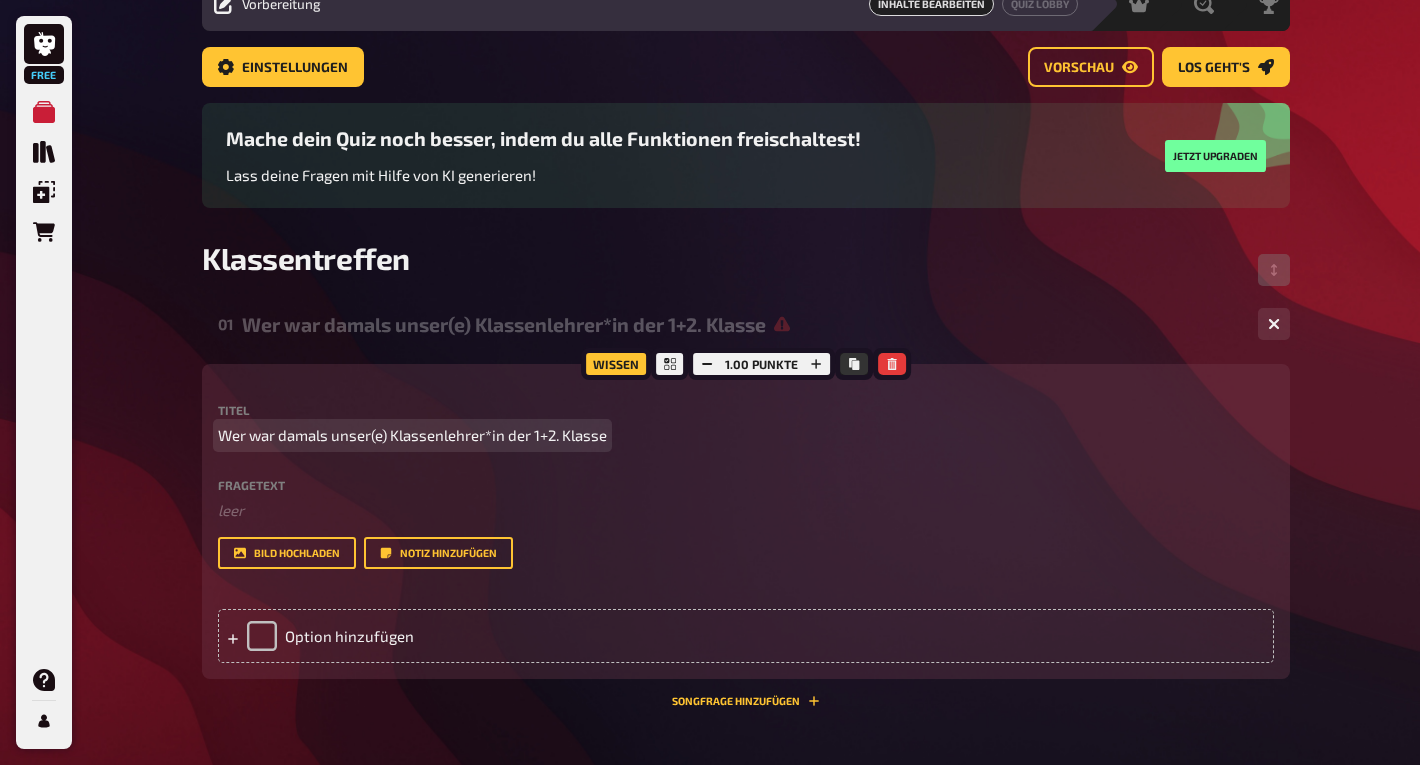 click on "Wer war damals unser(e) Klassenlehrer*in der 1+2. Klasse" at bounding box center (412, 435) 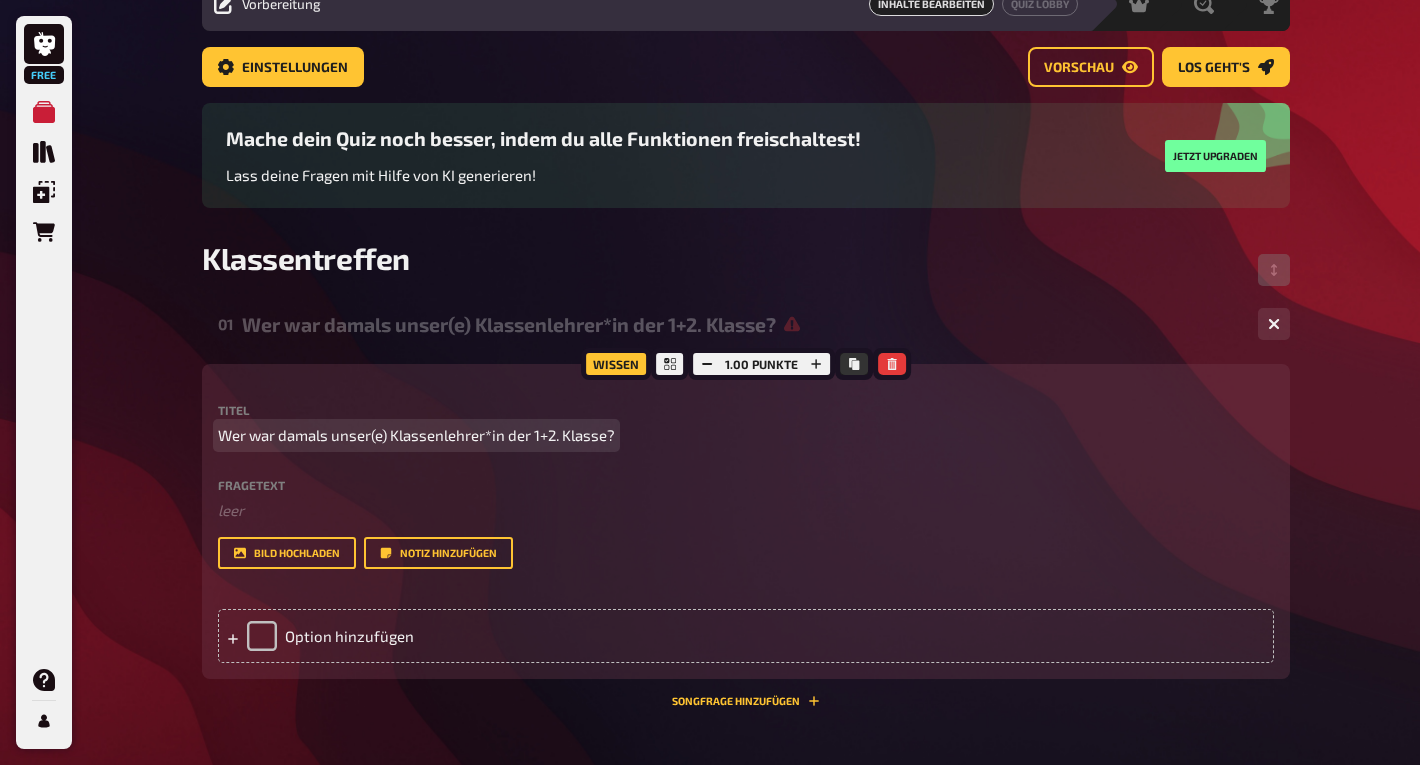 click on "Wer war damals unser(e) Klassenlehrer*in der 1+2. Klasse?" at bounding box center (416, 435) 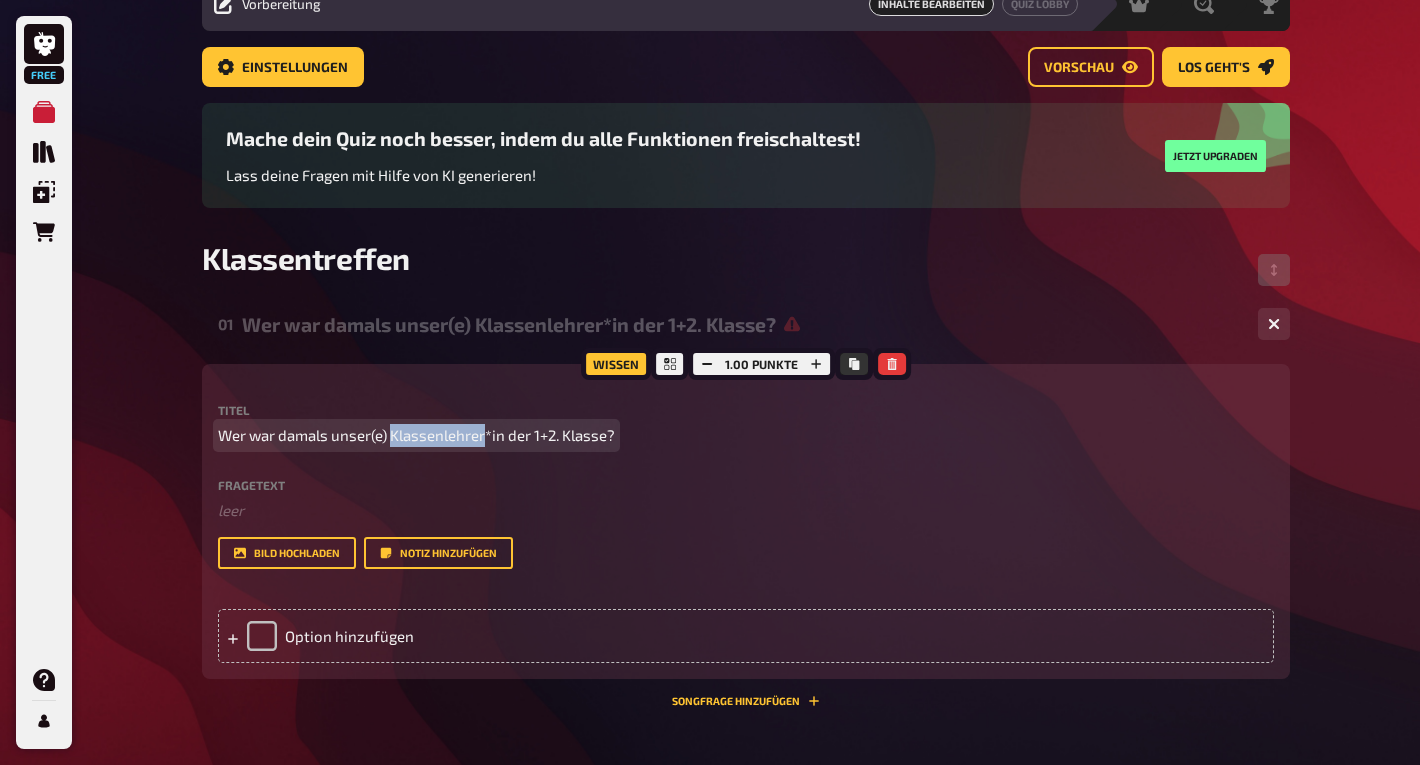 click on "Wer war damals unser(e) Klassenlehrer*in der 1+2. Klasse?" at bounding box center (416, 435) 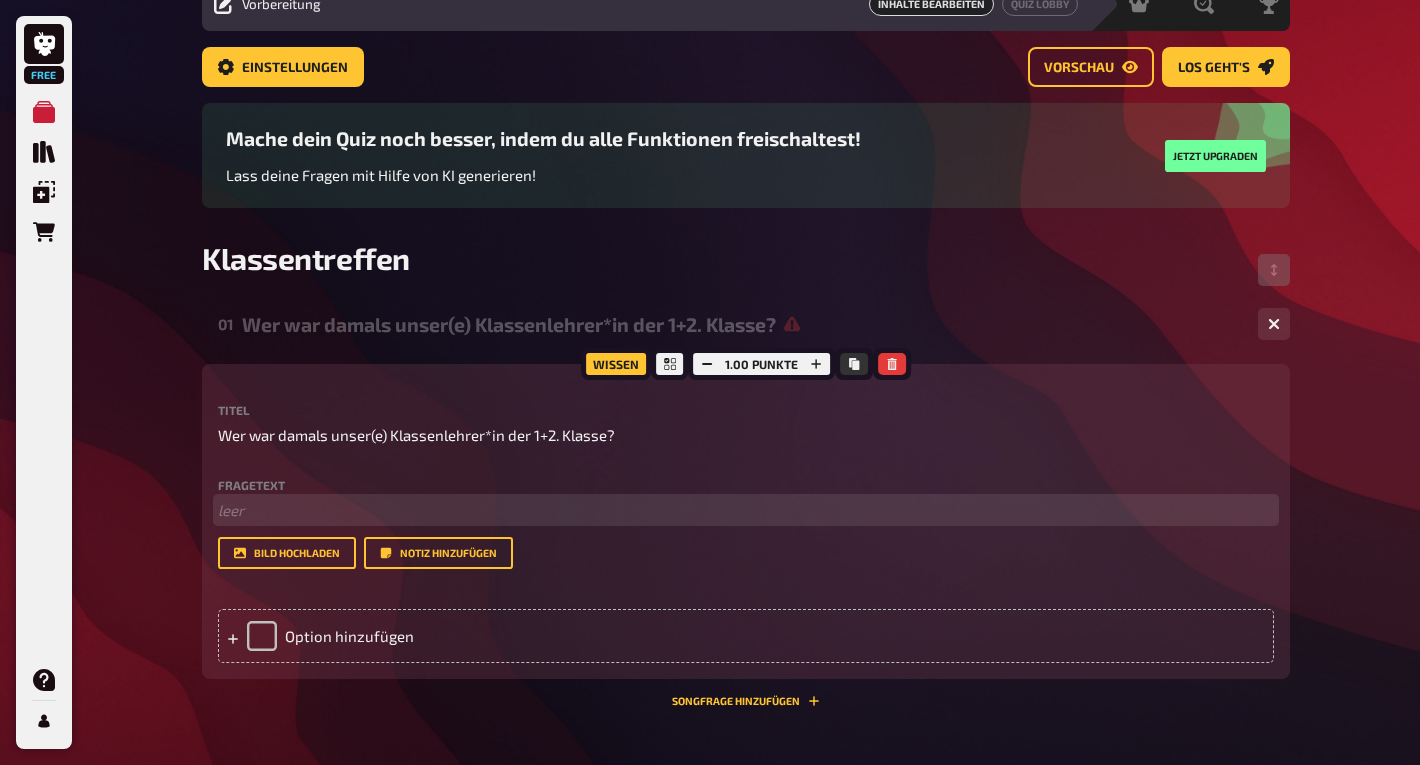 click on "﻿ leer" at bounding box center [746, 510] 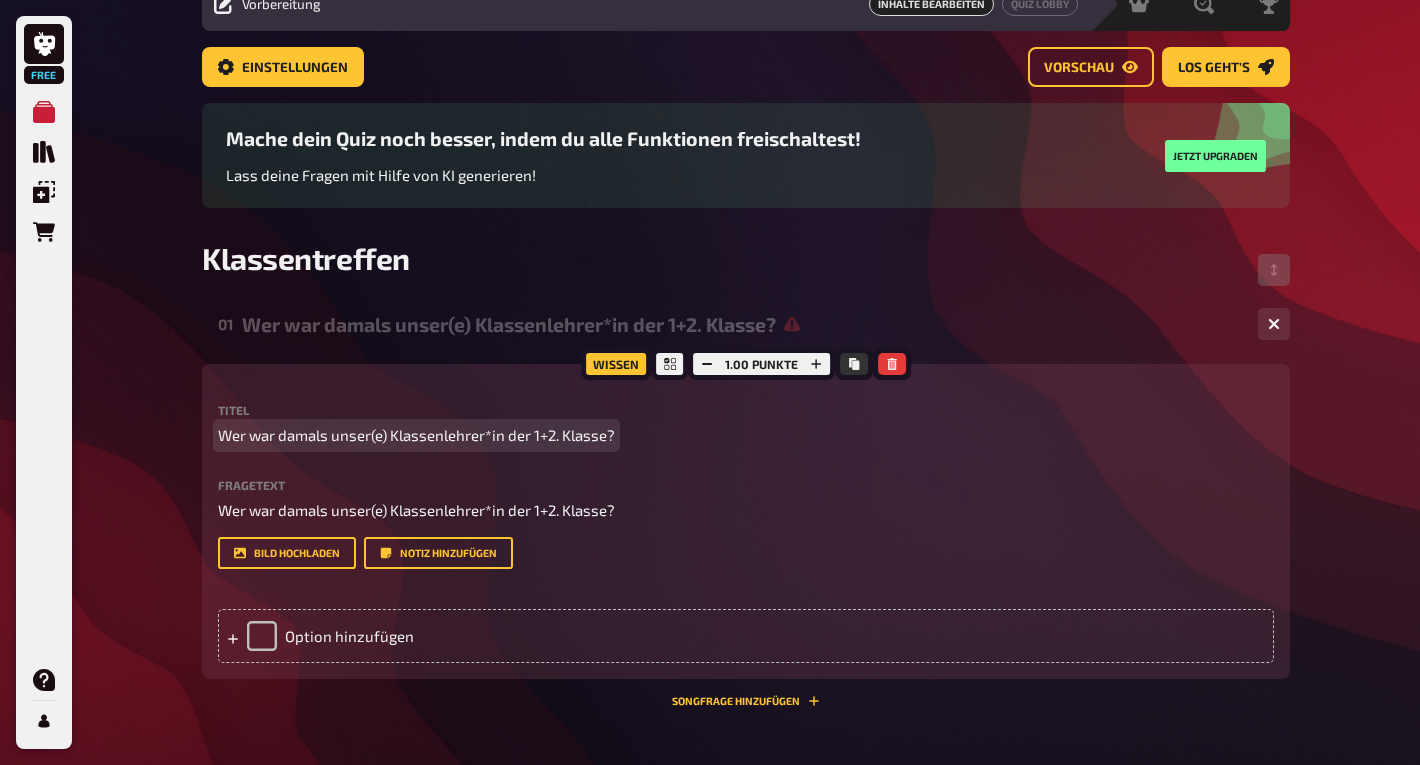 click on "Wer war damals unser(e) Klassenlehrer*in der 1+2. Klasse?" at bounding box center (416, 435) 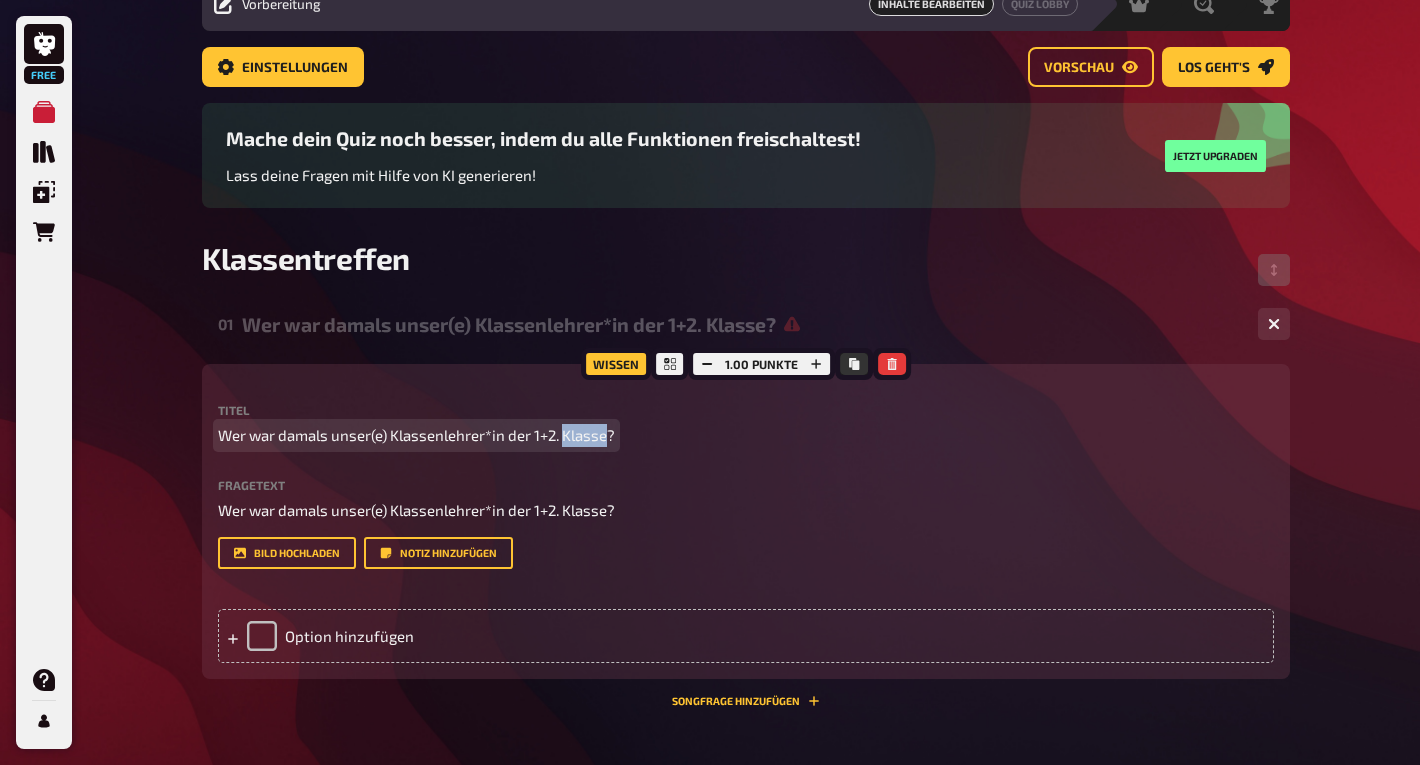 click on "Wer war damals unser(e) Klassenlehrer*in der 1+2. Klasse?" at bounding box center [416, 435] 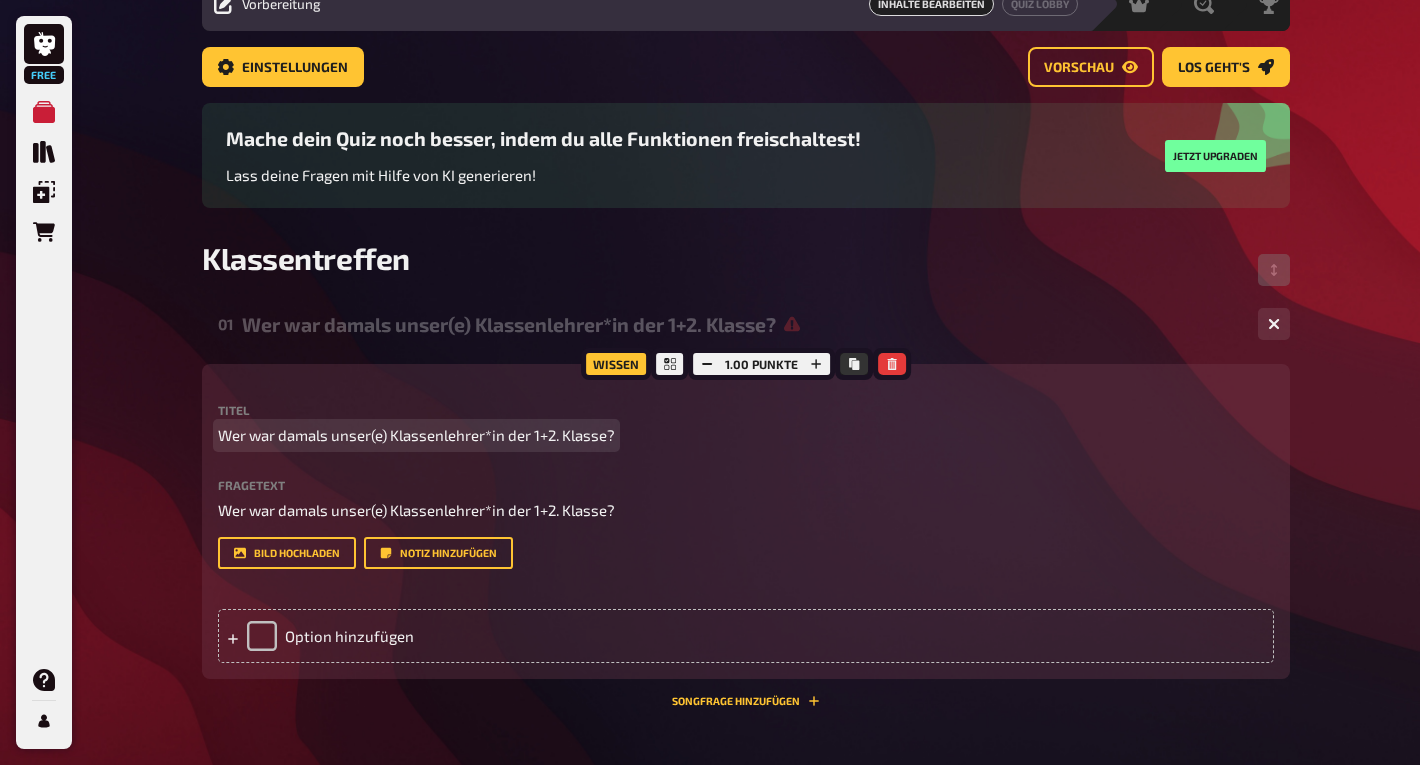 click on "Wer war damals unser(e) Klassenlehrer*in der 1+2. Klasse?" at bounding box center [416, 435] 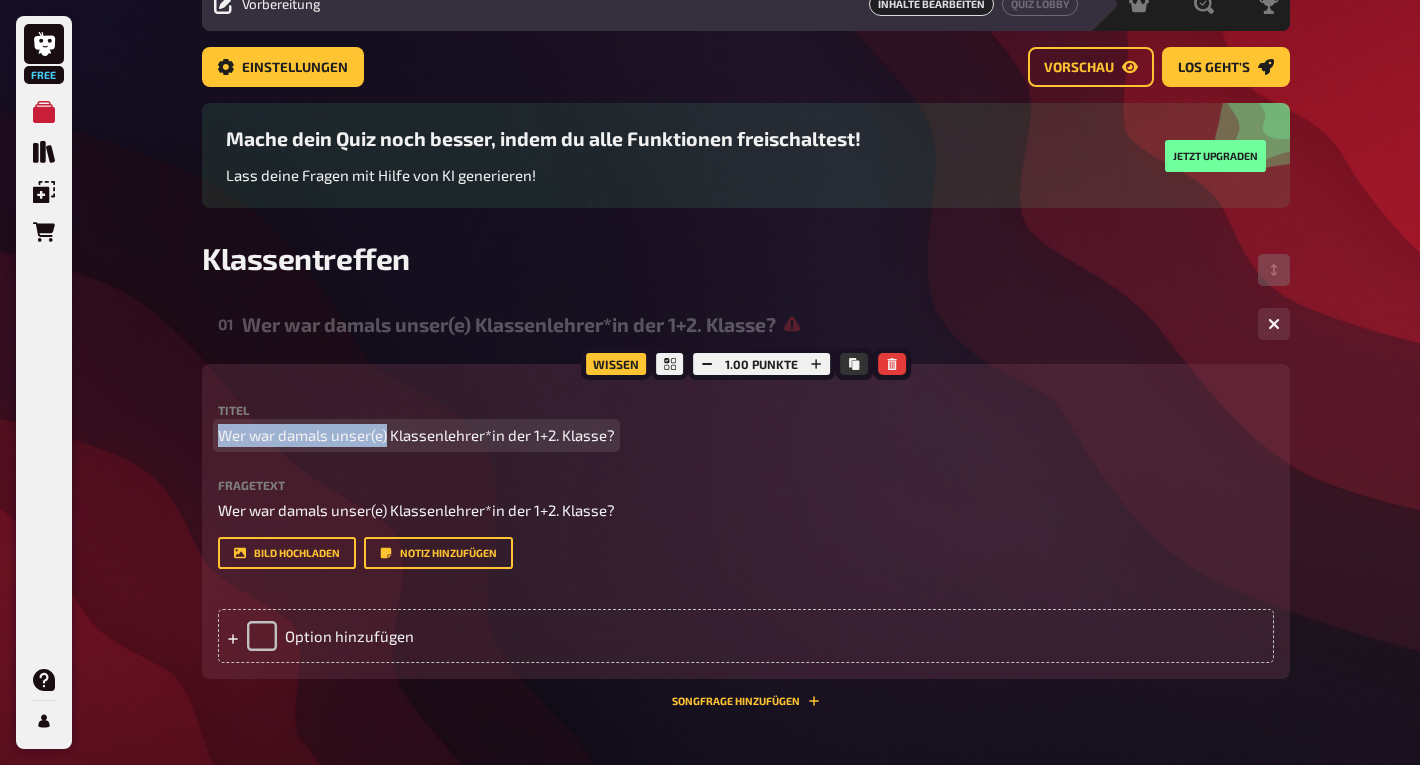 drag, startPoint x: 390, startPoint y: 437, endPoint x: 215, endPoint y: 440, distance: 175.02571 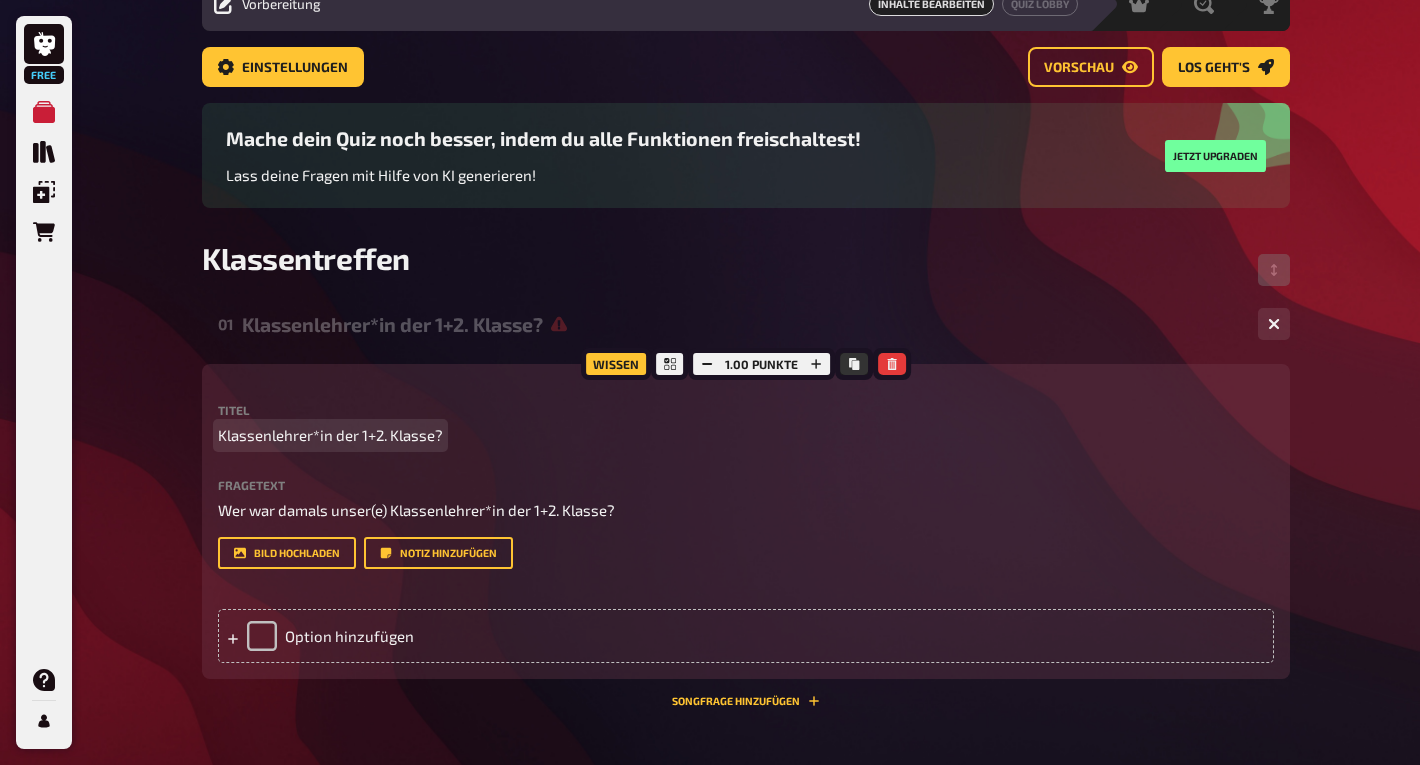 drag, startPoint x: 338, startPoint y: 435, endPoint x: 574, endPoint y: 462, distance: 237.53947 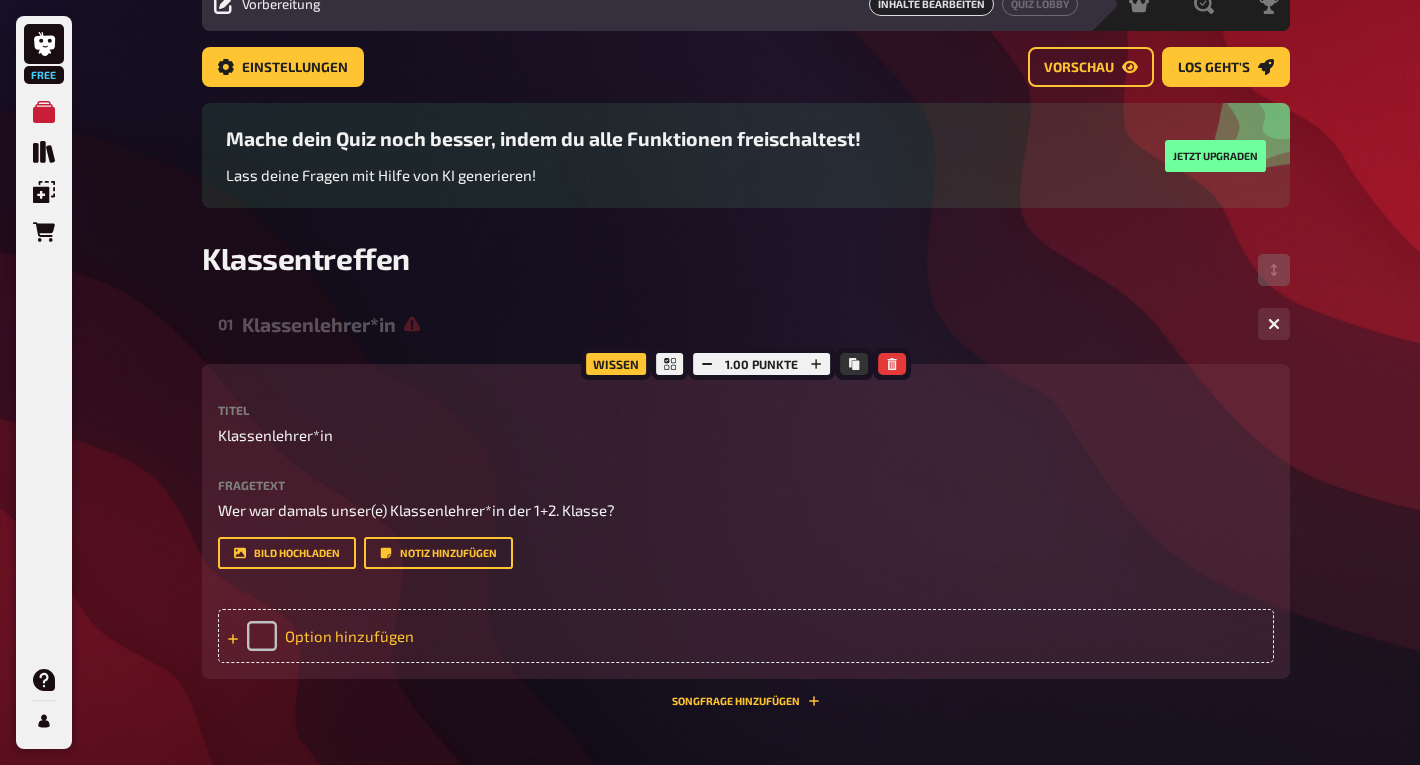 click on "Option hinzufügen" at bounding box center (746, 636) 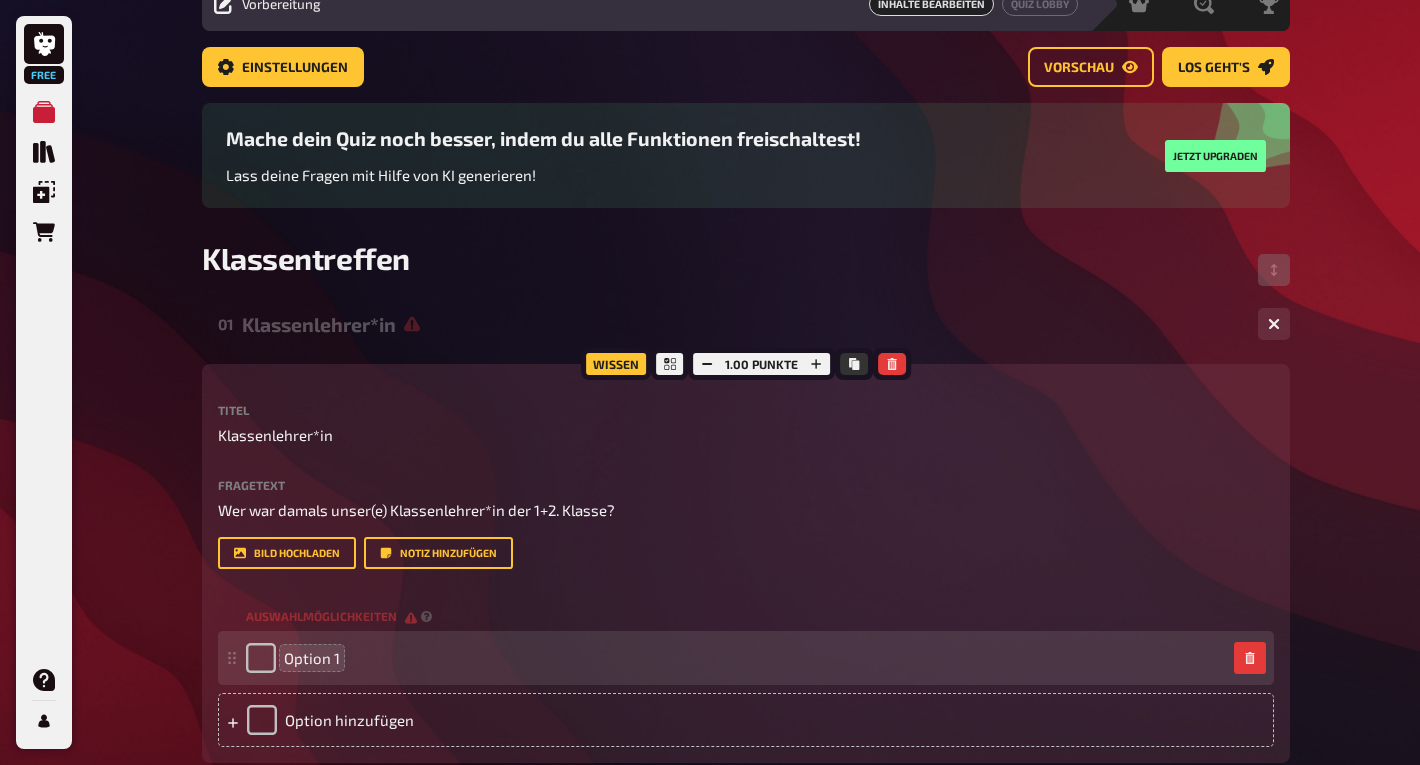 click on "Option 1" at bounding box center (312, 658) 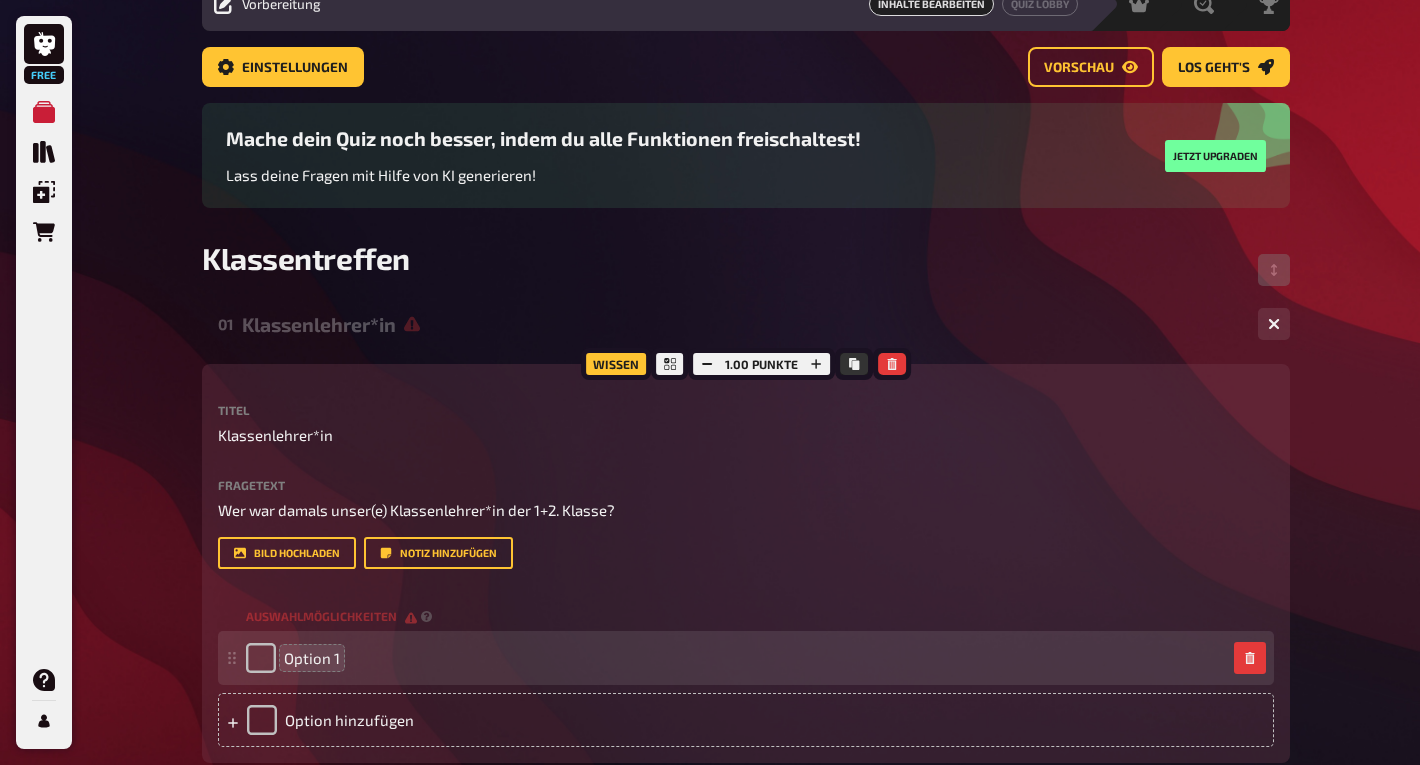 click on "Option 1" at bounding box center [312, 658] 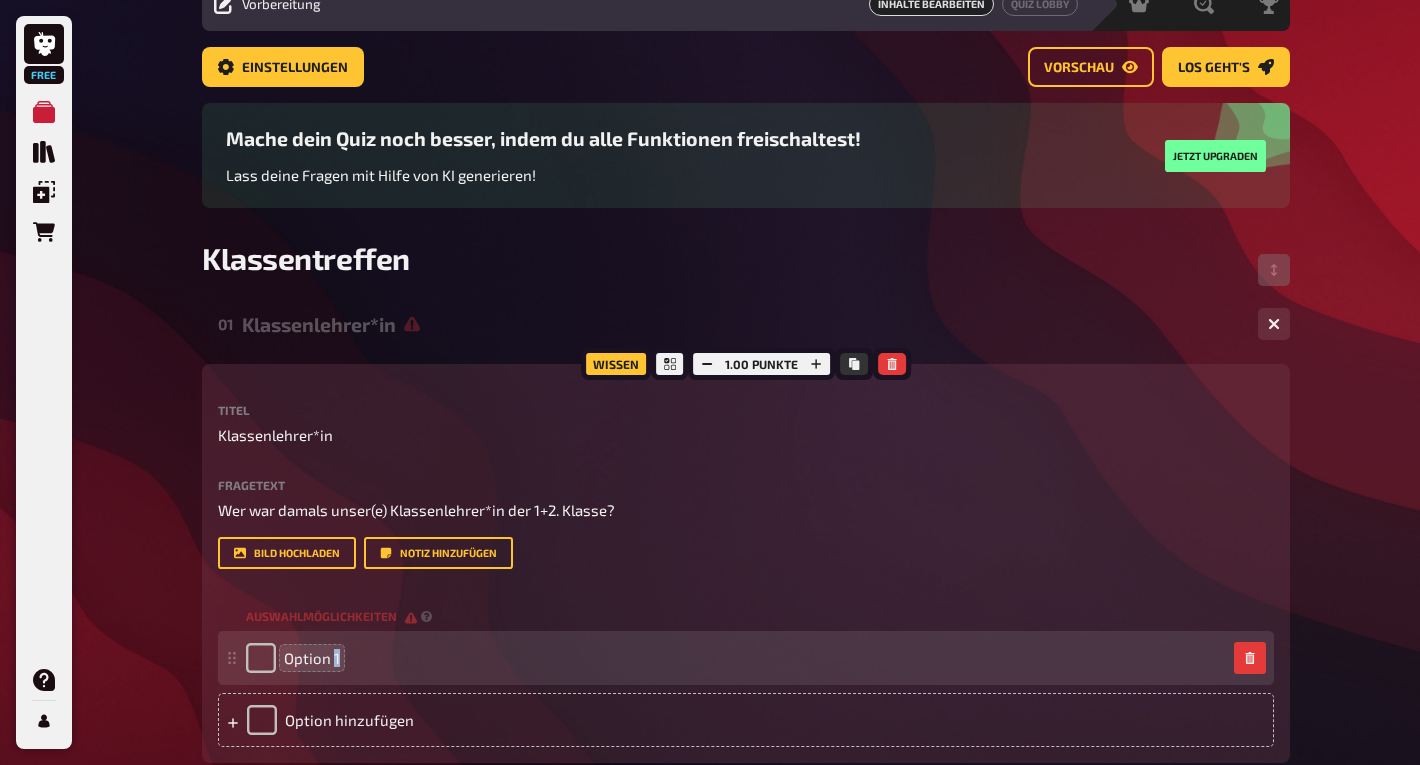 click on "Option 1" at bounding box center [312, 658] 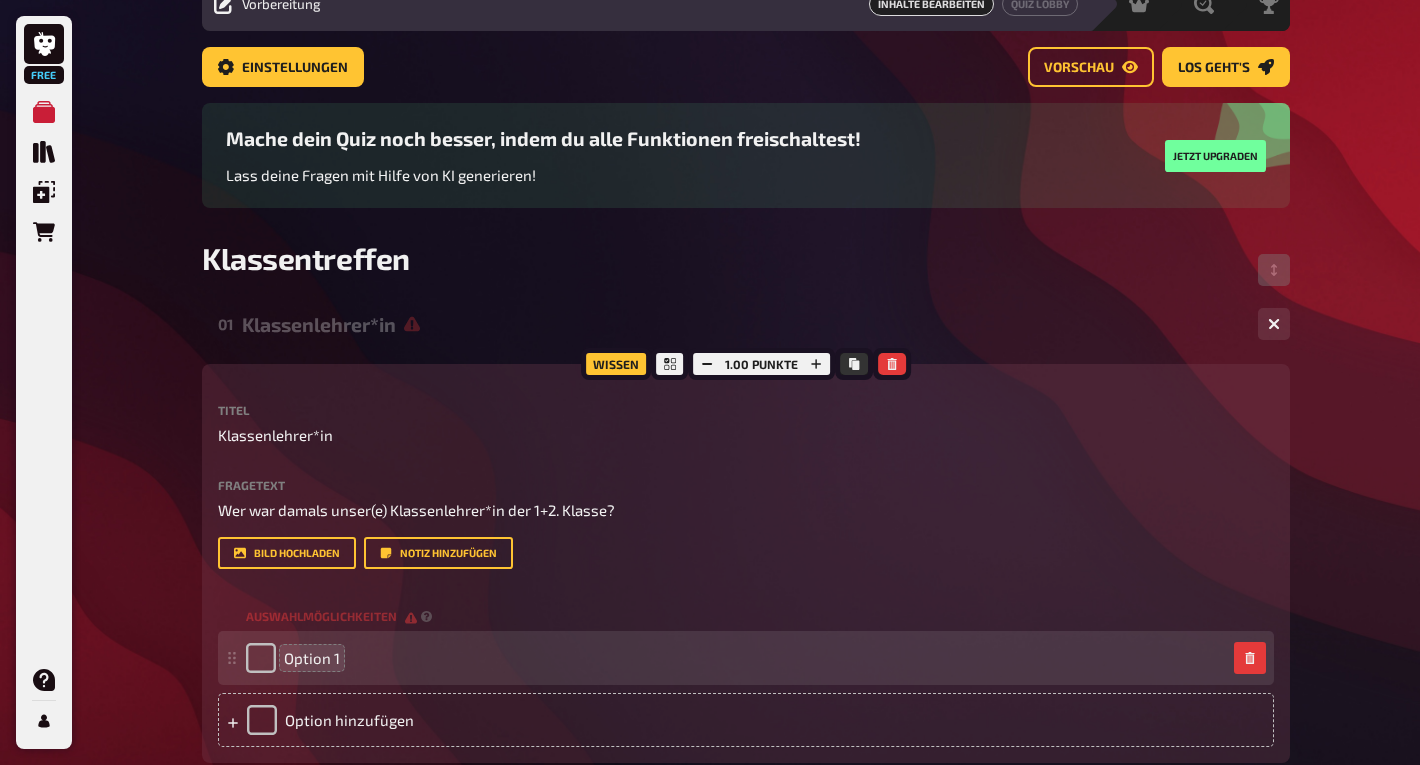 click on "Option 1" at bounding box center [312, 658] 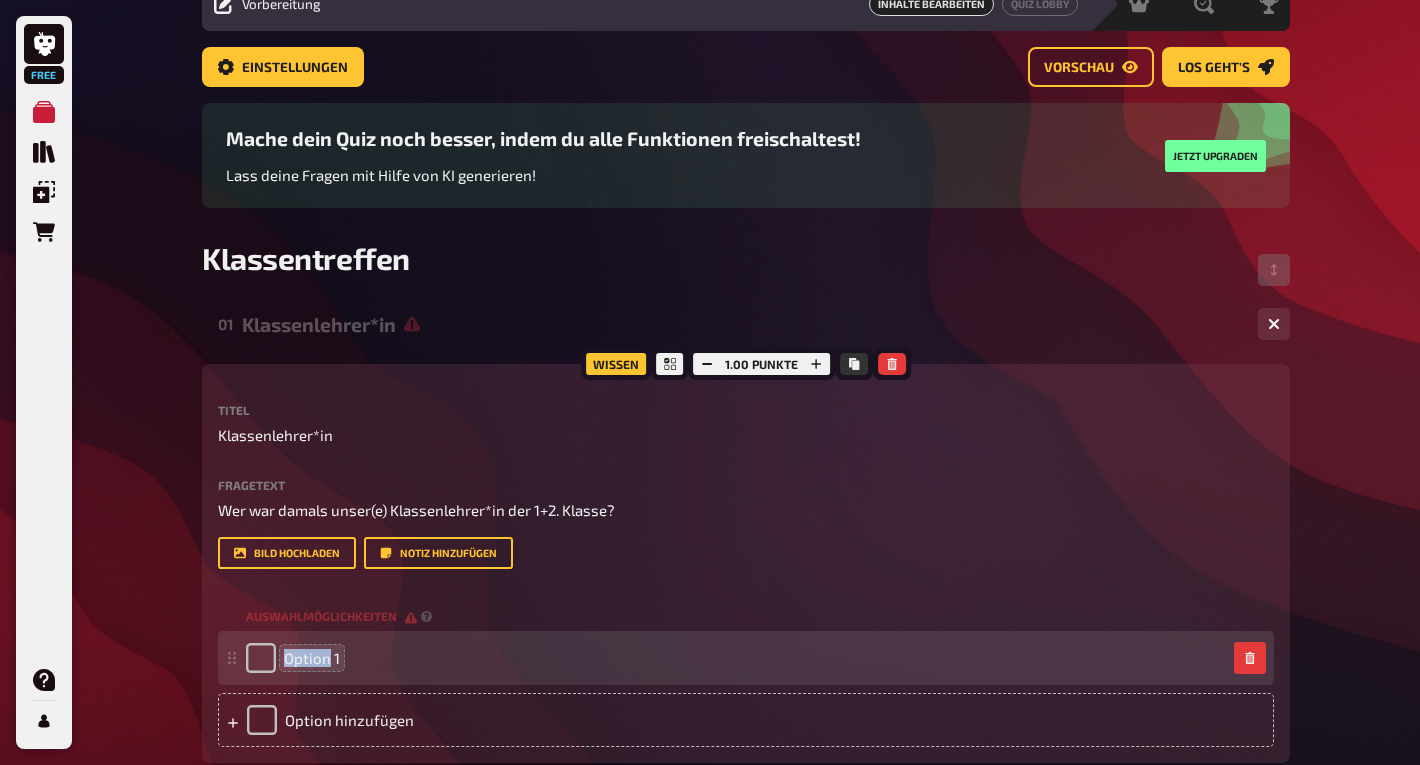 click on "Option 1" at bounding box center [312, 658] 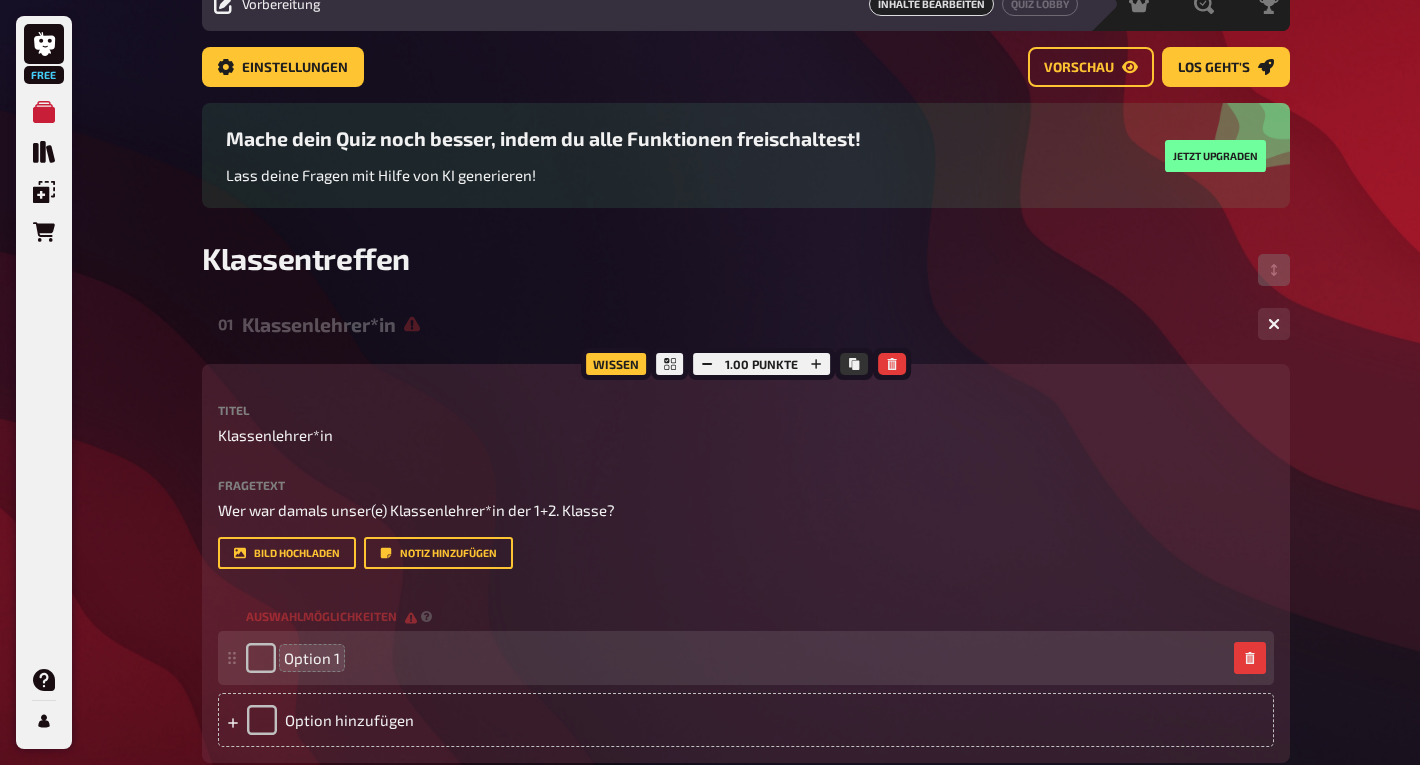 click on "Option 1" at bounding box center (312, 658) 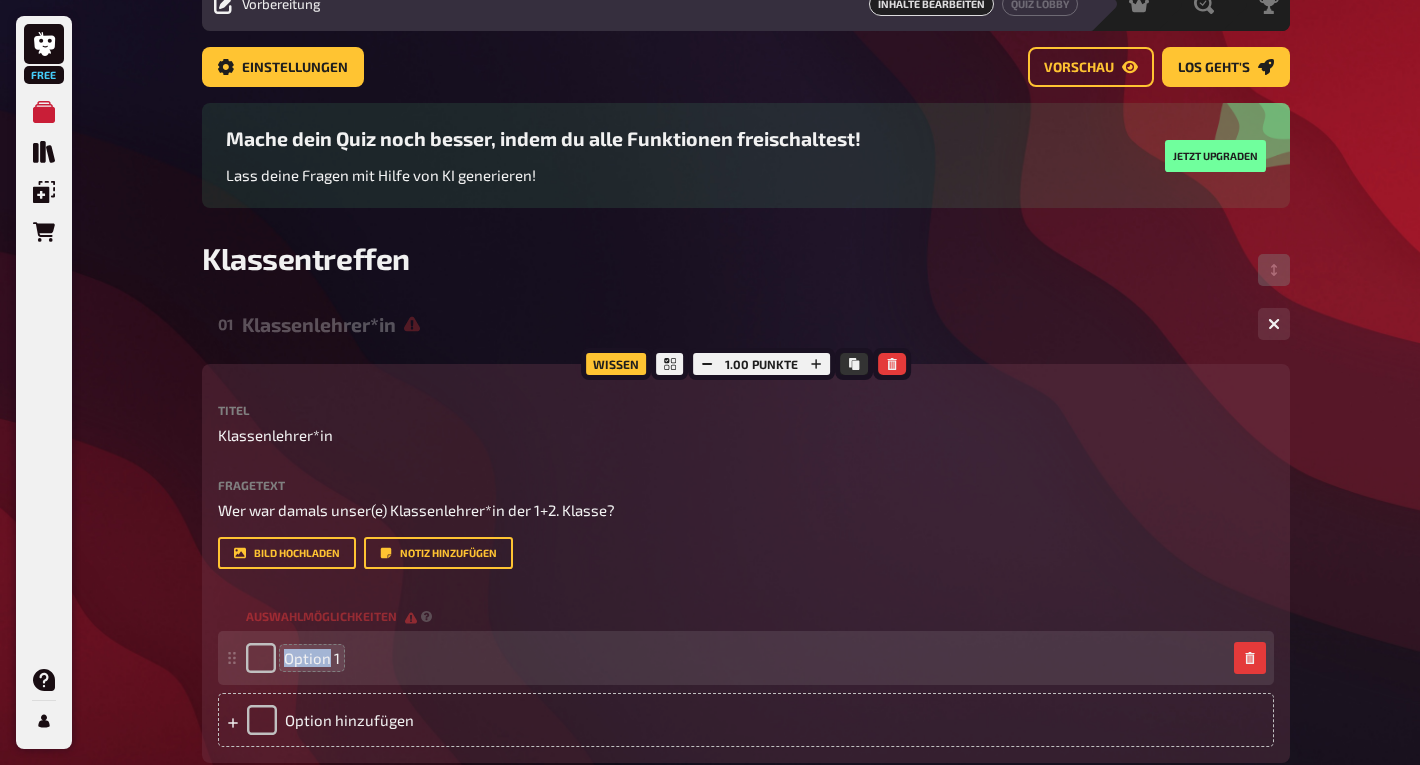 click on "Option 1" at bounding box center (312, 658) 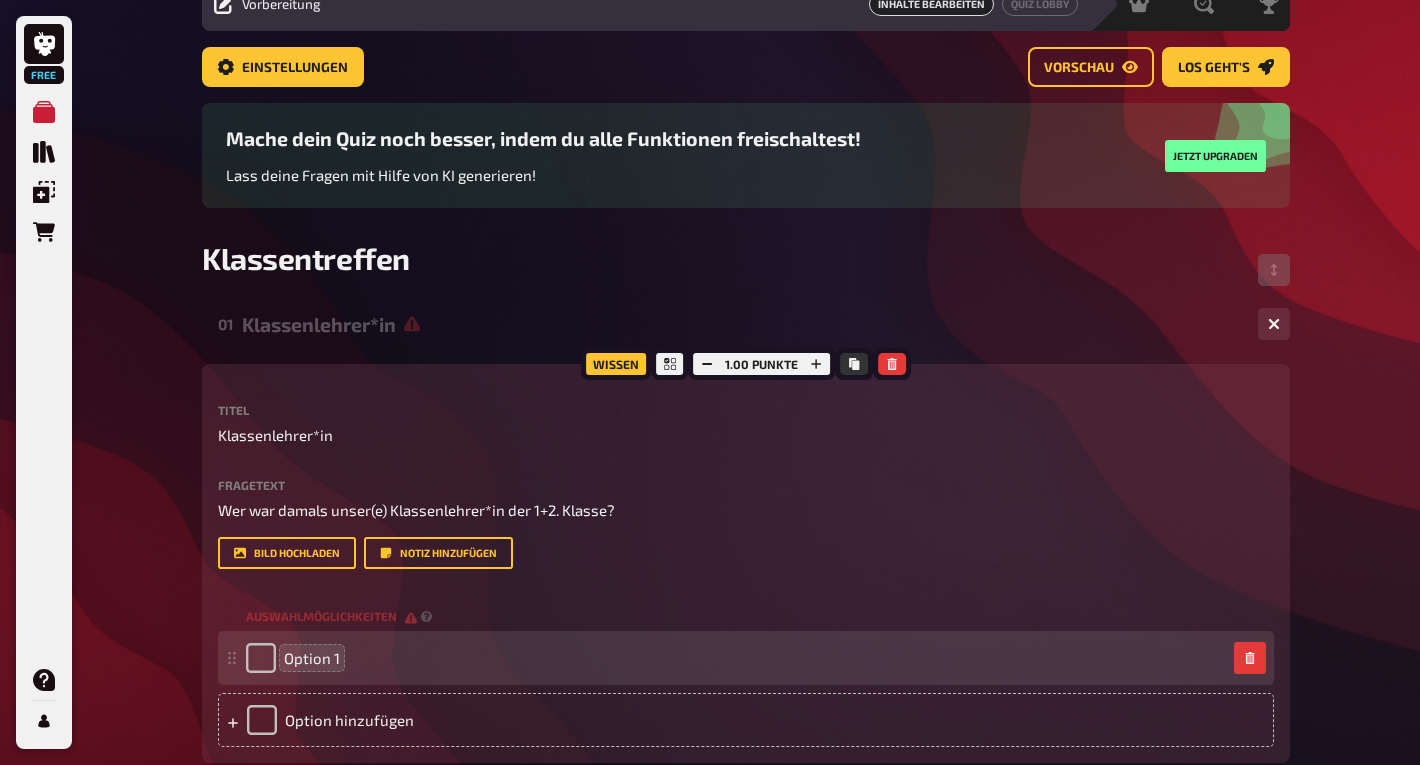 type 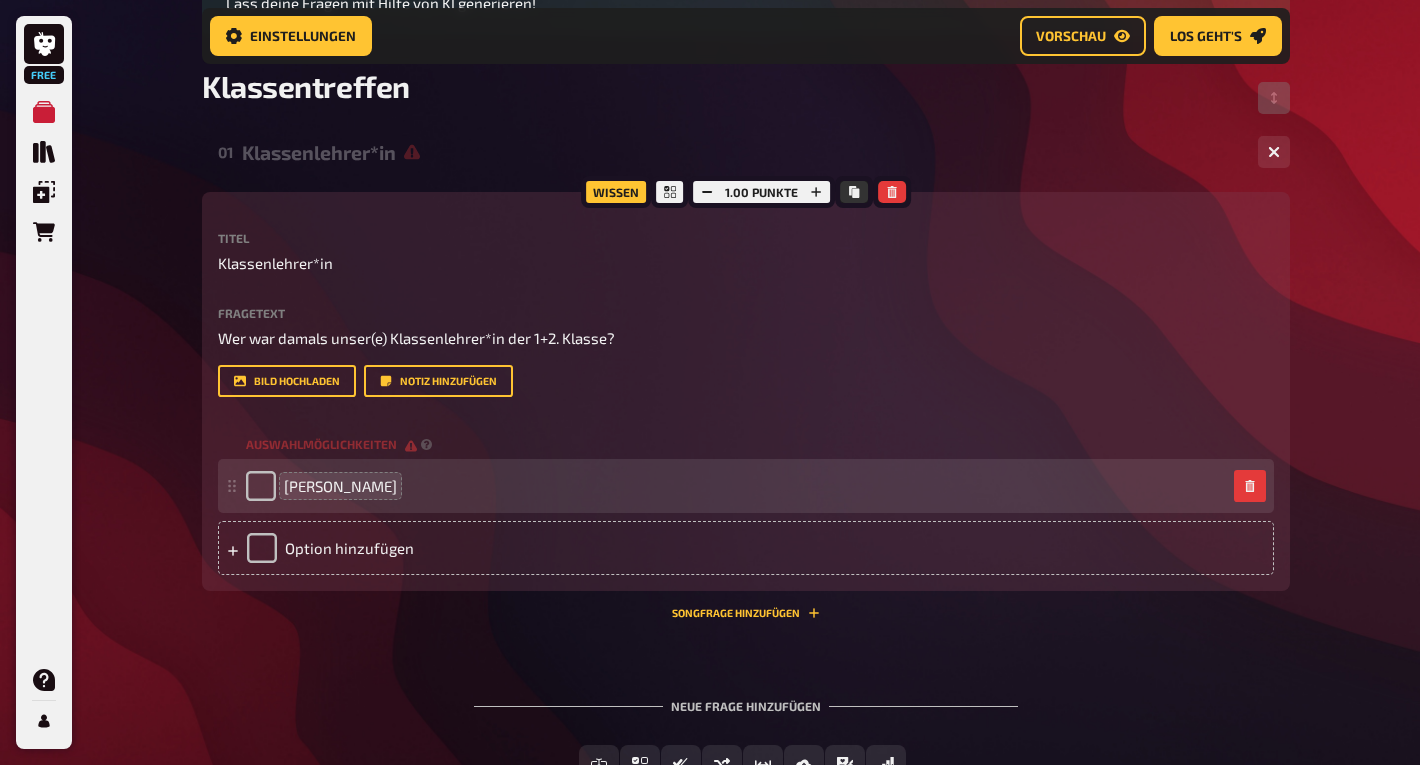 scroll, scrollTop: 284, scrollLeft: 0, axis: vertical 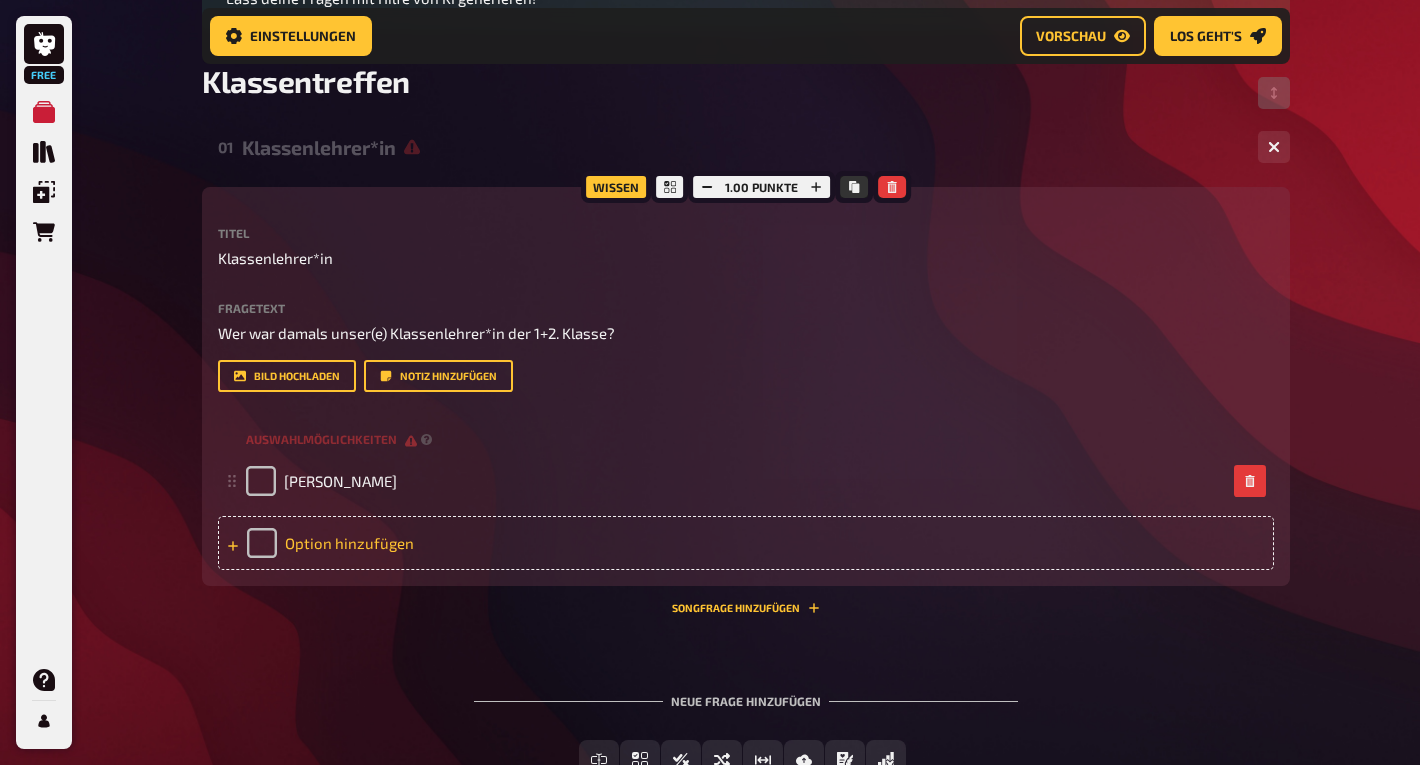 click on "Option hinzufügen" at bounding box center (746, 543) 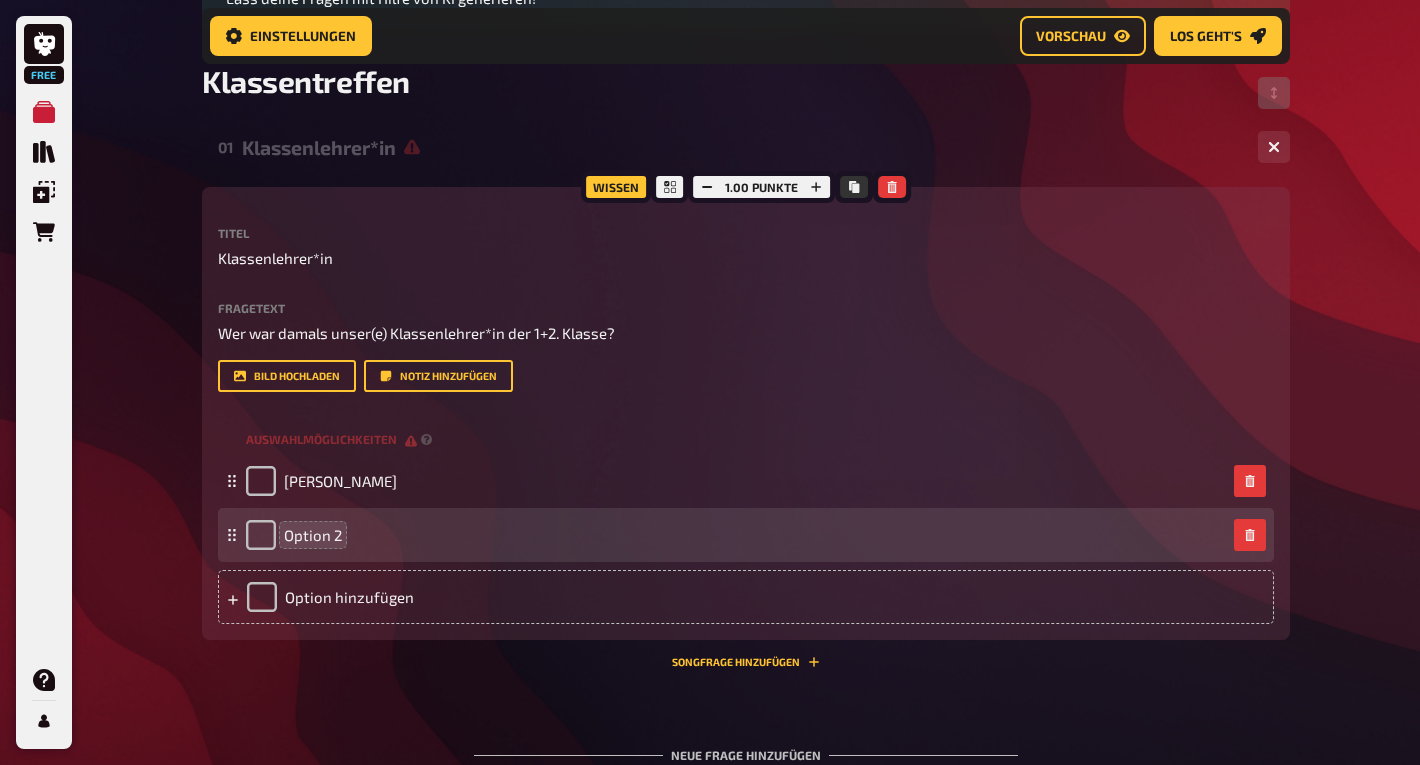 click on "Option 2" at bounding box center (313, 535) 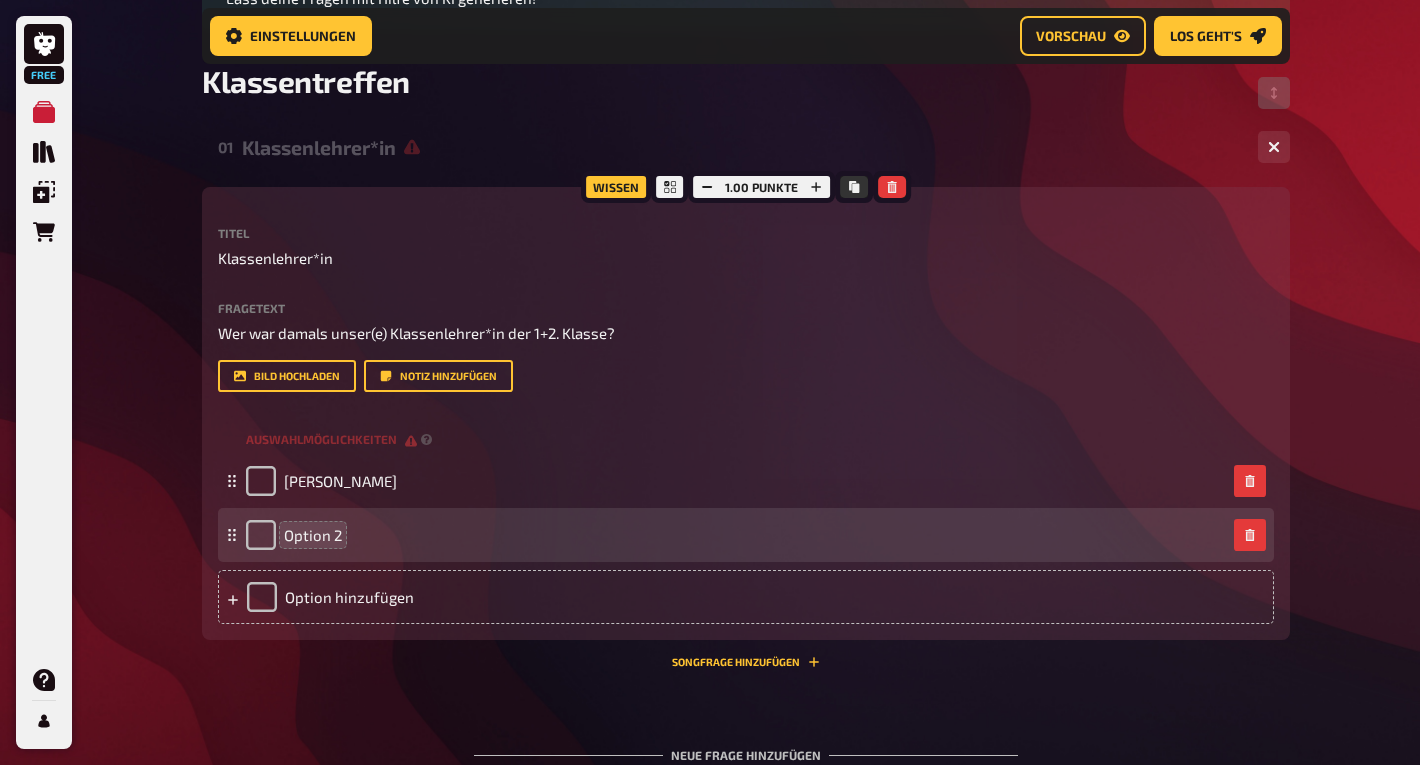 click on "Option 2" at bounding box center (313, 535) 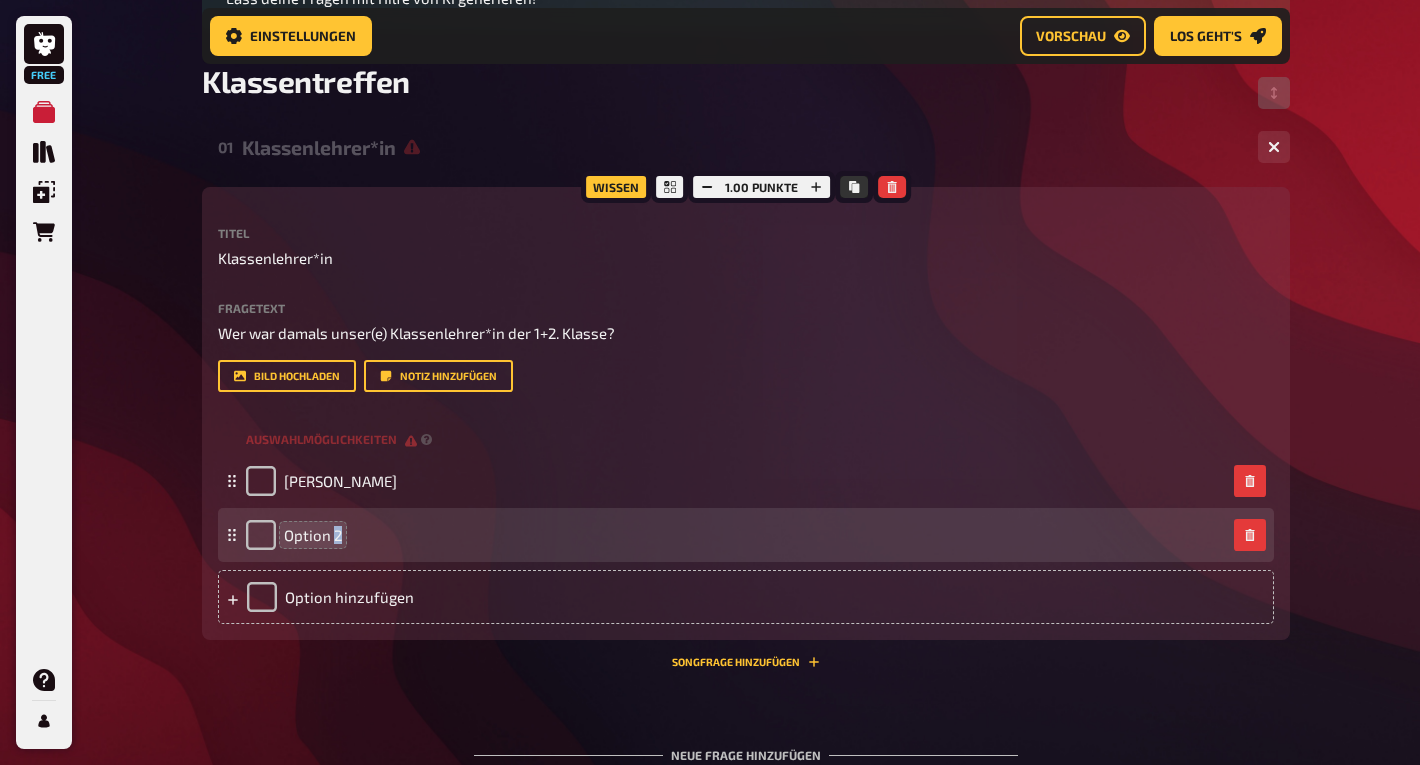 click on "Option 2" at bounding box center (313, 535) 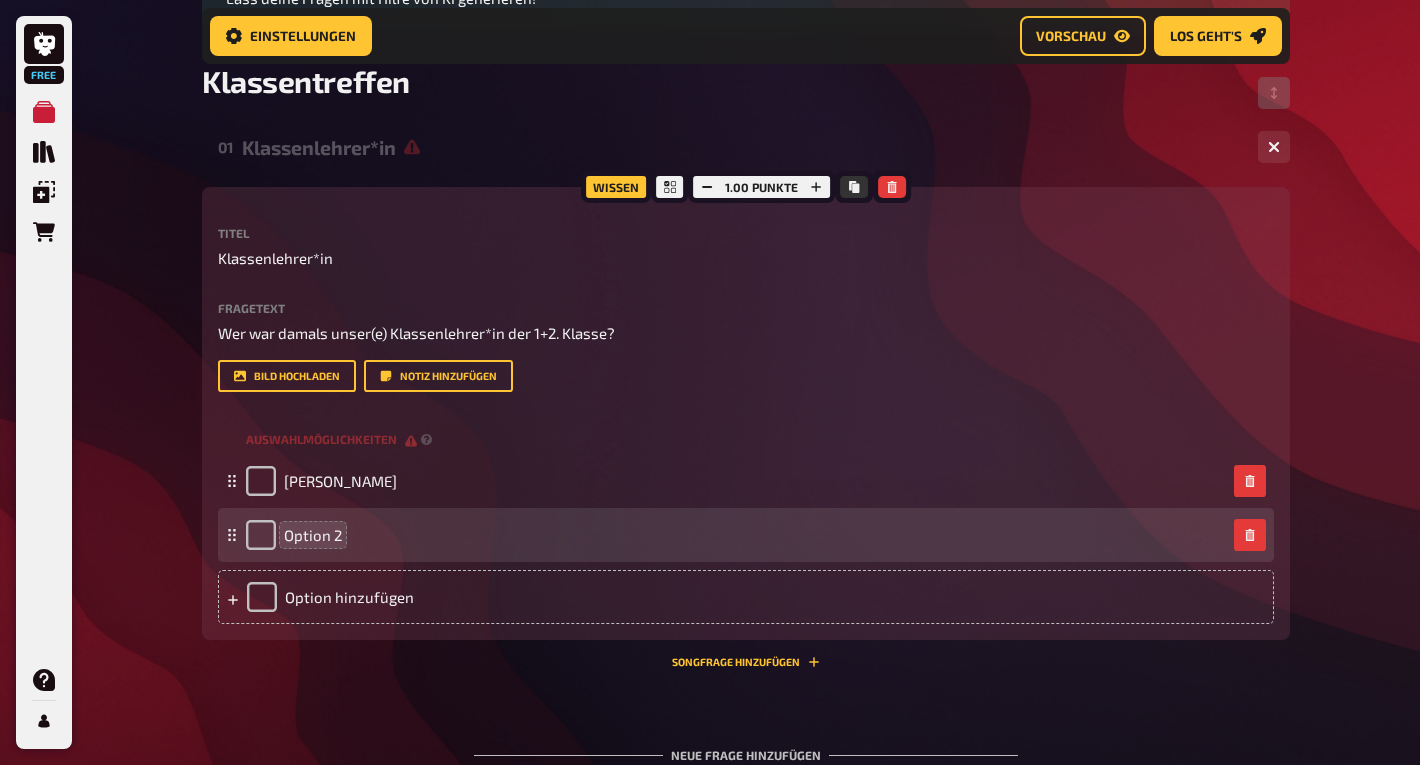 type 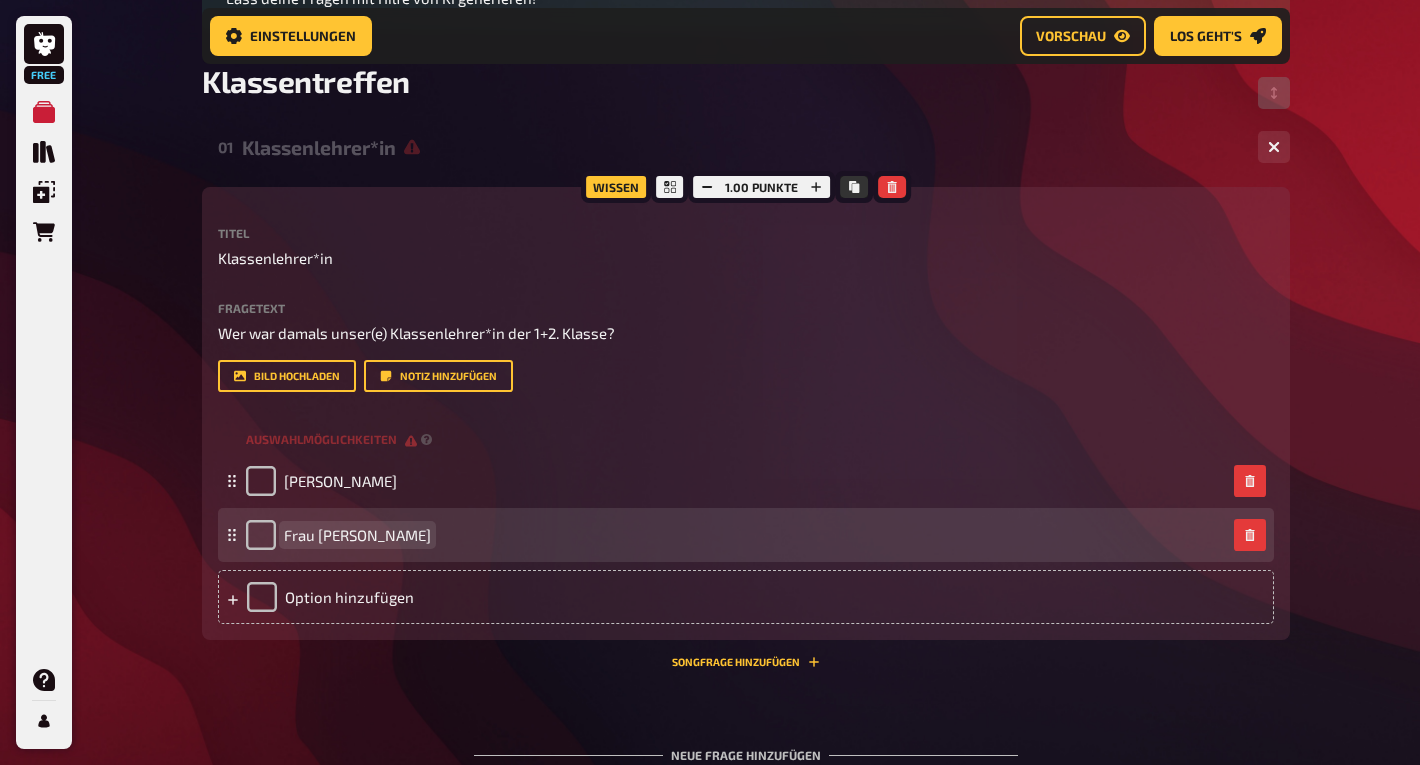 drag, startPoint x: 429, startPoint y: 537, endPoint x: 321, endPoint y: 529, distance: 108.29589 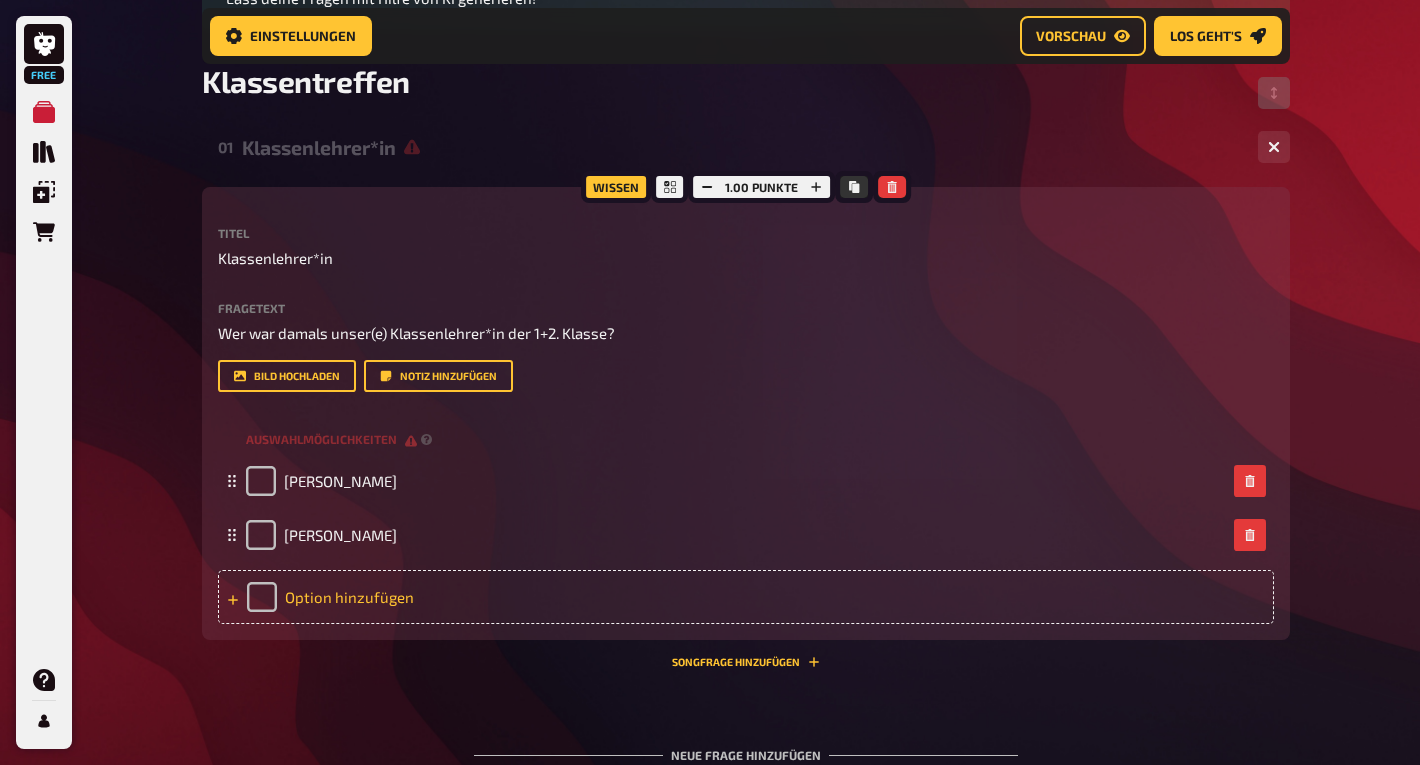click on "Option hinzufügen" at bounding box center (746, 597) 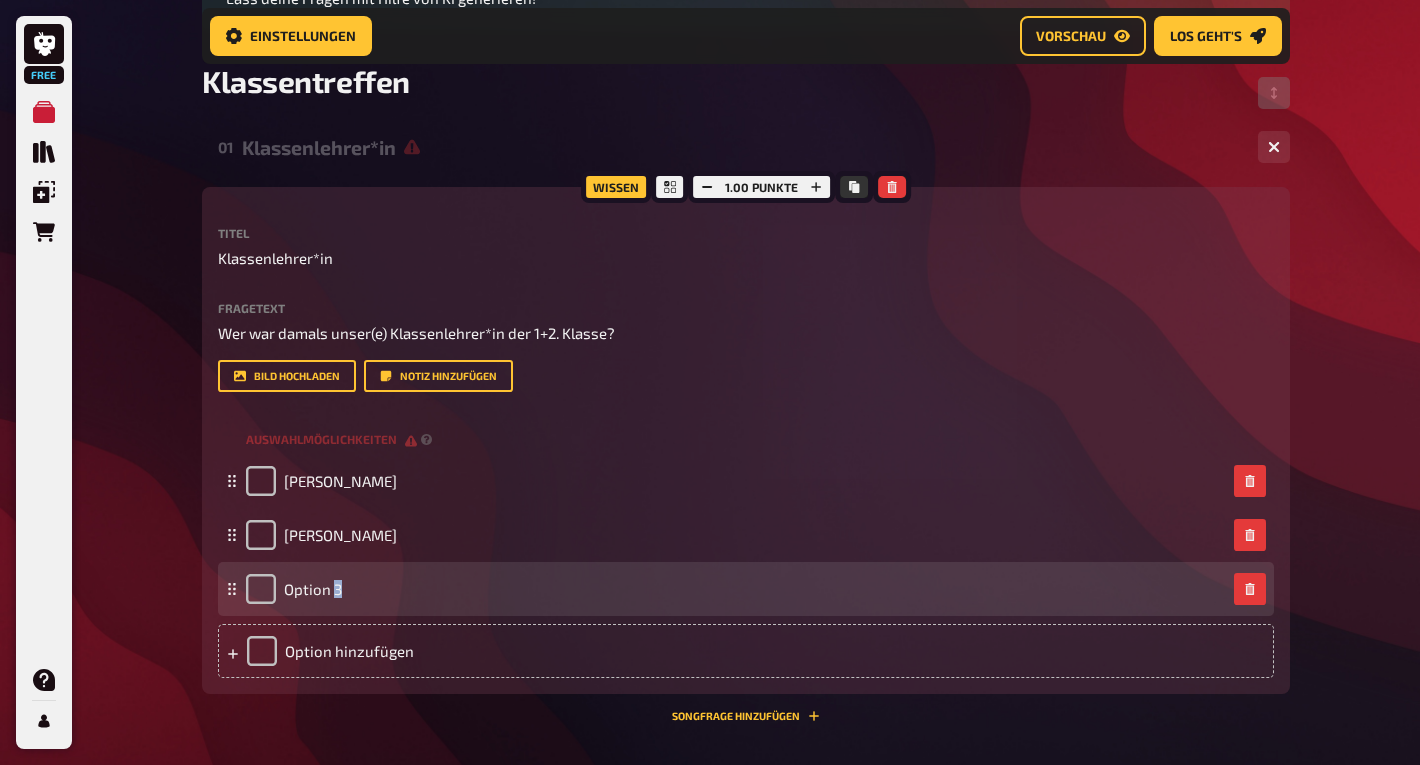 click on "Option 3" at bounding box center [736, 589] 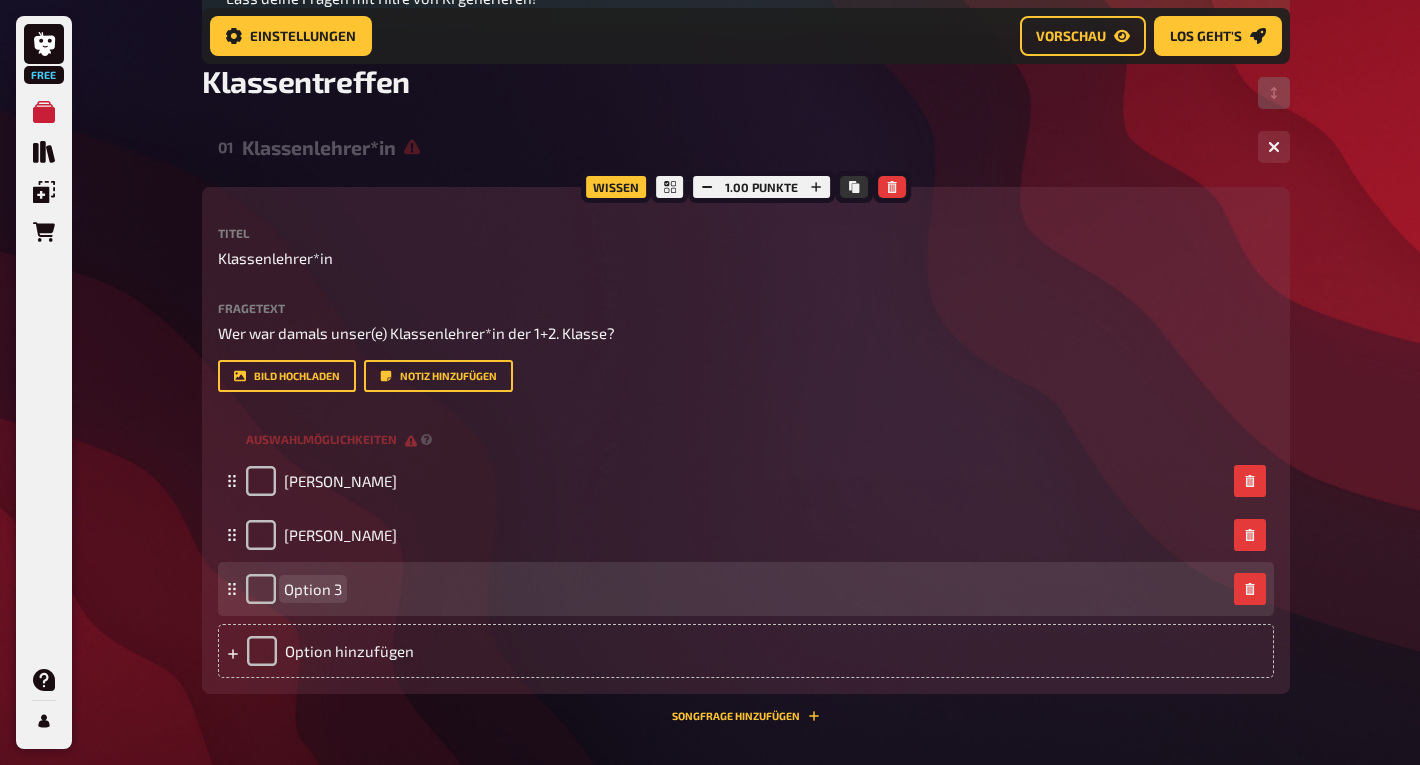click on "Option 3" at bounding box center (313, 589) 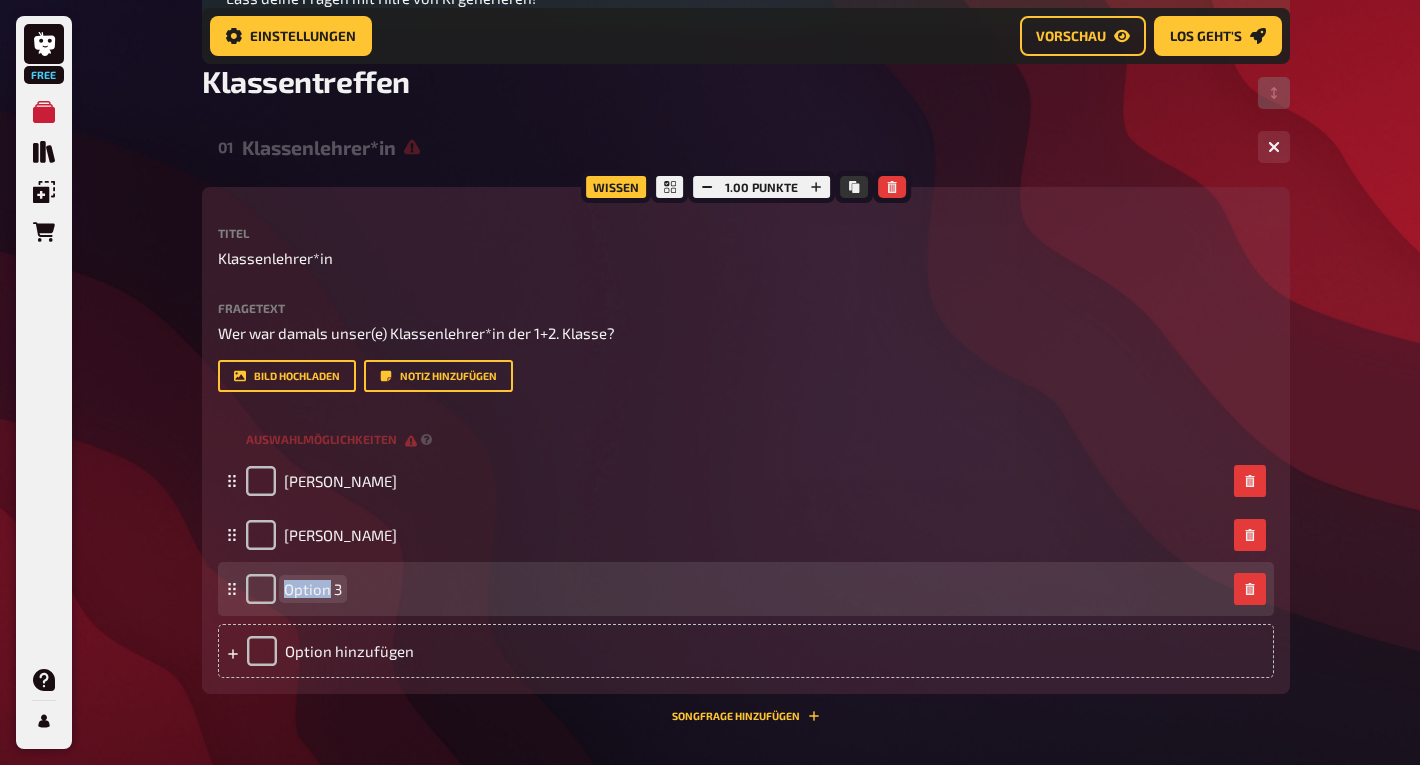 click on "Option 3" at bounding box center [313, 589] 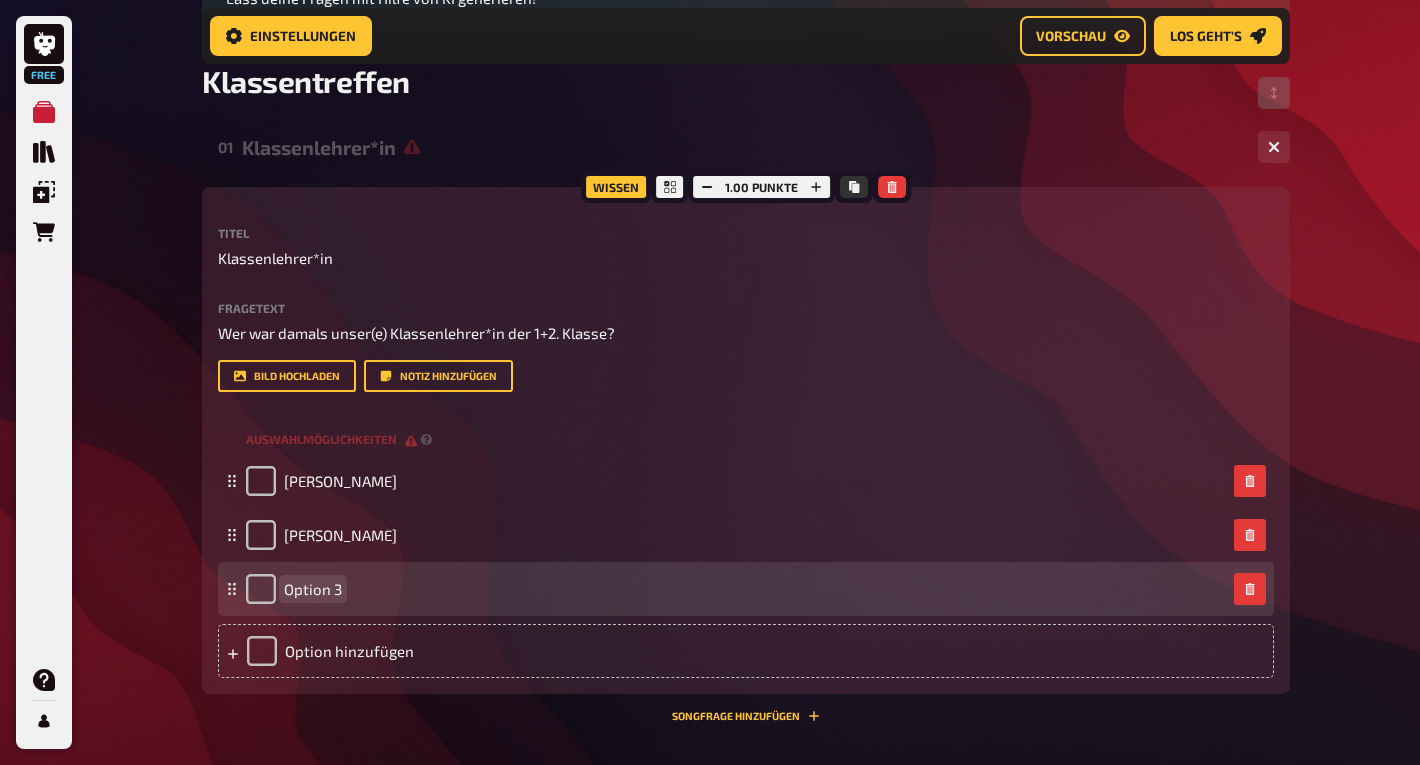 click on "Option 3" at bounding box center [313, 589] 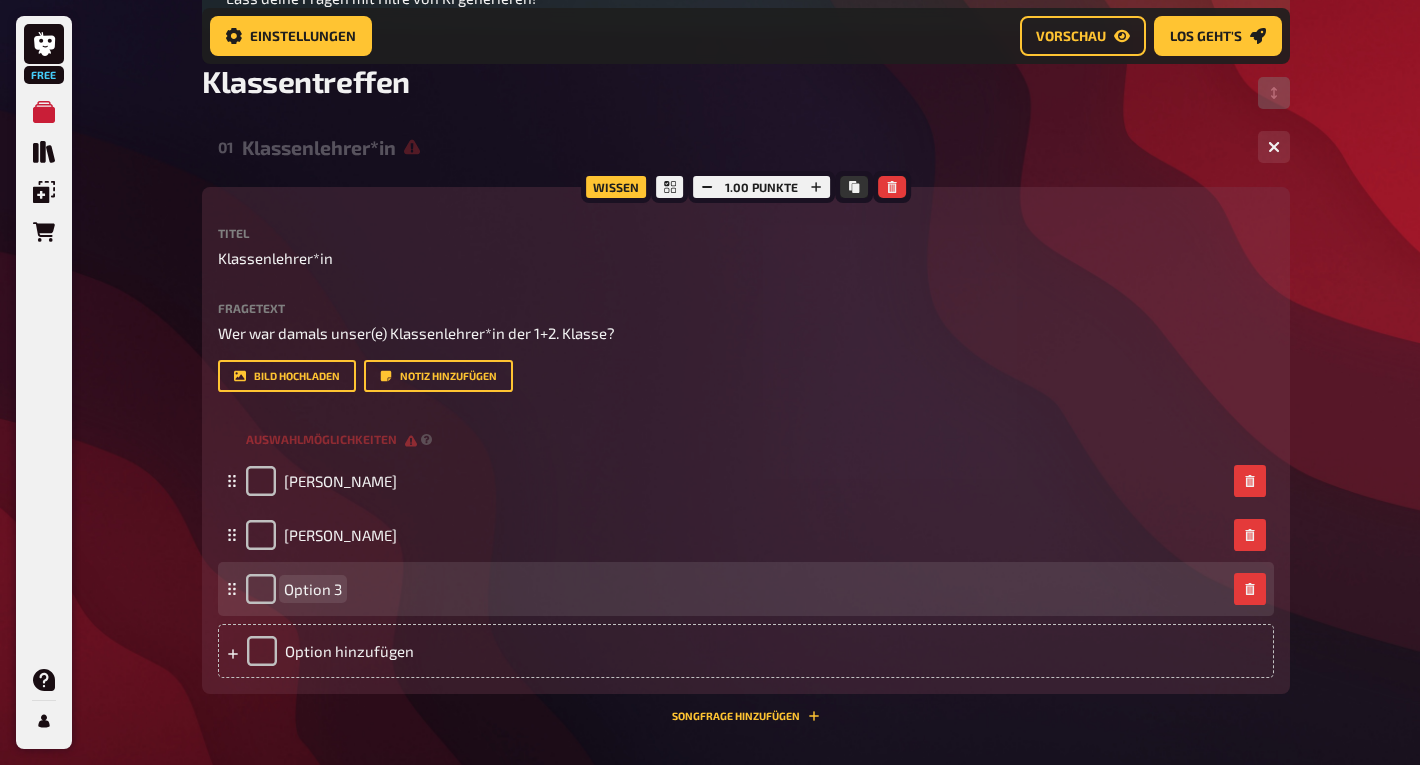 type 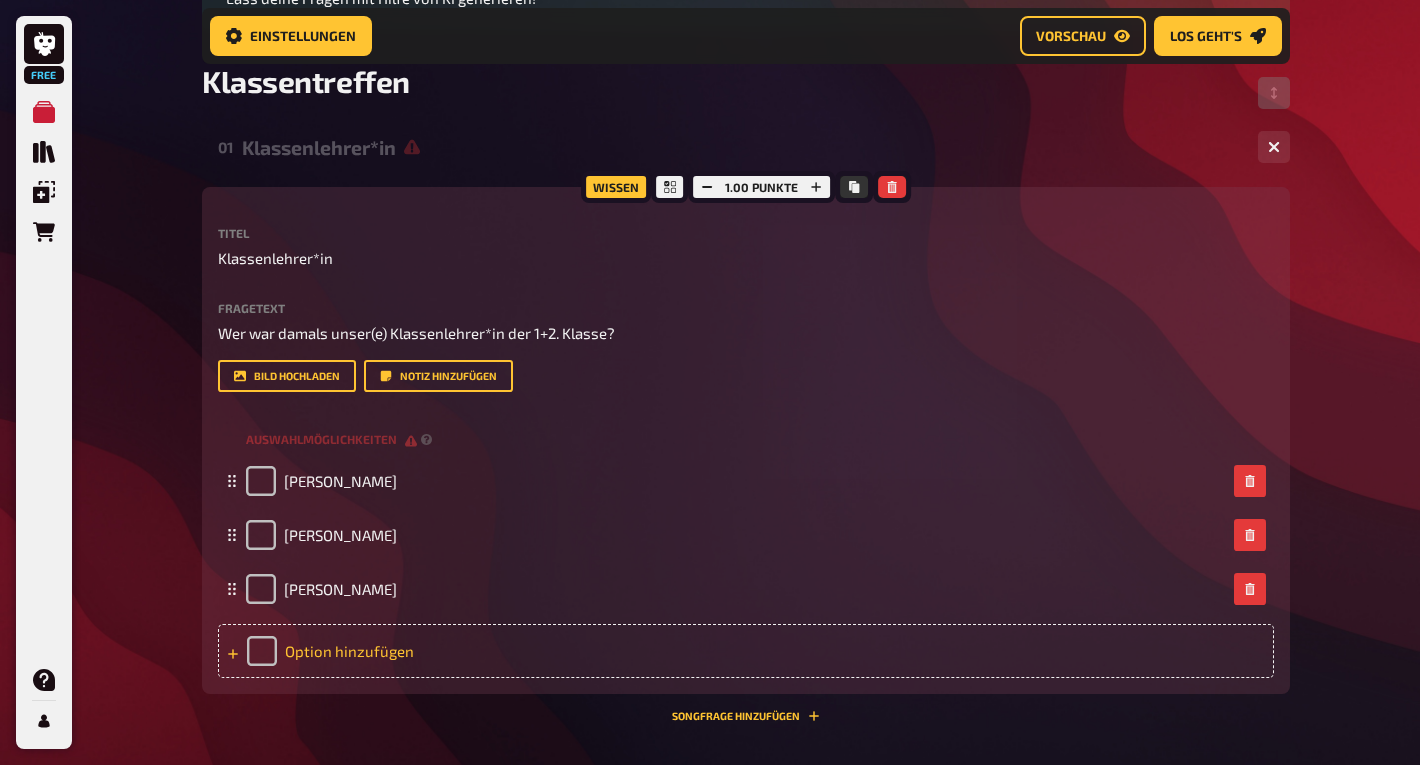 click on "Option hinzufügen" at bounding box center (746, 651) 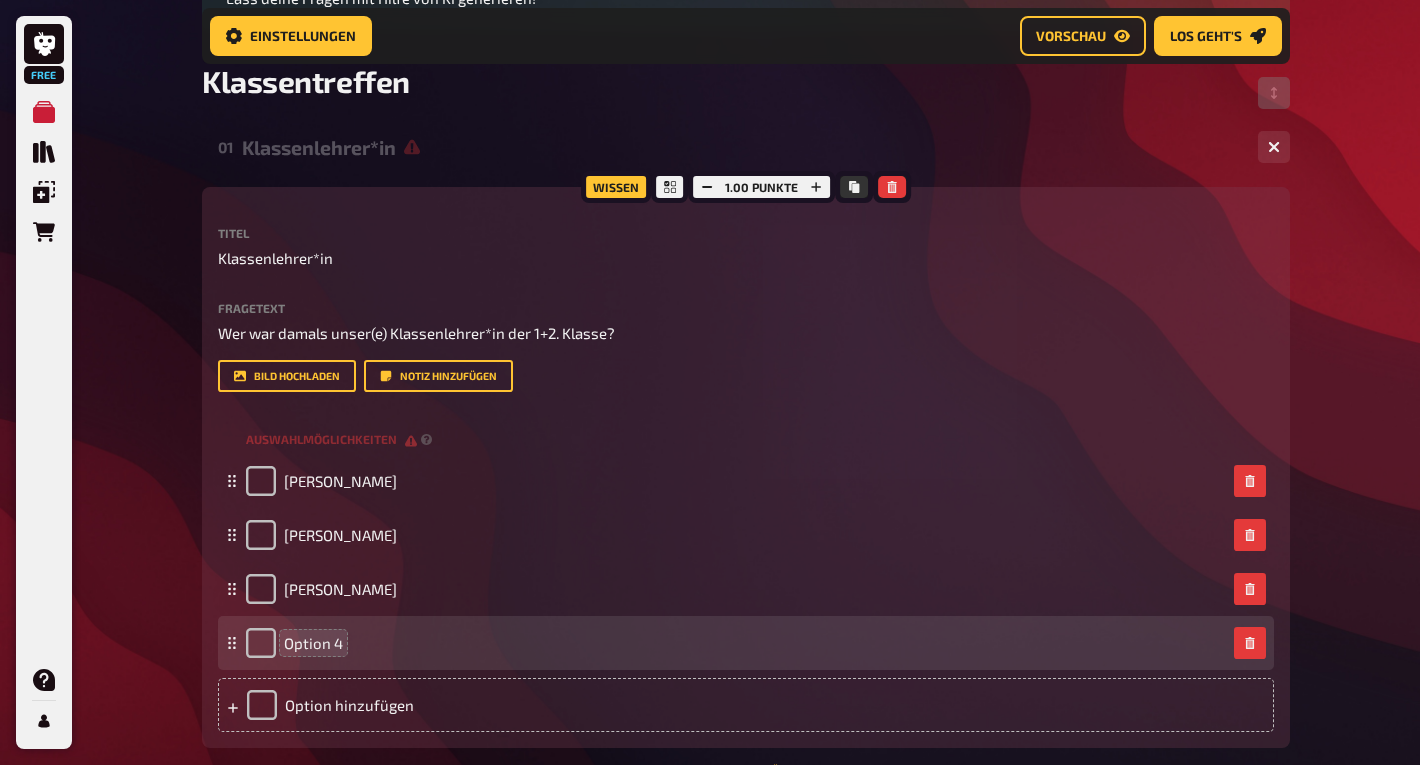 click on "Option 4" at bounding box center [313, 643] 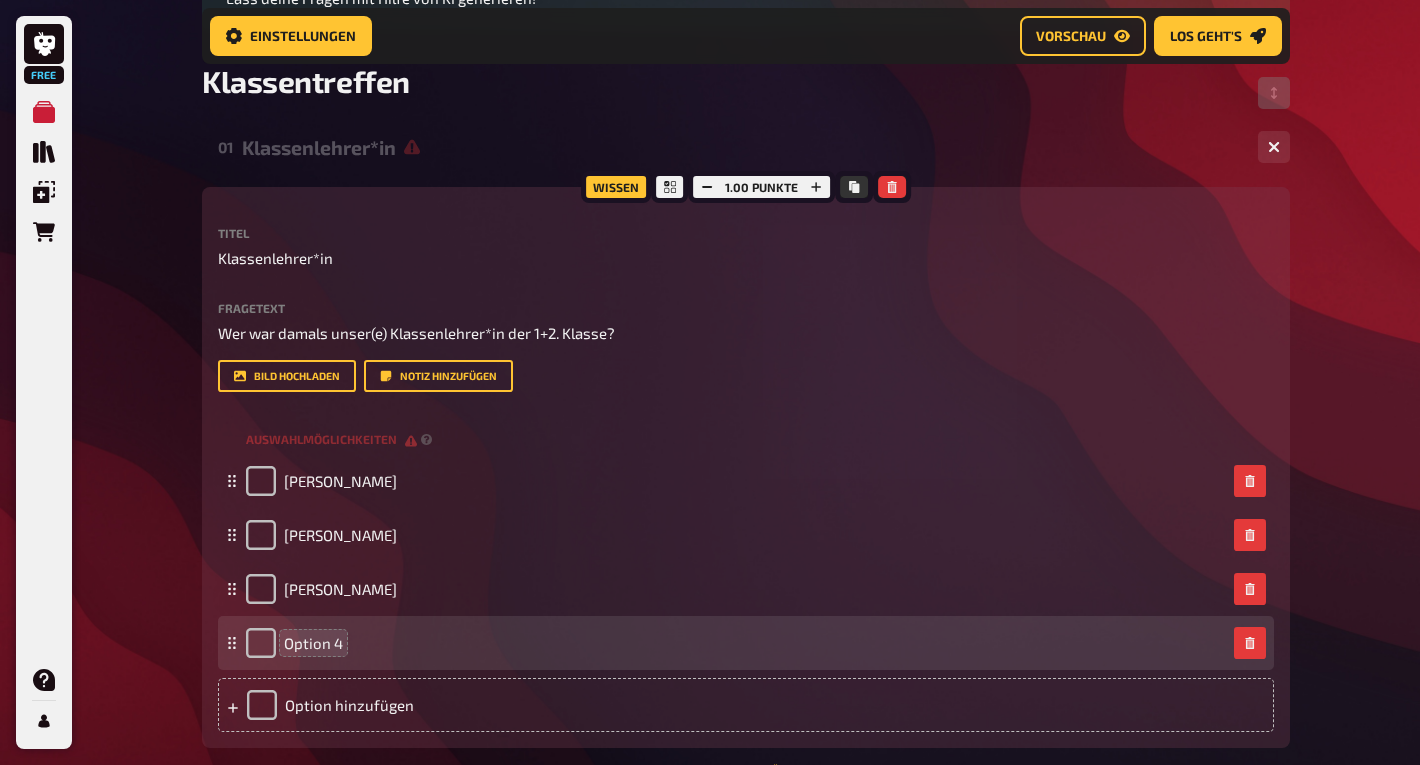 click on "Option 4" at bounding box center [313, 643] 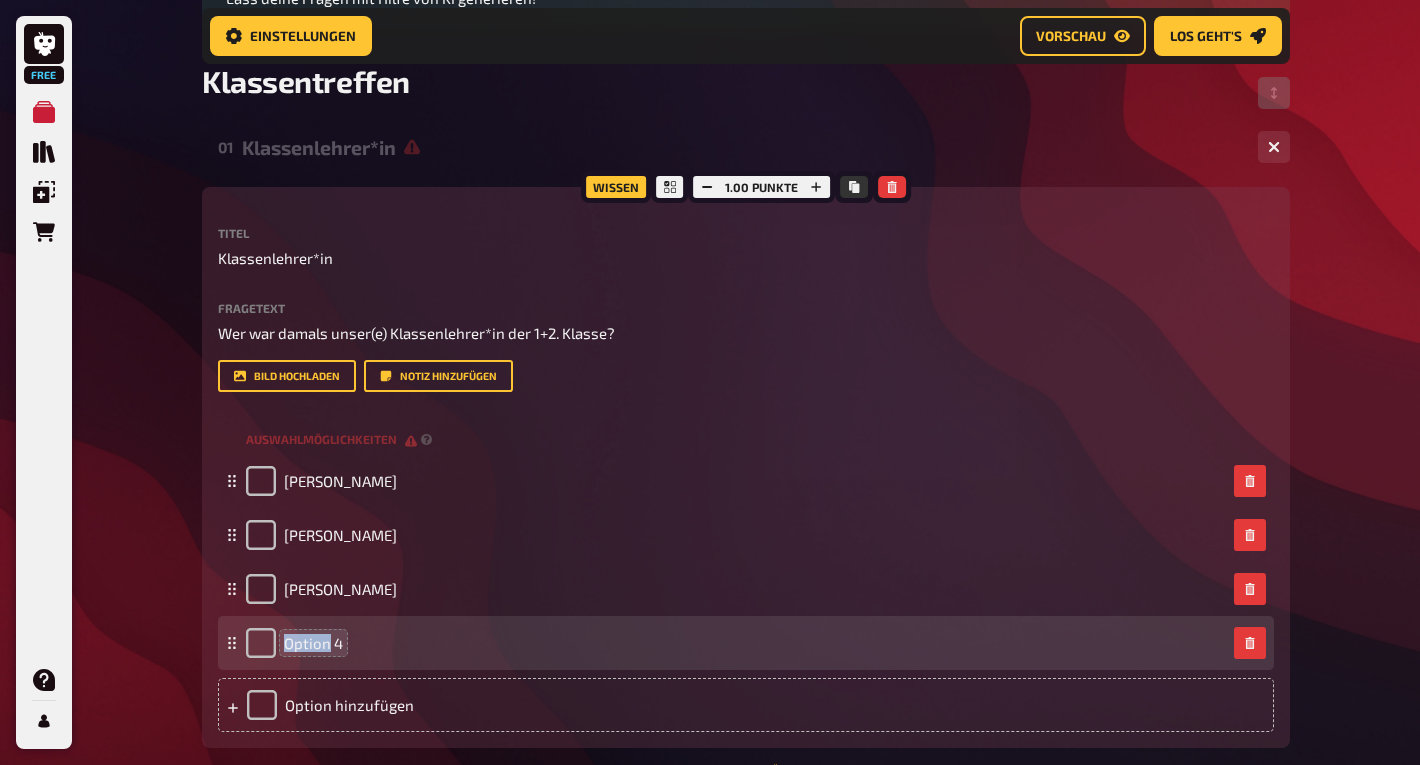 click on "Option 4" at bounding box center [313, 643] 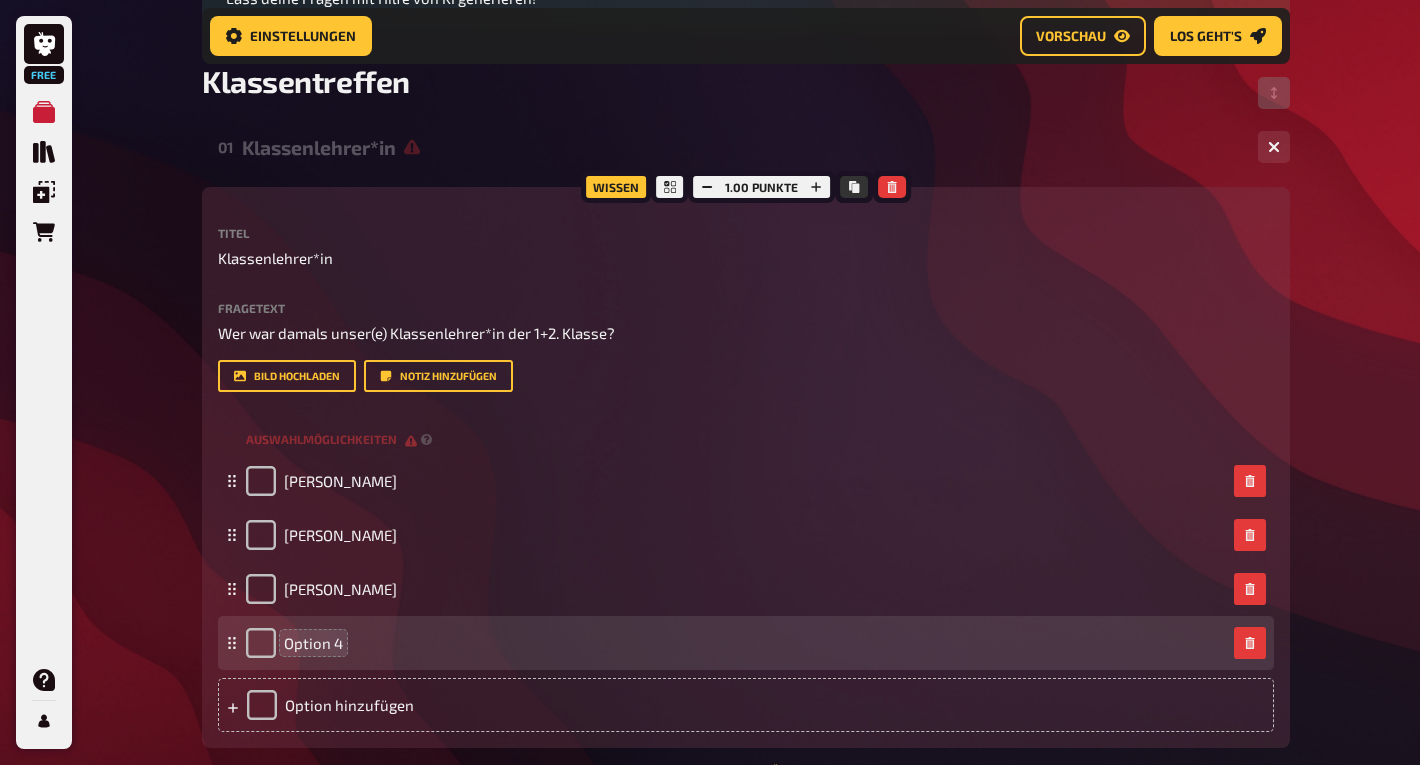 type 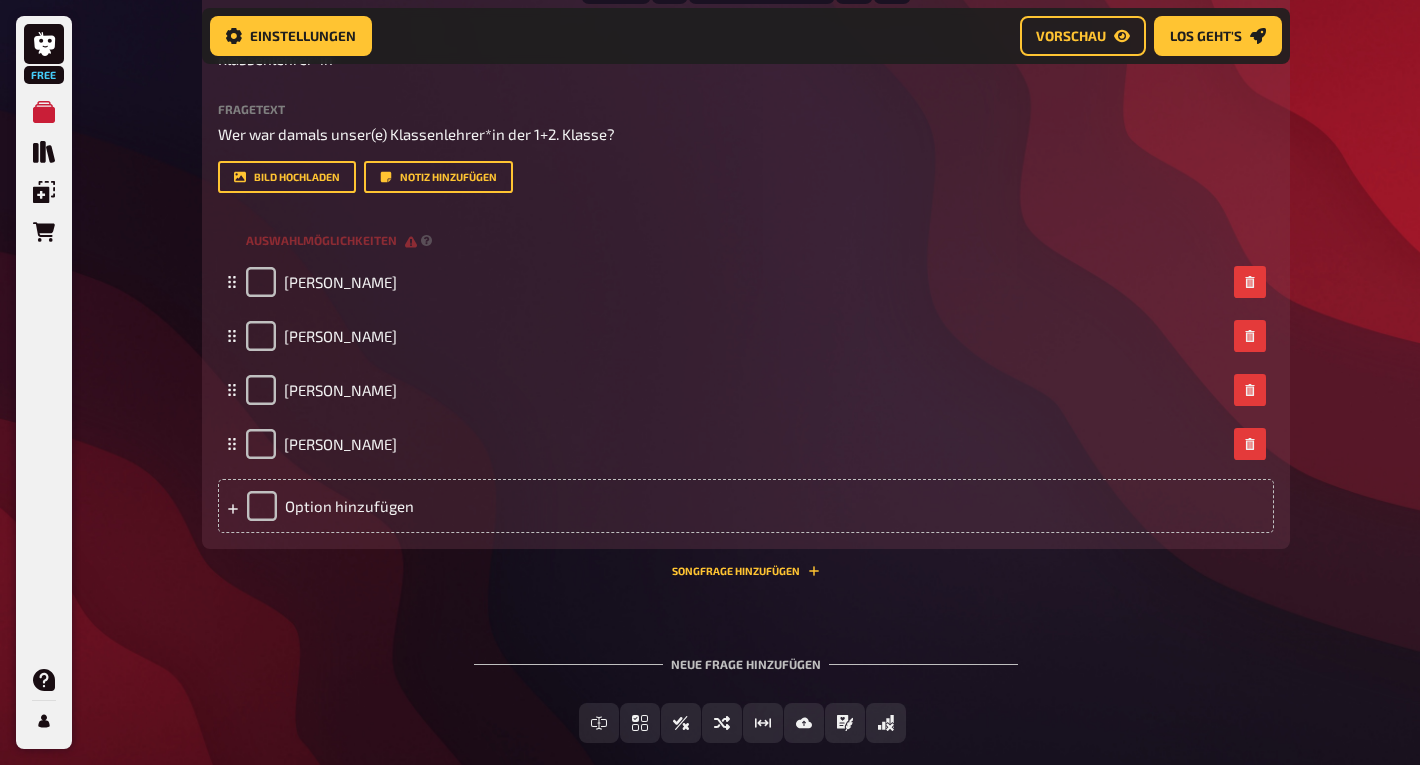 scroll, scrollTop: 482, scrollLeft: 0, axis: vertical 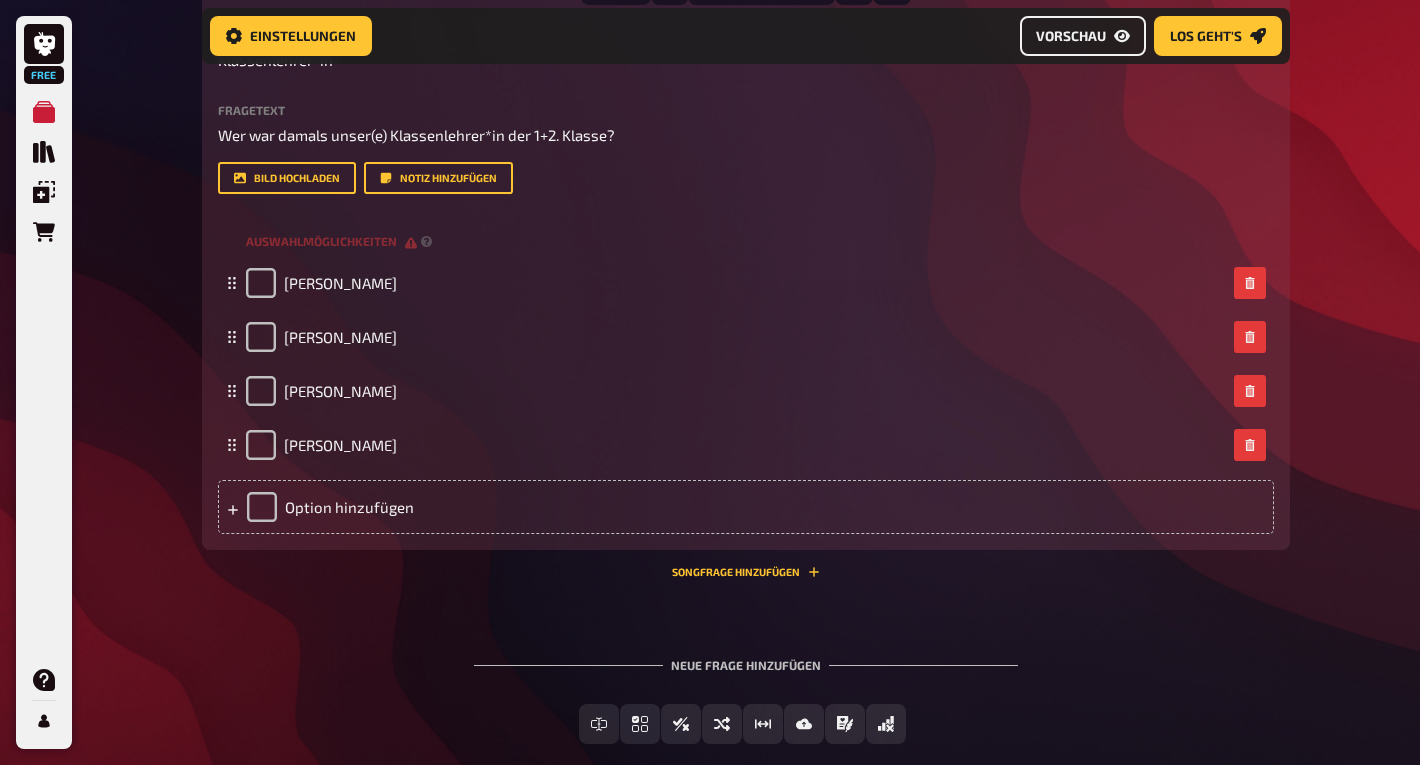 click on "Vorschau" at bounding box center [1071, 36] 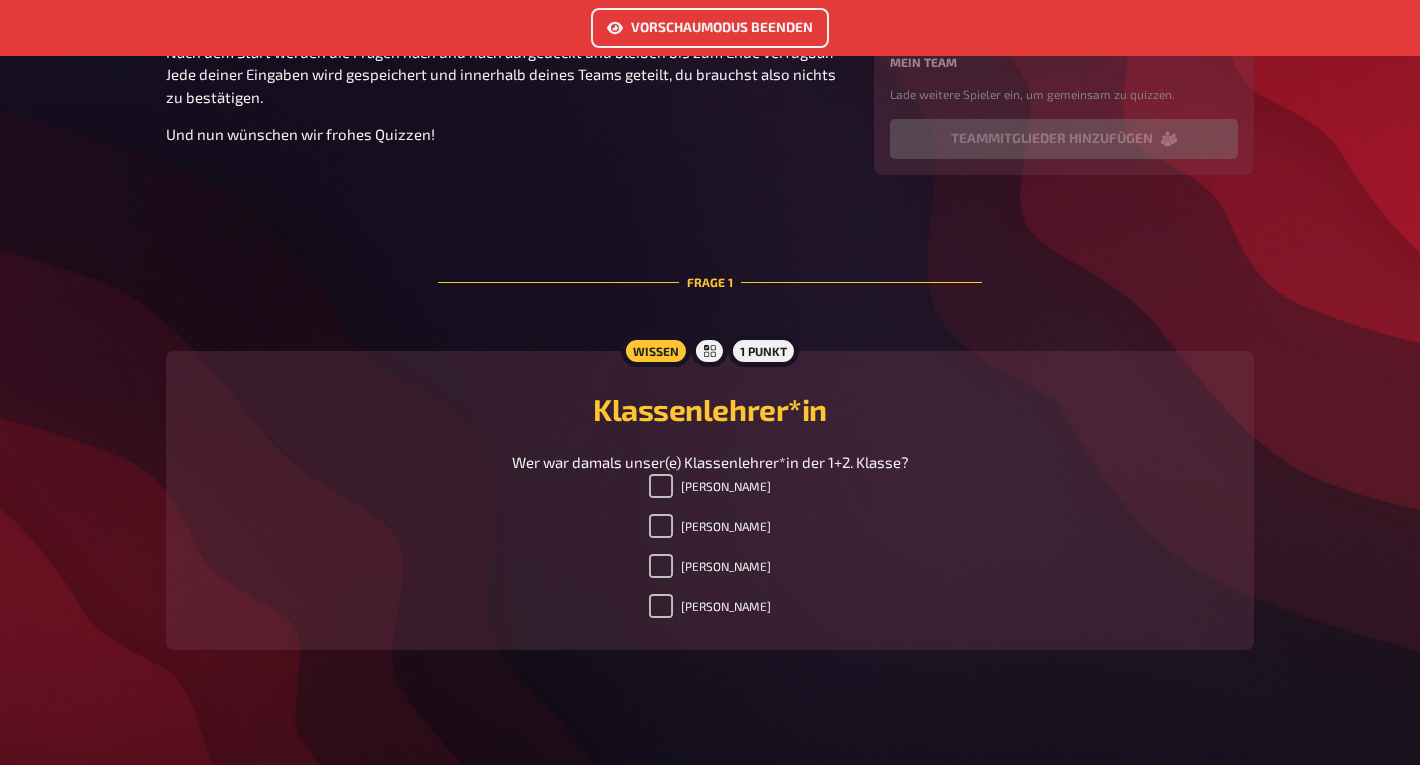 scroll, scrollTop: 353, scrollLeft: 0, axis: vertical 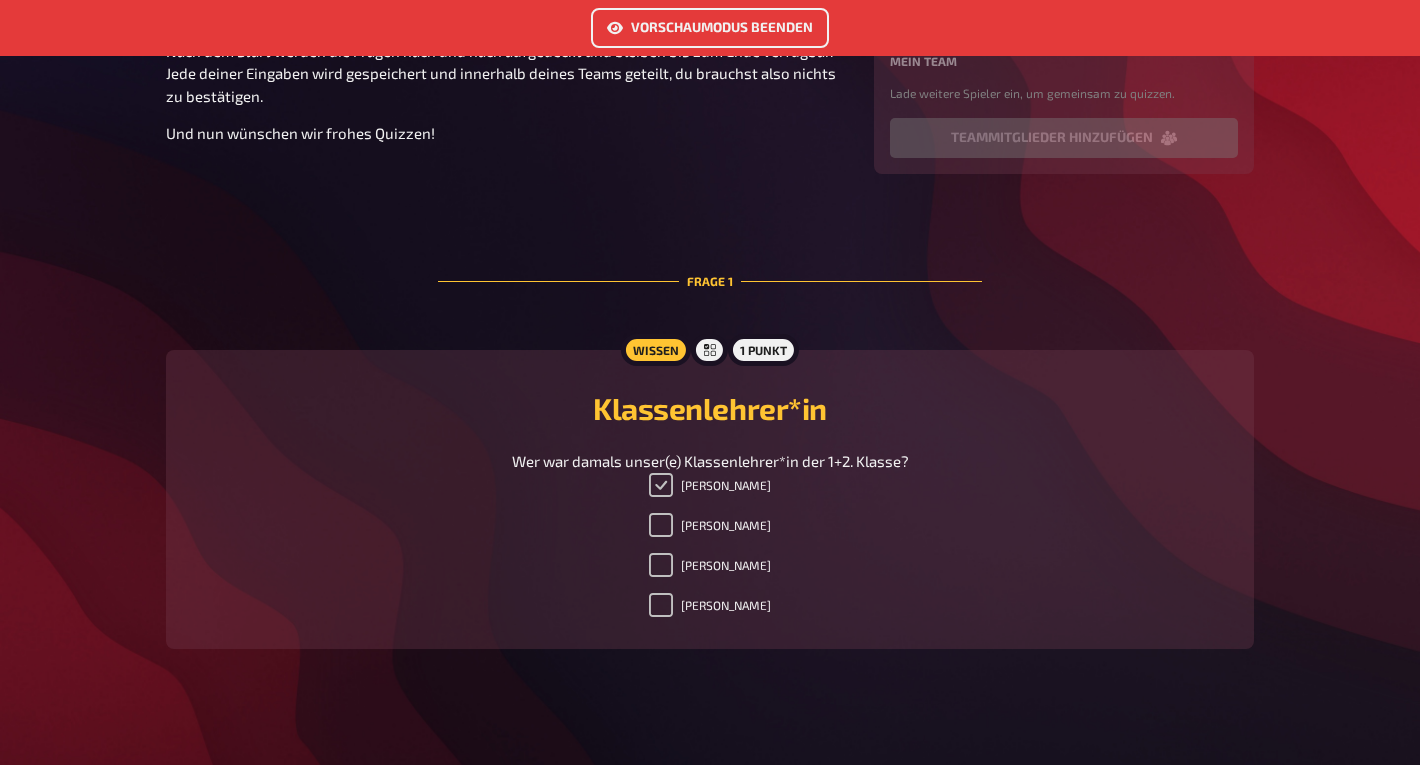 click on "[PERSON_NAME]" at bounding box center (661, 485) 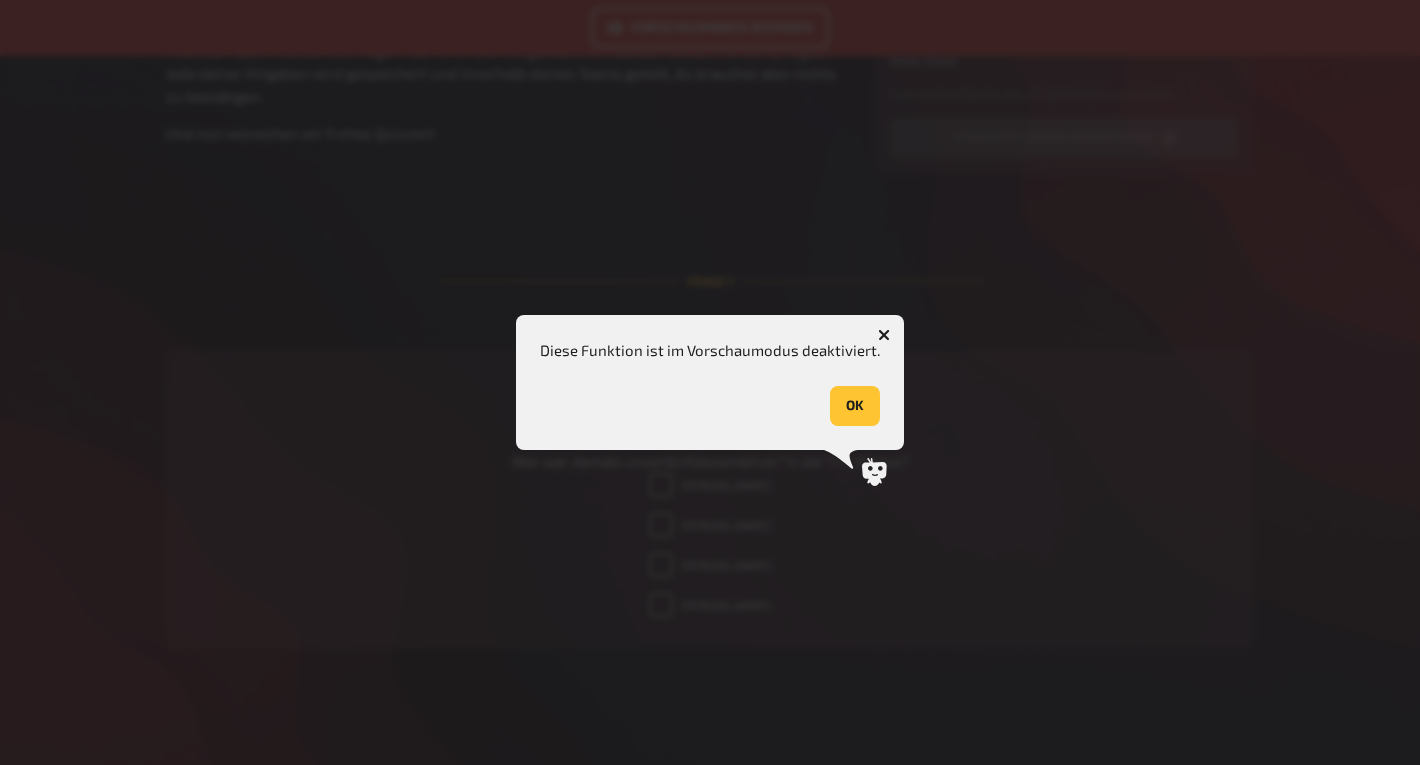 click 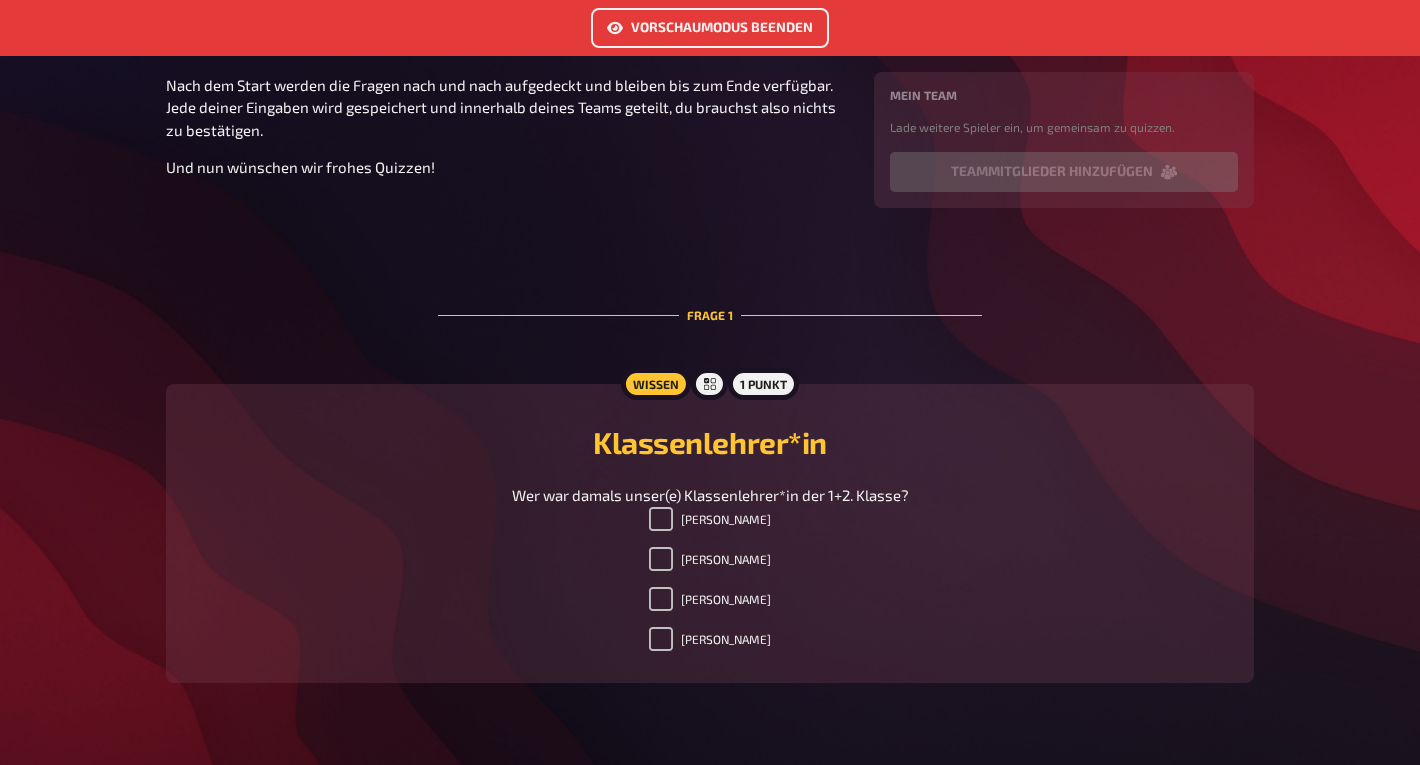 scroll, scrollTop: 303, scrollLeft: 0, axis: vertical 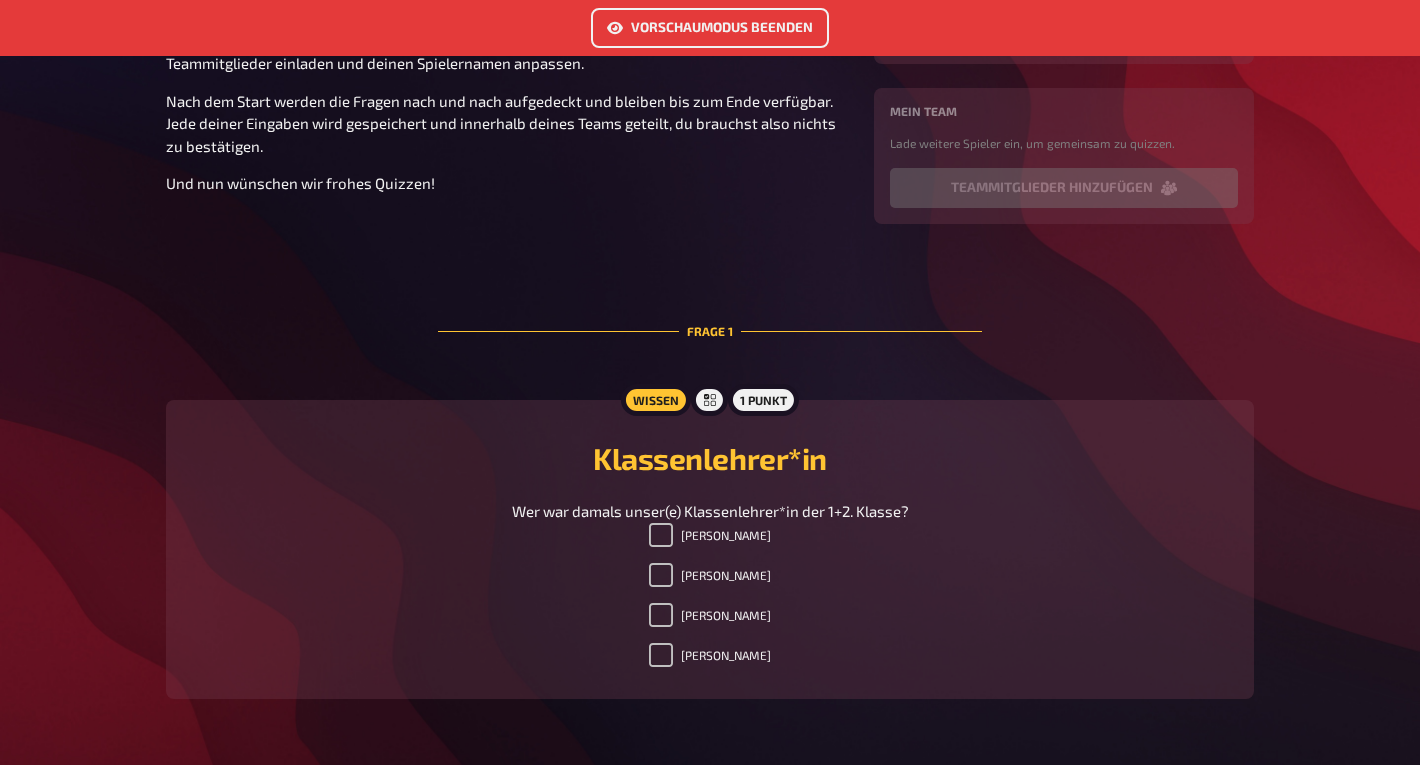 click on "Vorschaumodus beenden" at bounding box center (710, 28) 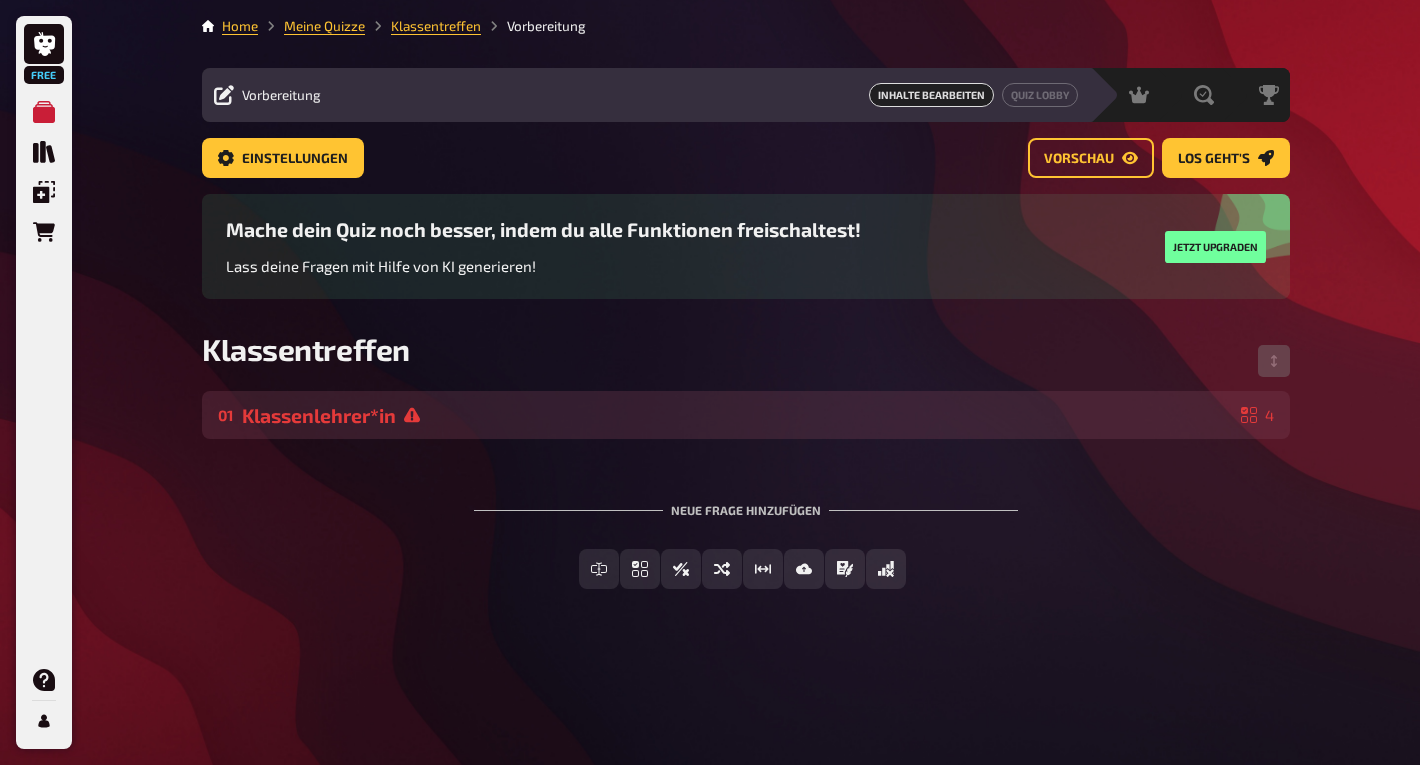 click on "Klassenlehrer*in" at bounding box center [737, 415] 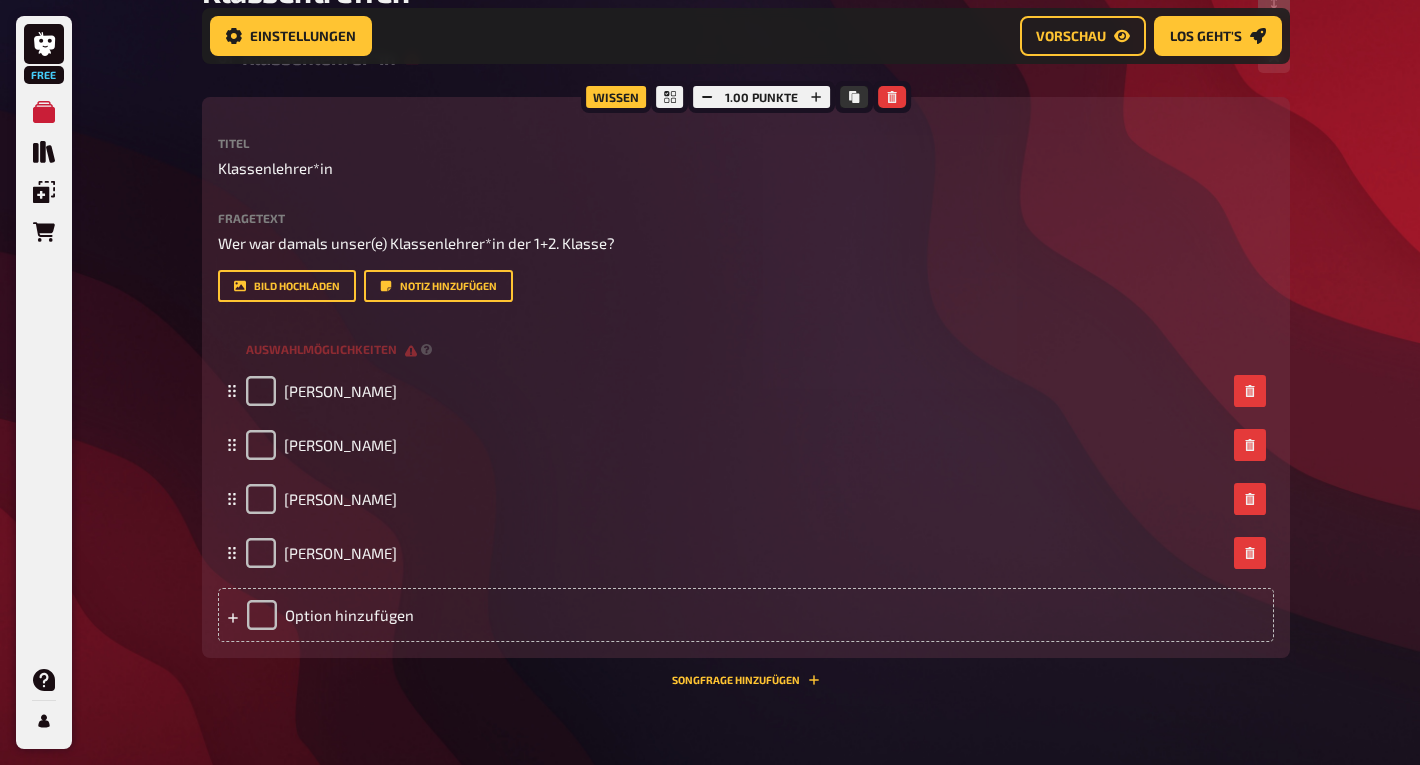 scroll, scrollTop: 375, scrollLeft: 0, axis: vertical 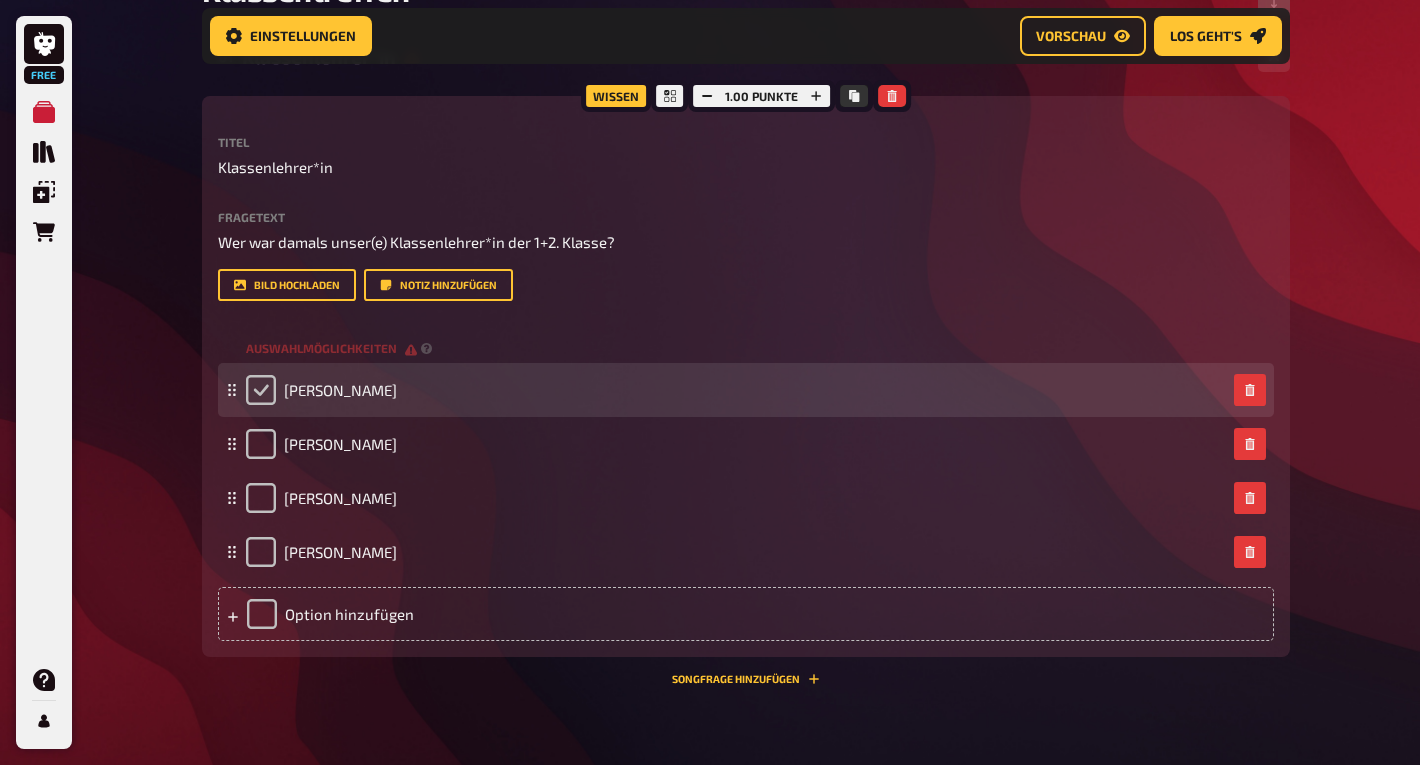 click at bounding box center [261, 390] 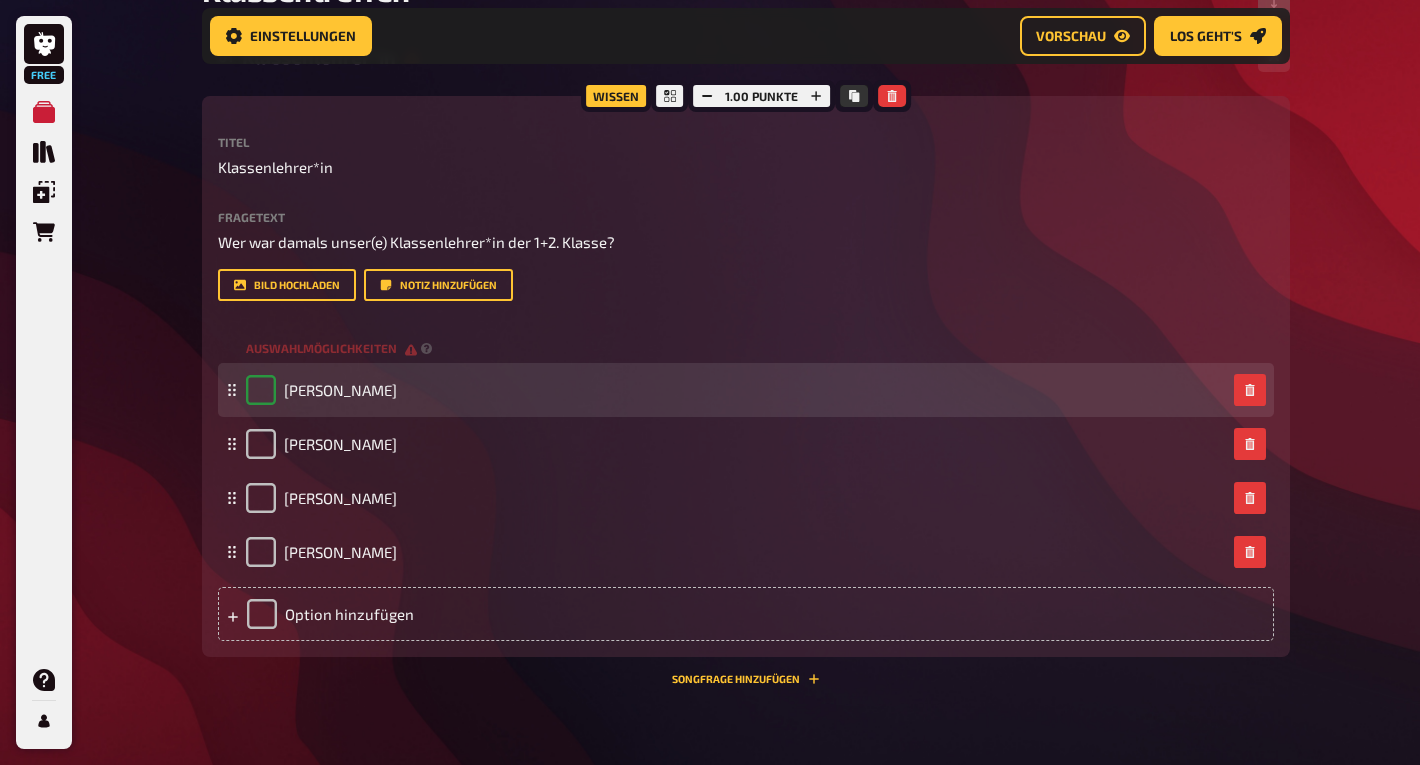 checkbox on "true" 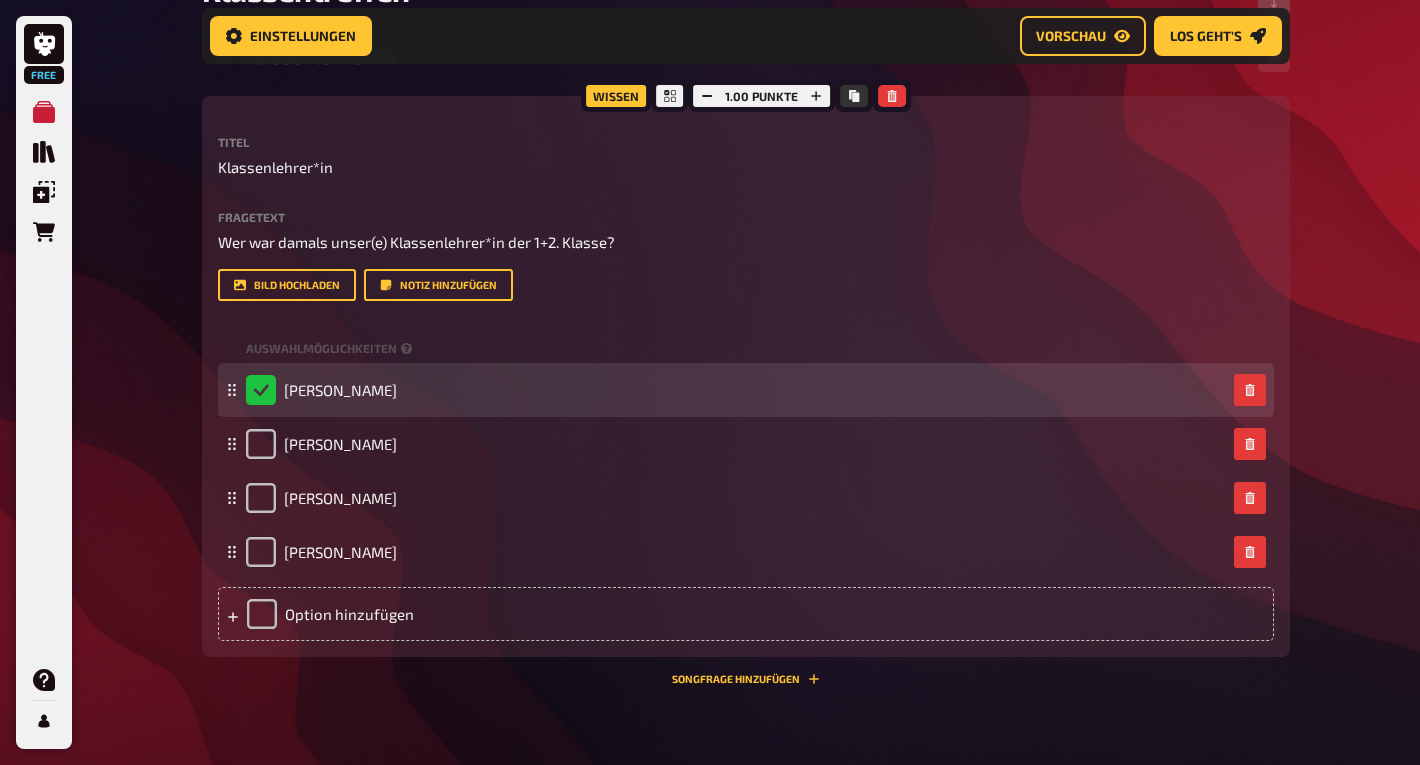 click on "[PERSON_NAME]" at bounding box center (321, 390) 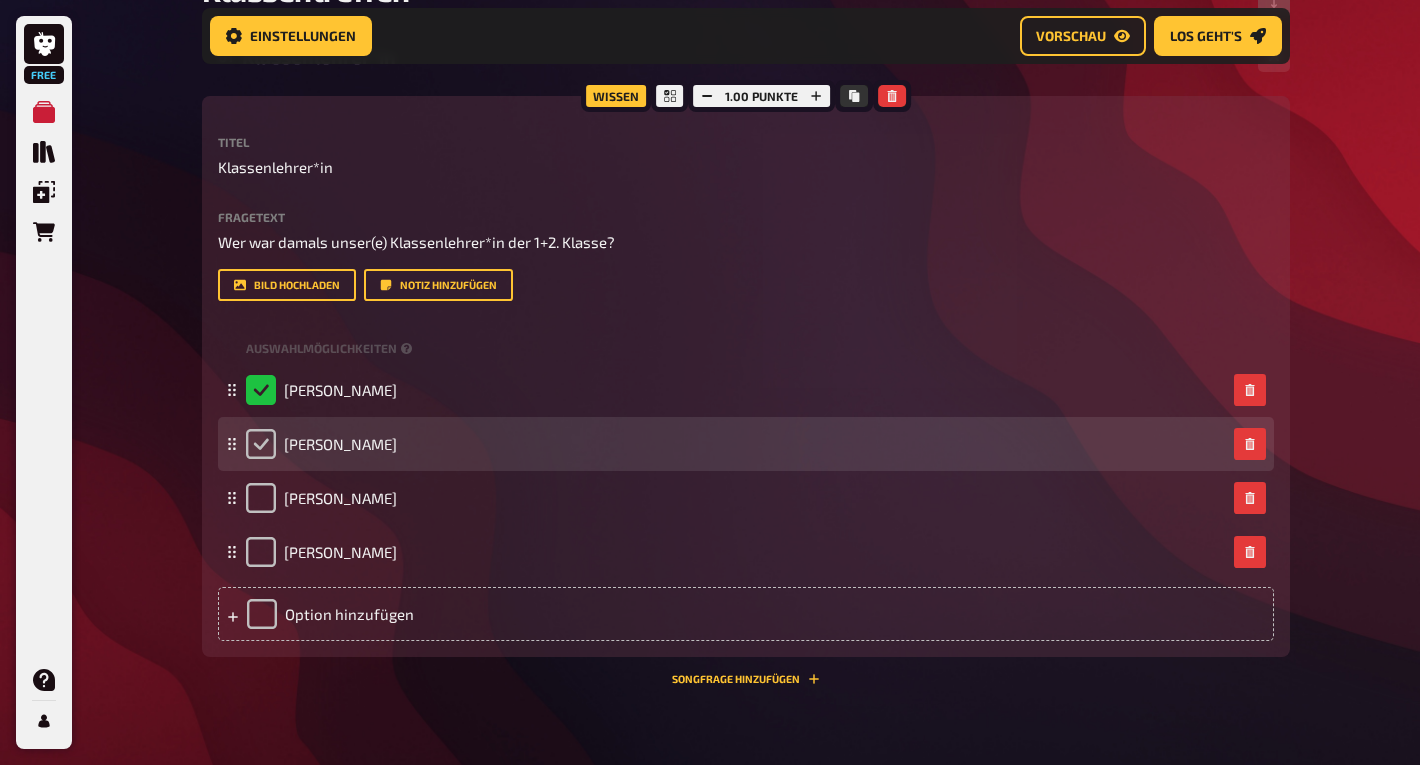 click at bounding box center (261, 444) 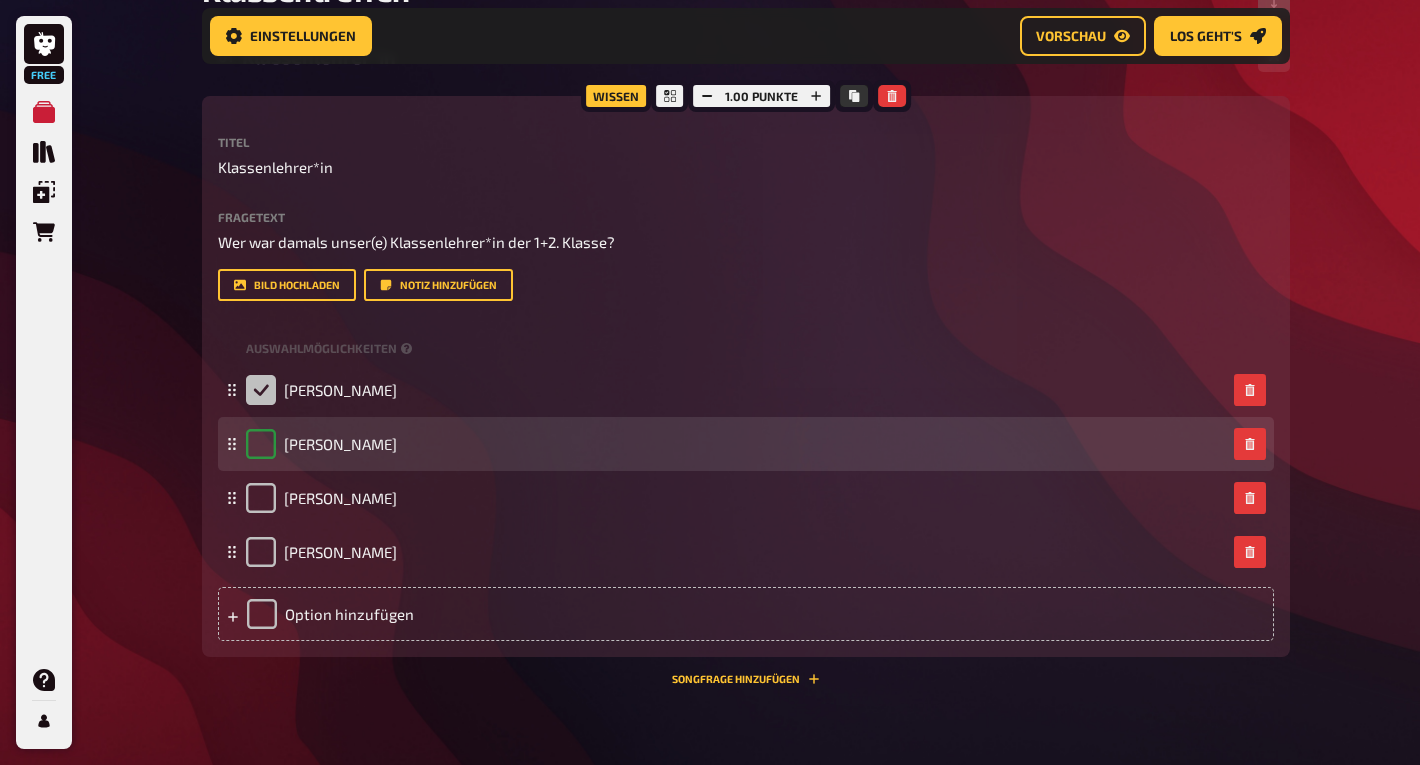 checkbox on "true" 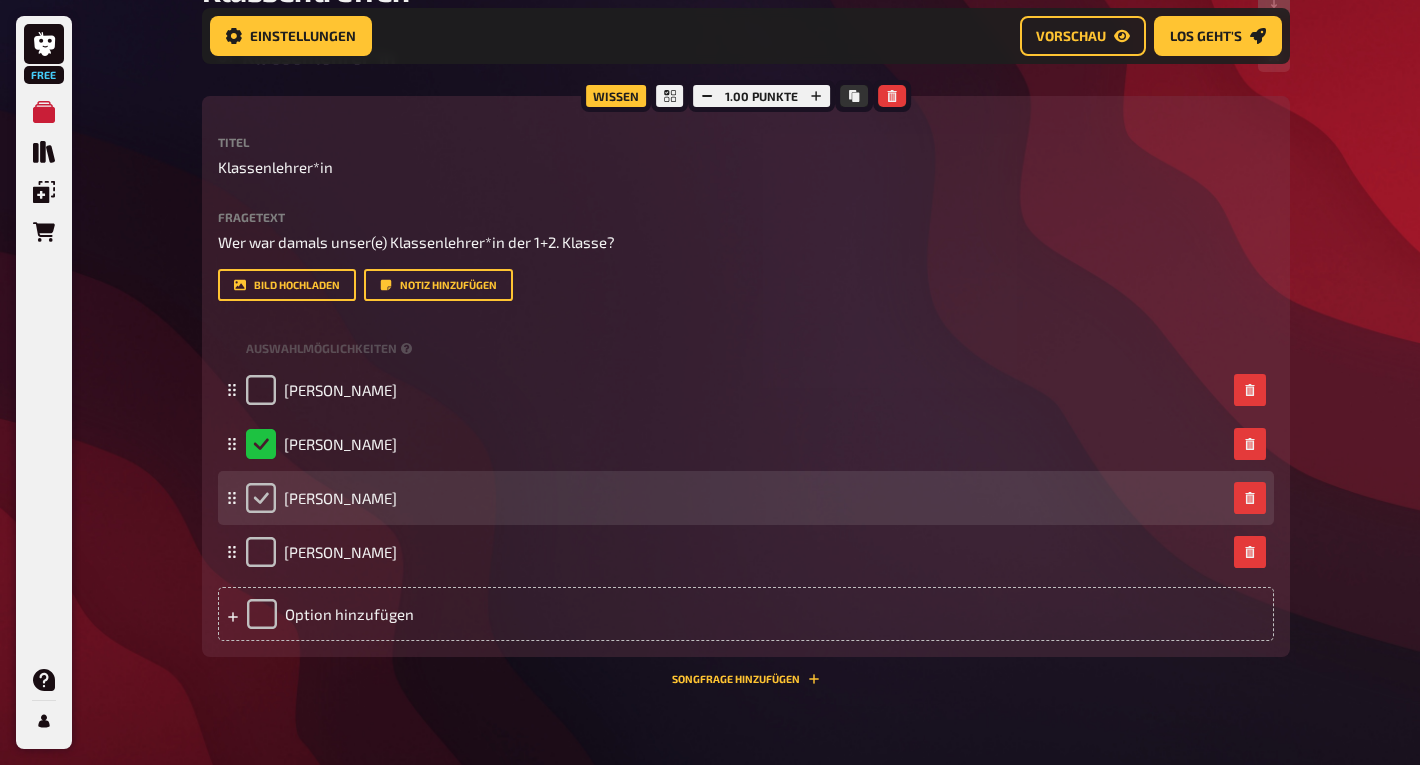 click at bounding box center [261, 498] 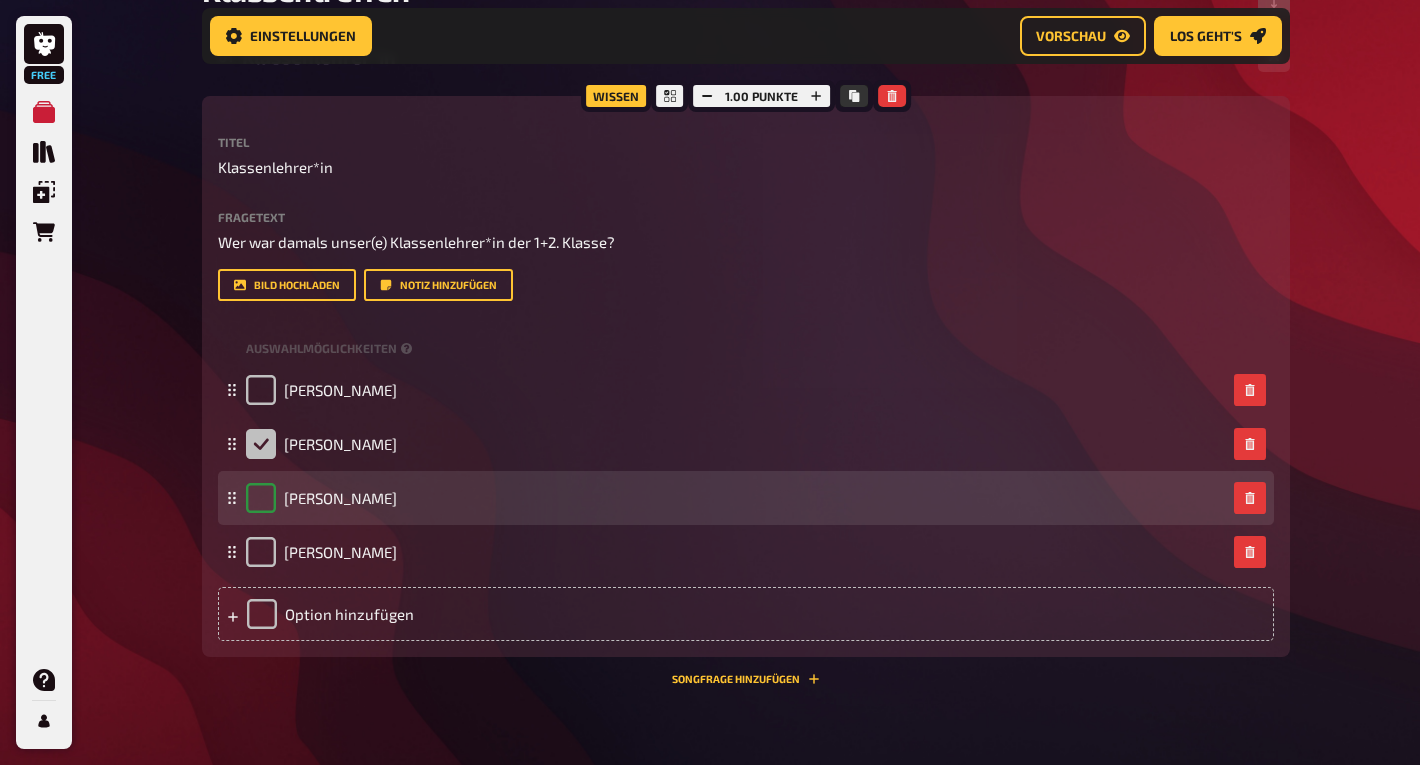 checkbox on "true" 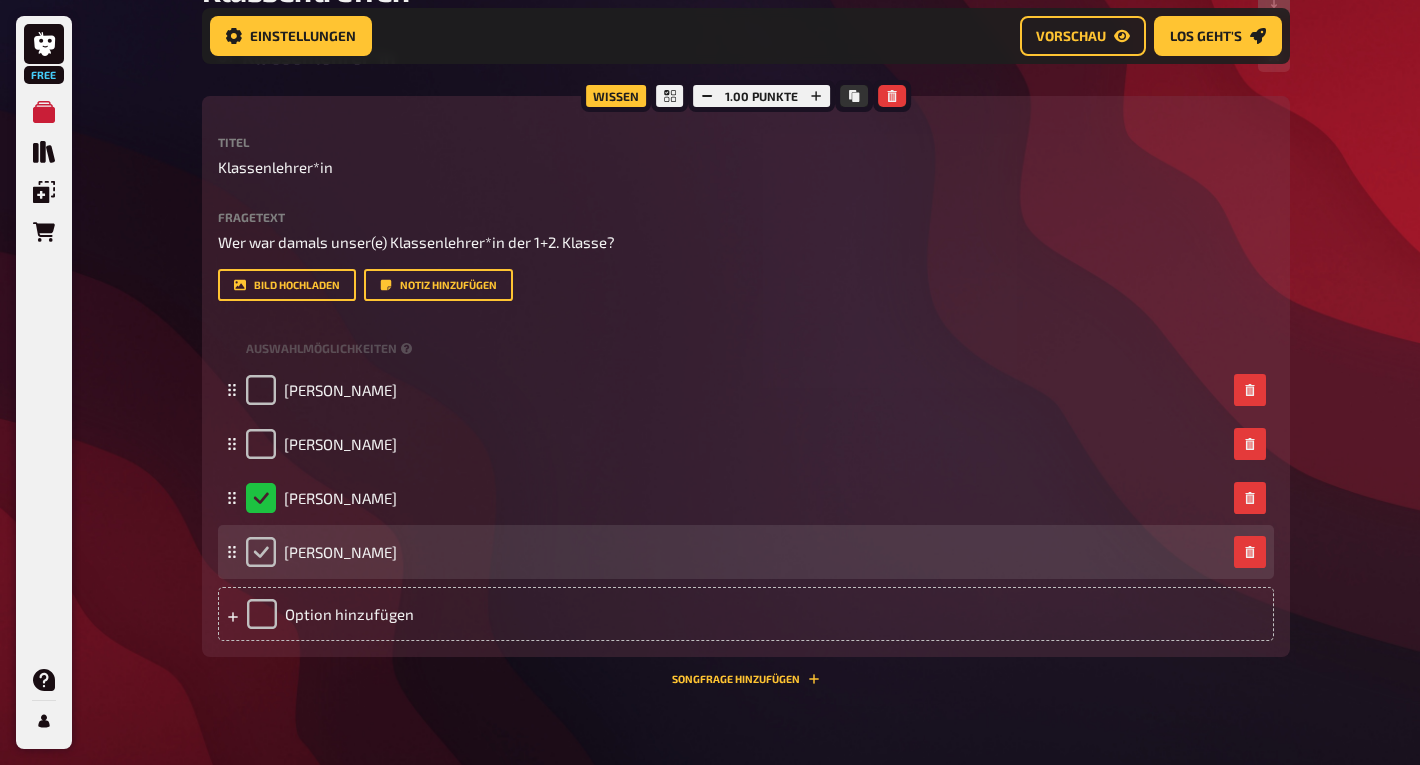click at bounding box center (261, 552) 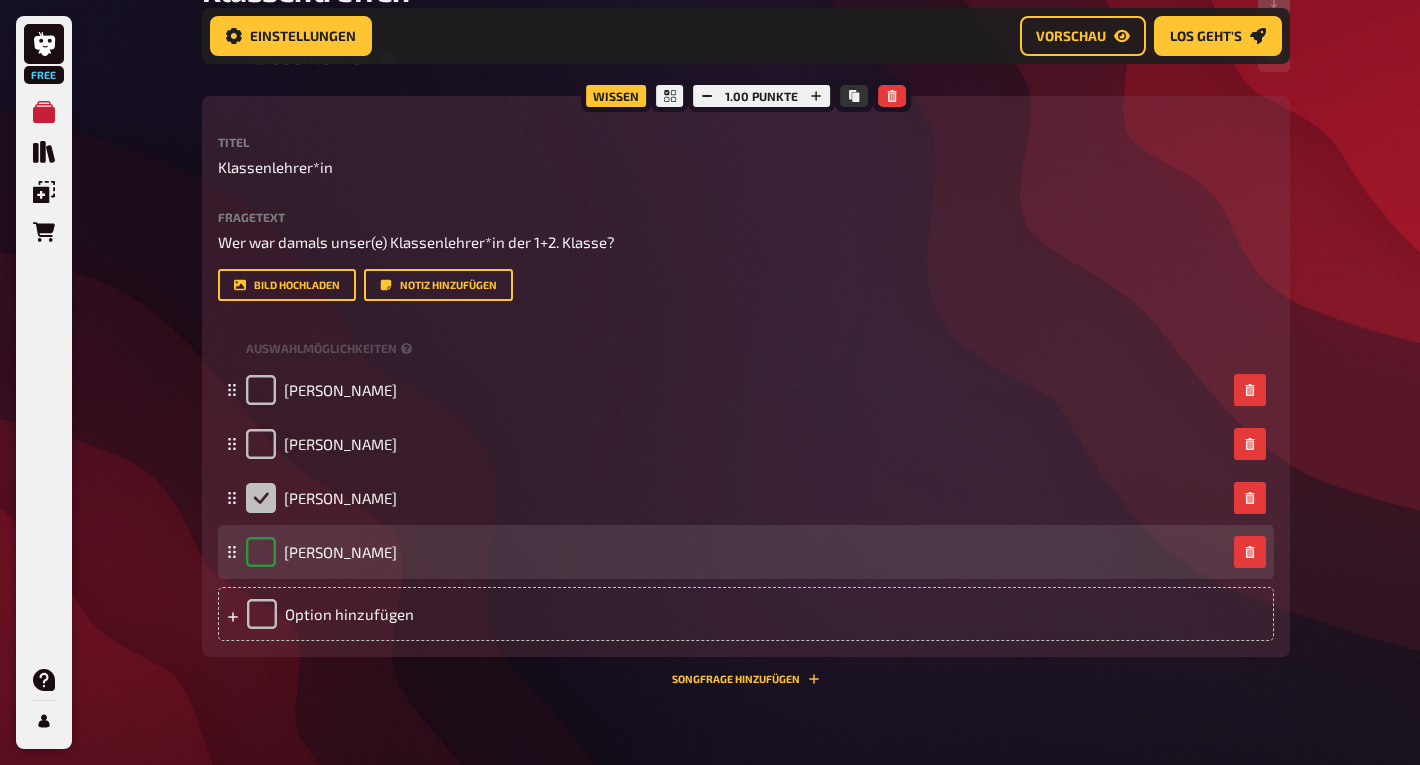 checkbox on "true" 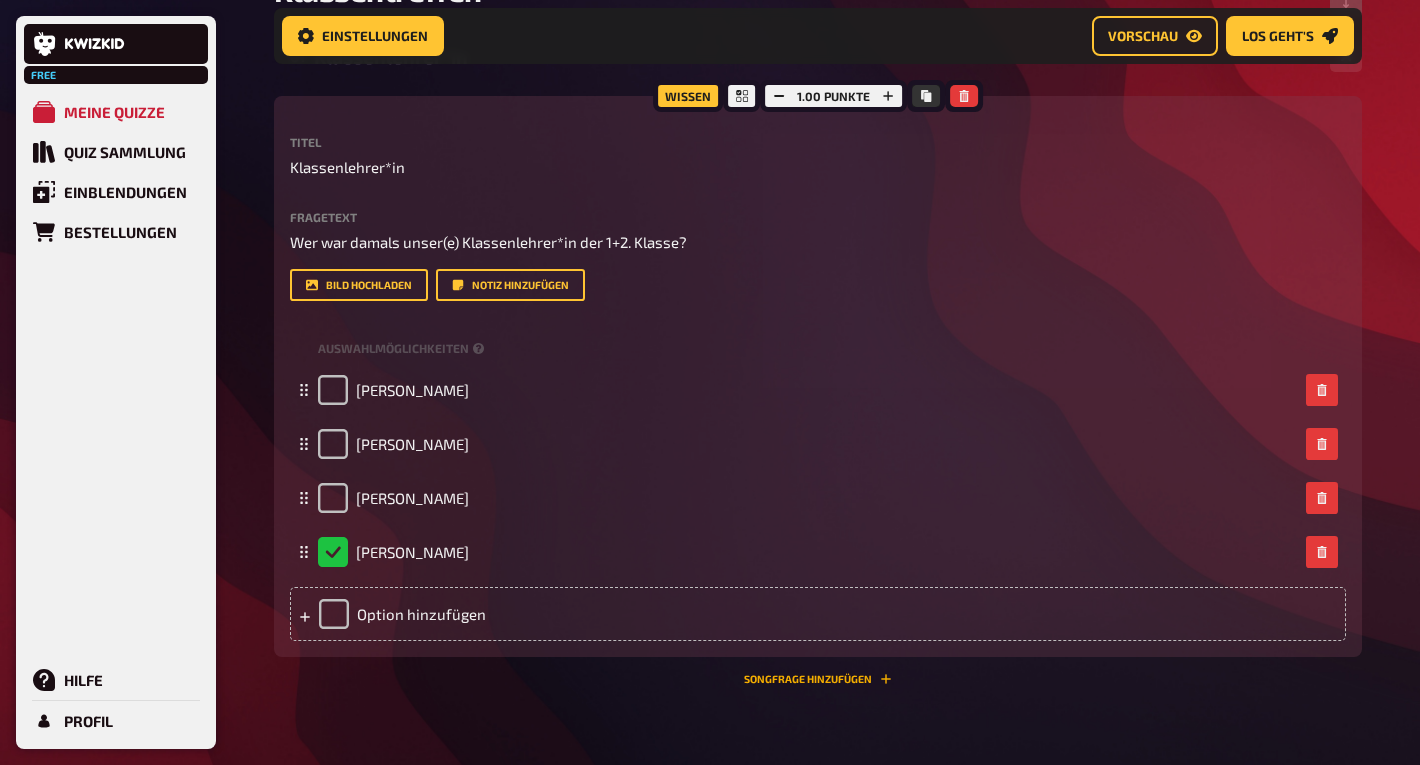 click on "Songfrage hinzufügen" at bounding box center [818, 679] 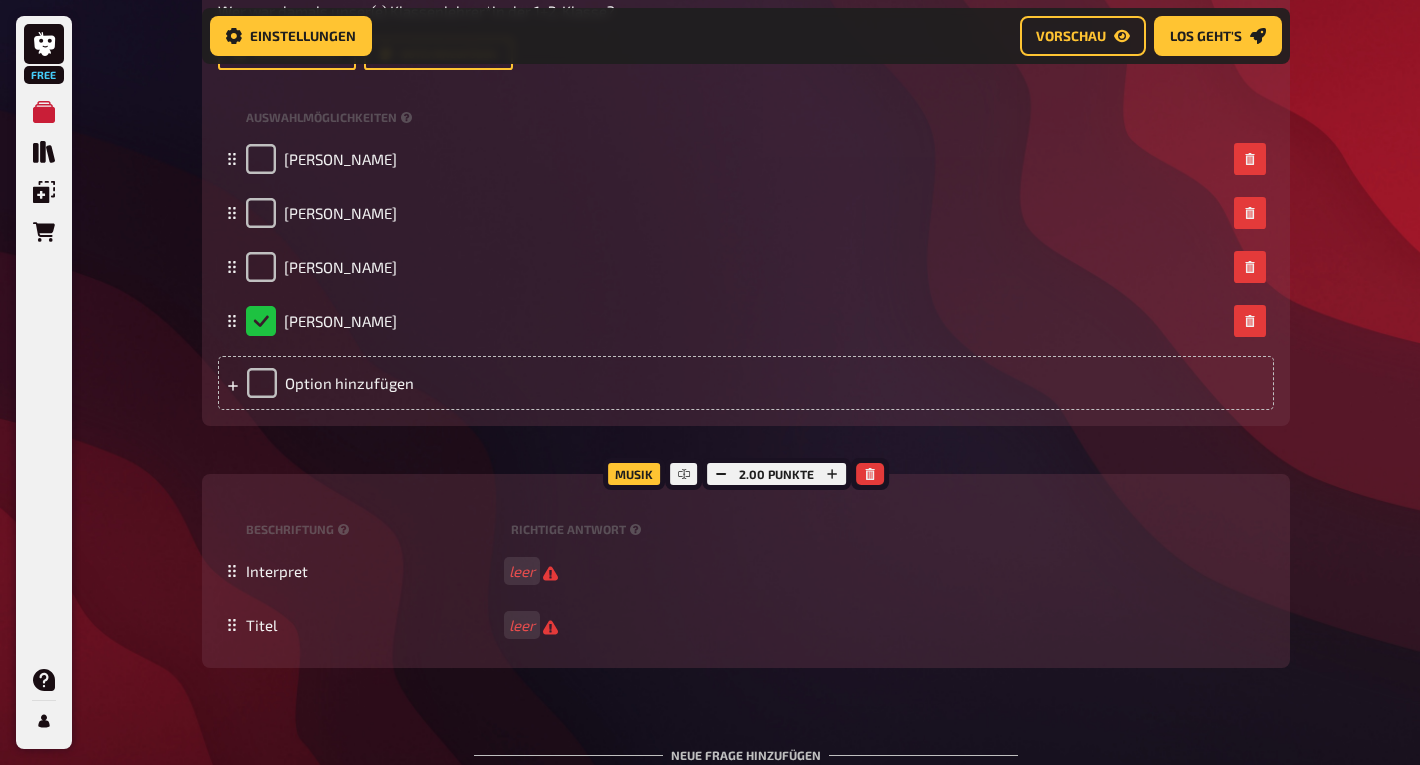 scroll, scrollTop: 607, scrollLeft: 0, axis: vertical 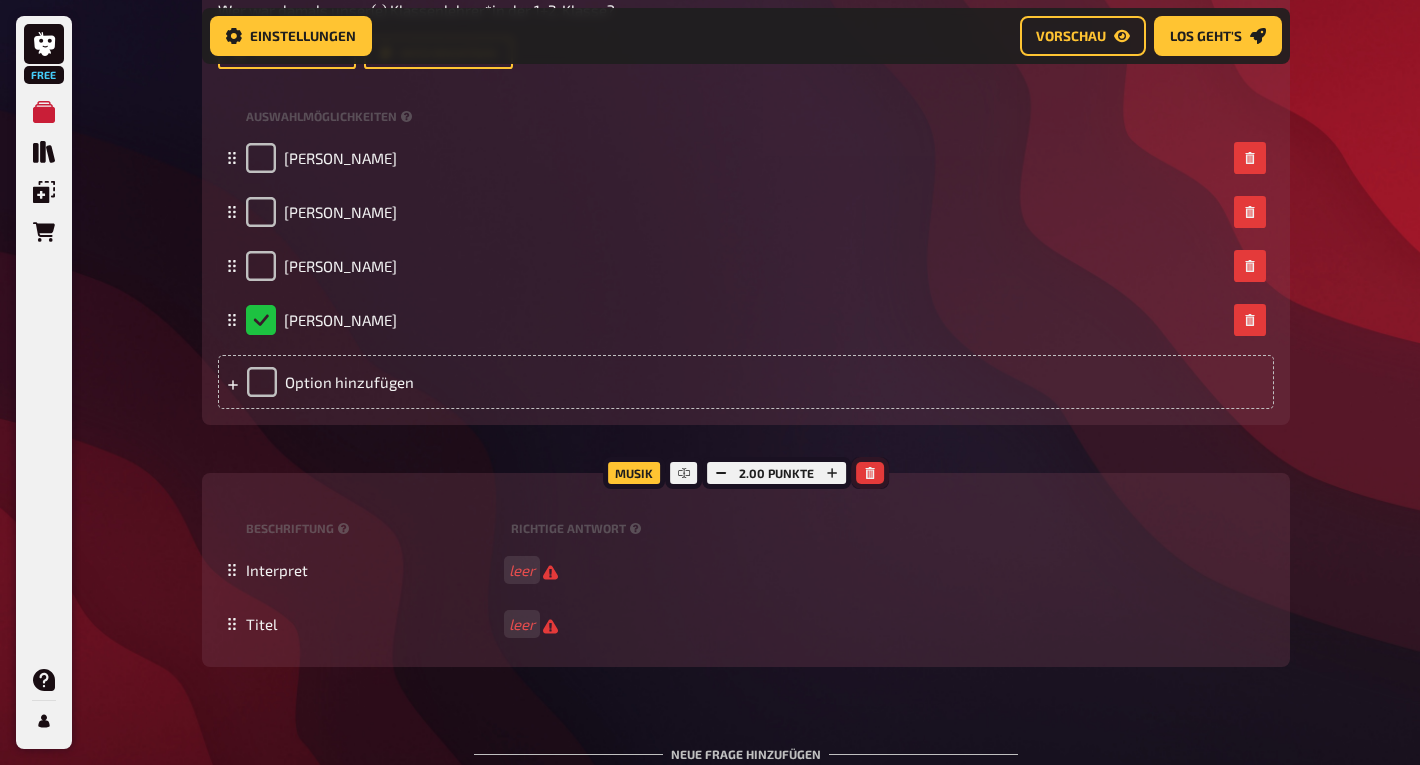 click 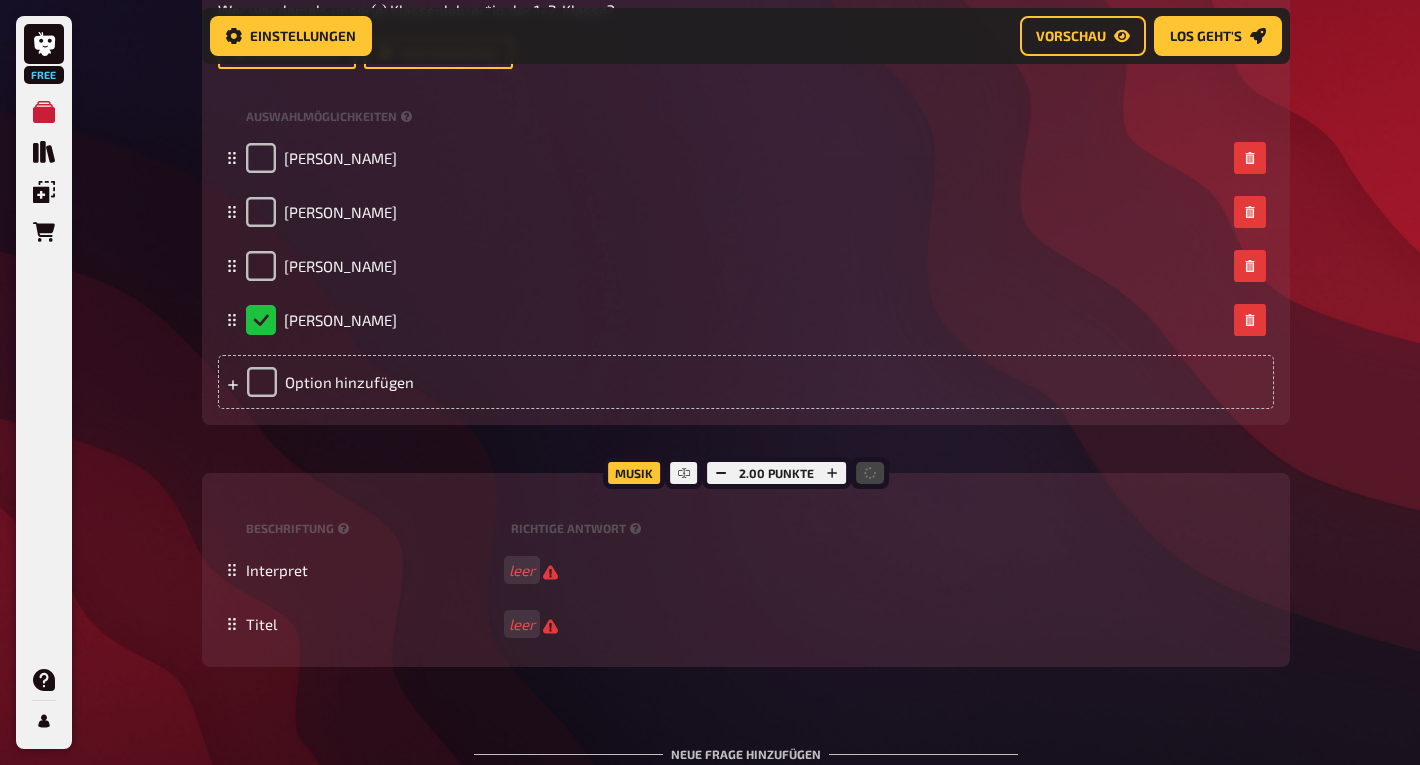 scroll, scrollTop: 591, scrollLeft: 0, axis: vertical 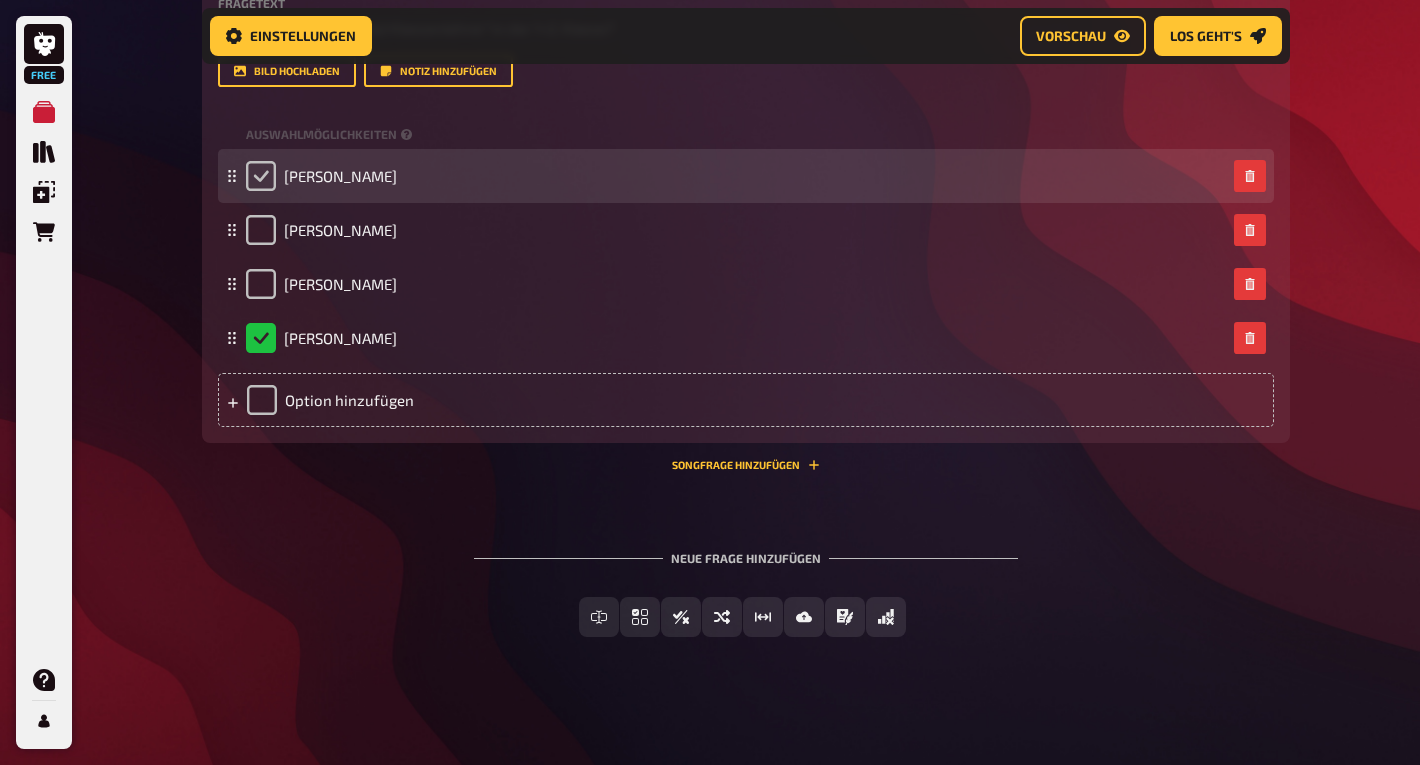 click at bounding box center [261, 176] 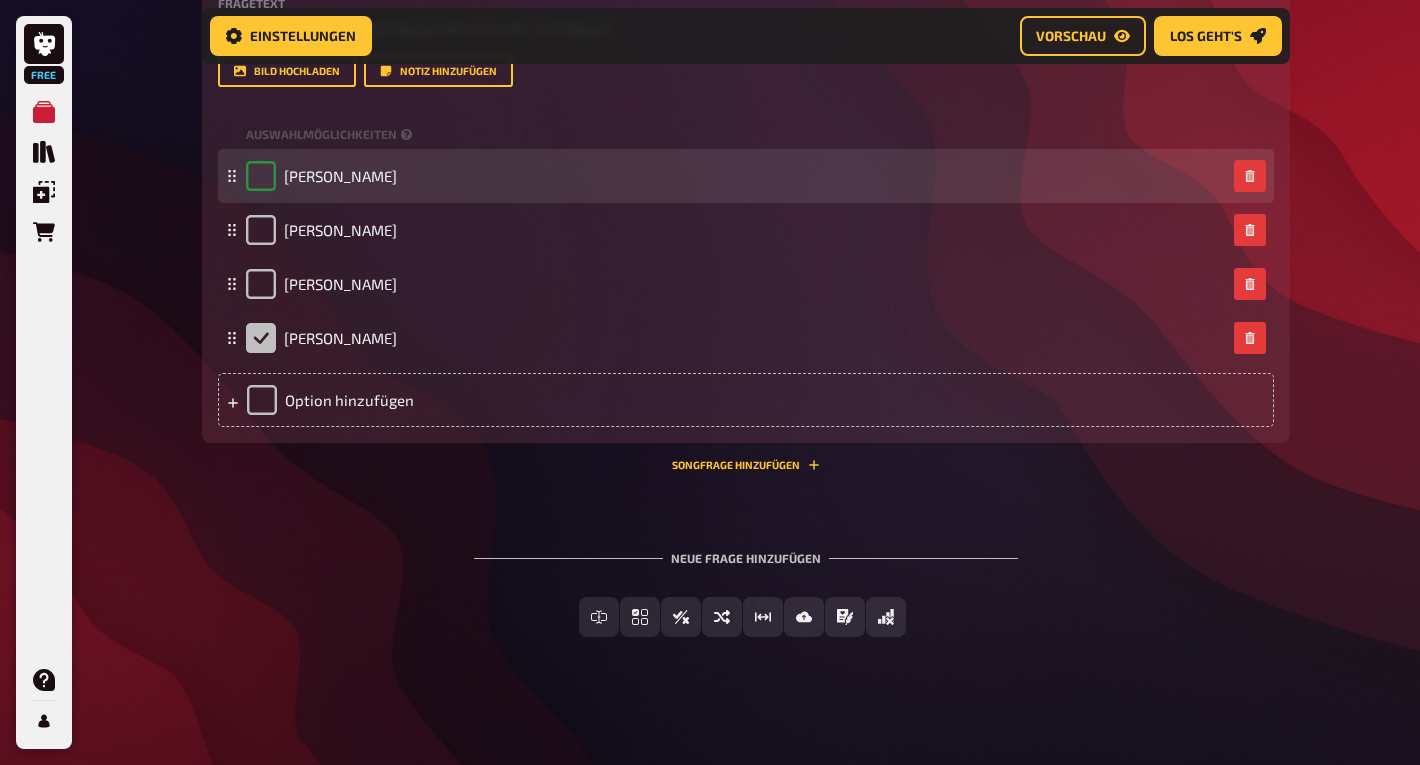 checkbox on "true" 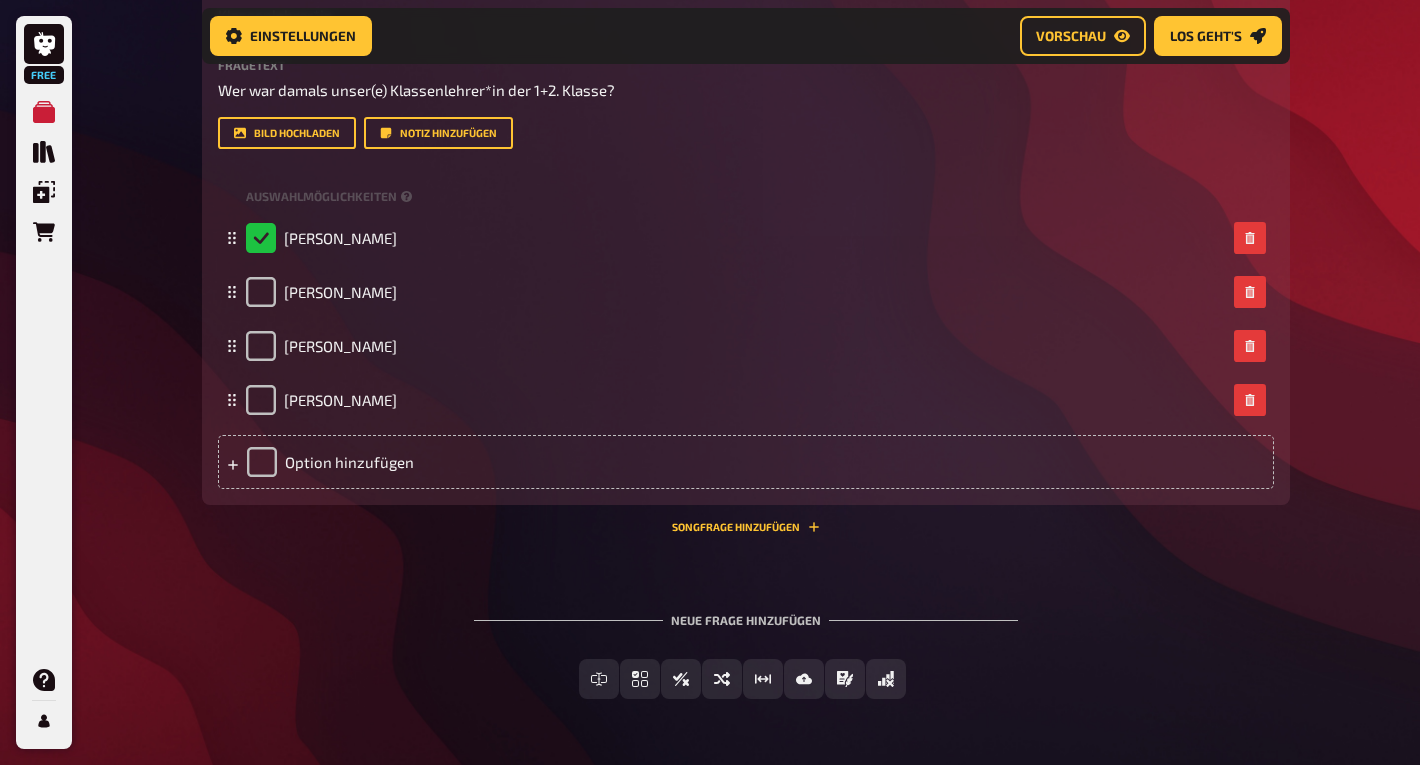 scroll, scrollTop: 537, scrollLeft: 0, axis: vertical 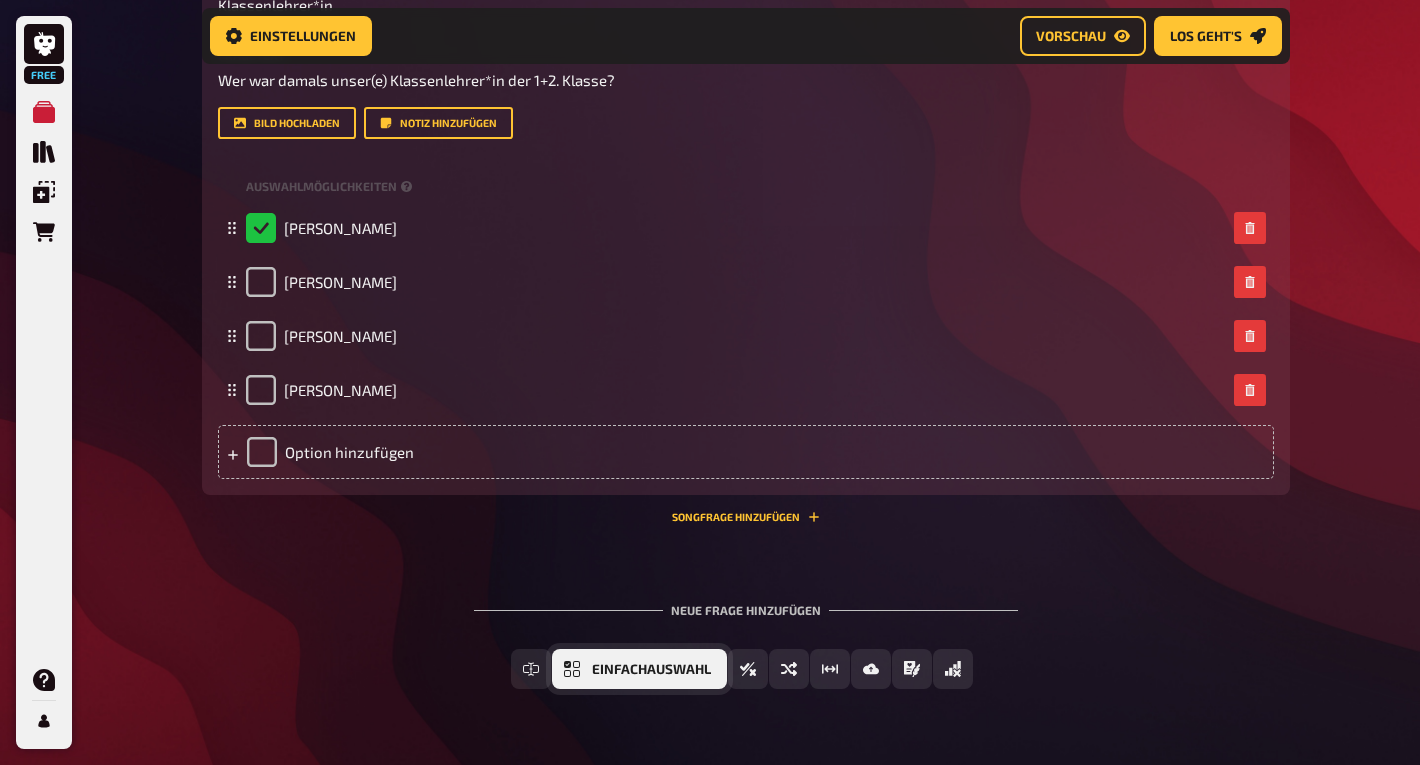 click on "Einfachauswahl" at bounding box center [639, 669] 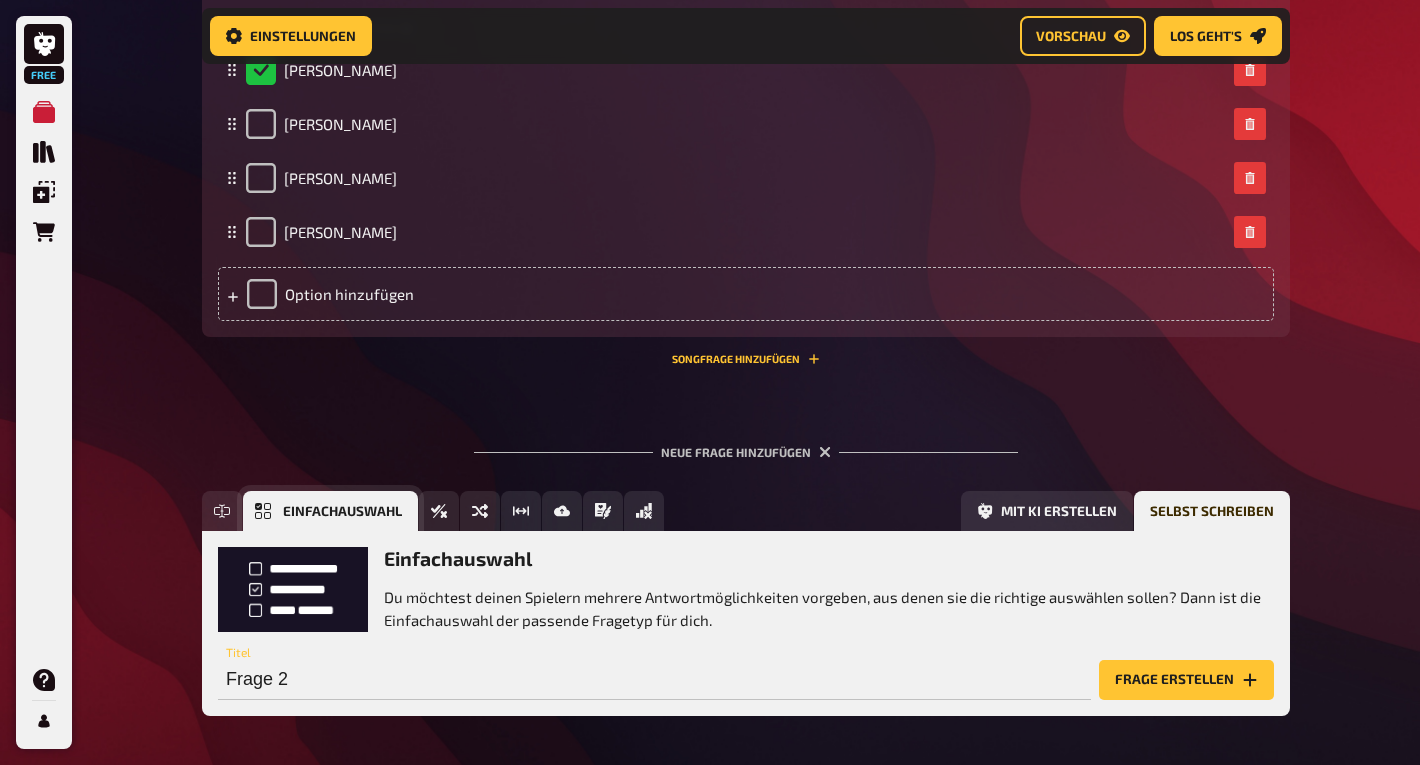 scroll, scrollTop: 703, scrollLeft: 0, axis: vertical 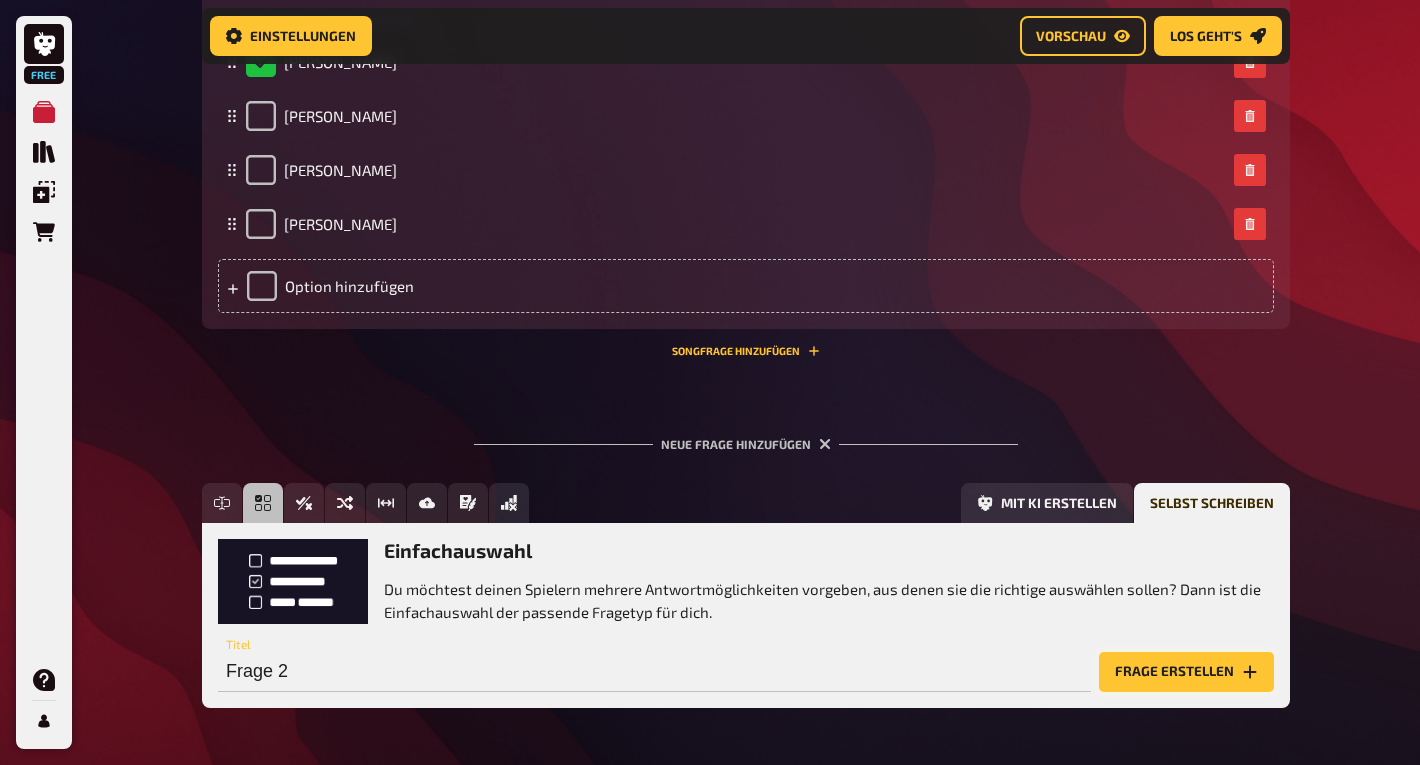 click on "Frage erstellen" at bounding box center [1186, 672] 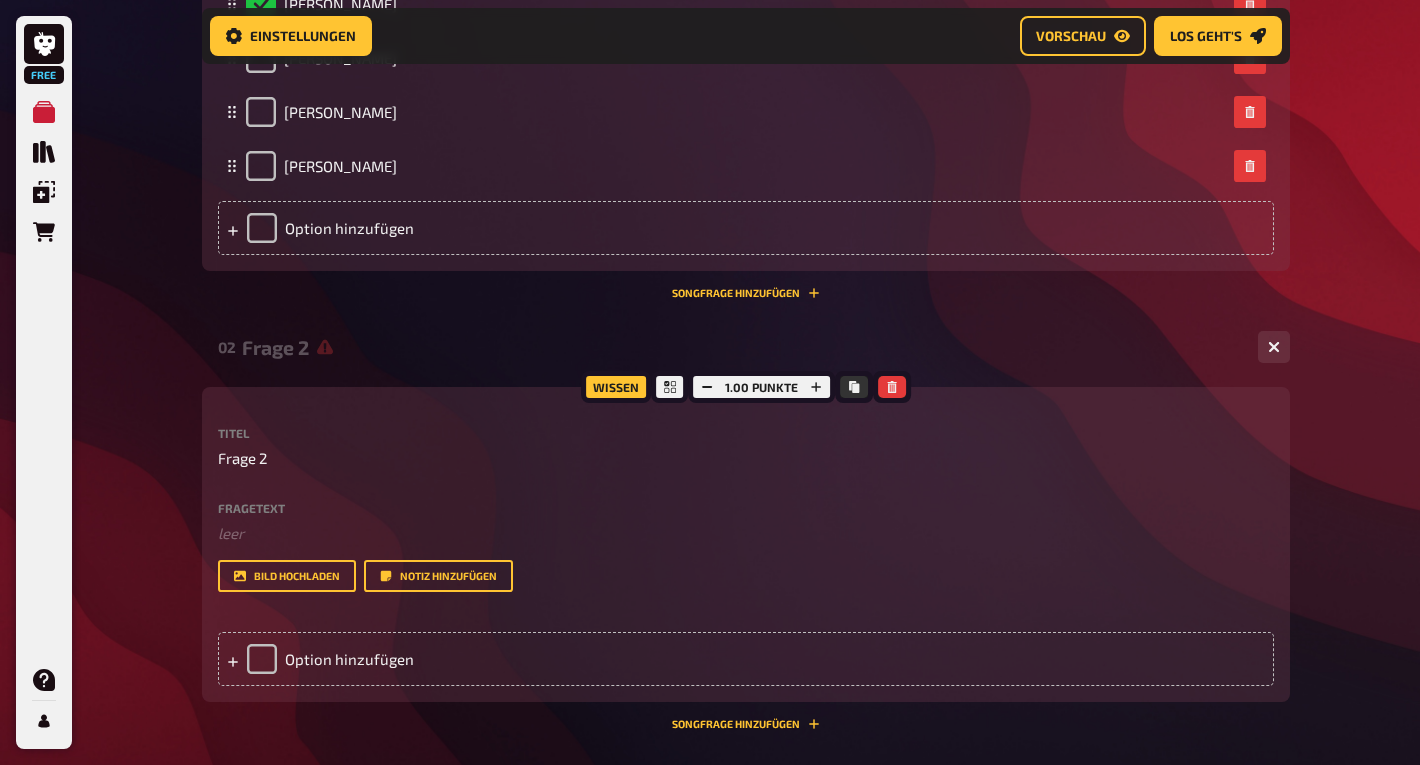 scroll, scrollTop: 793, scrollLeft: 0, axis: vertical 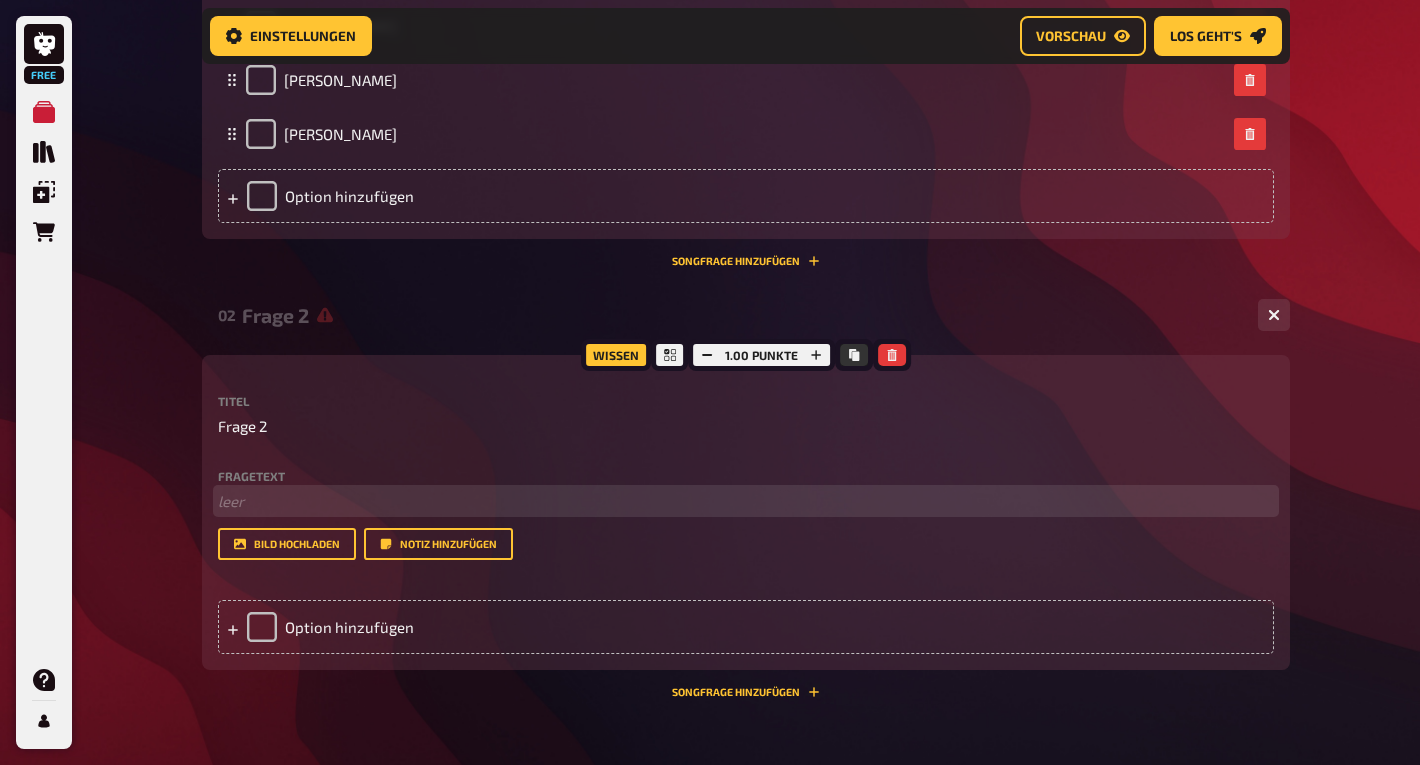 click on "﻿ leer" at bounding box center (746, 501) 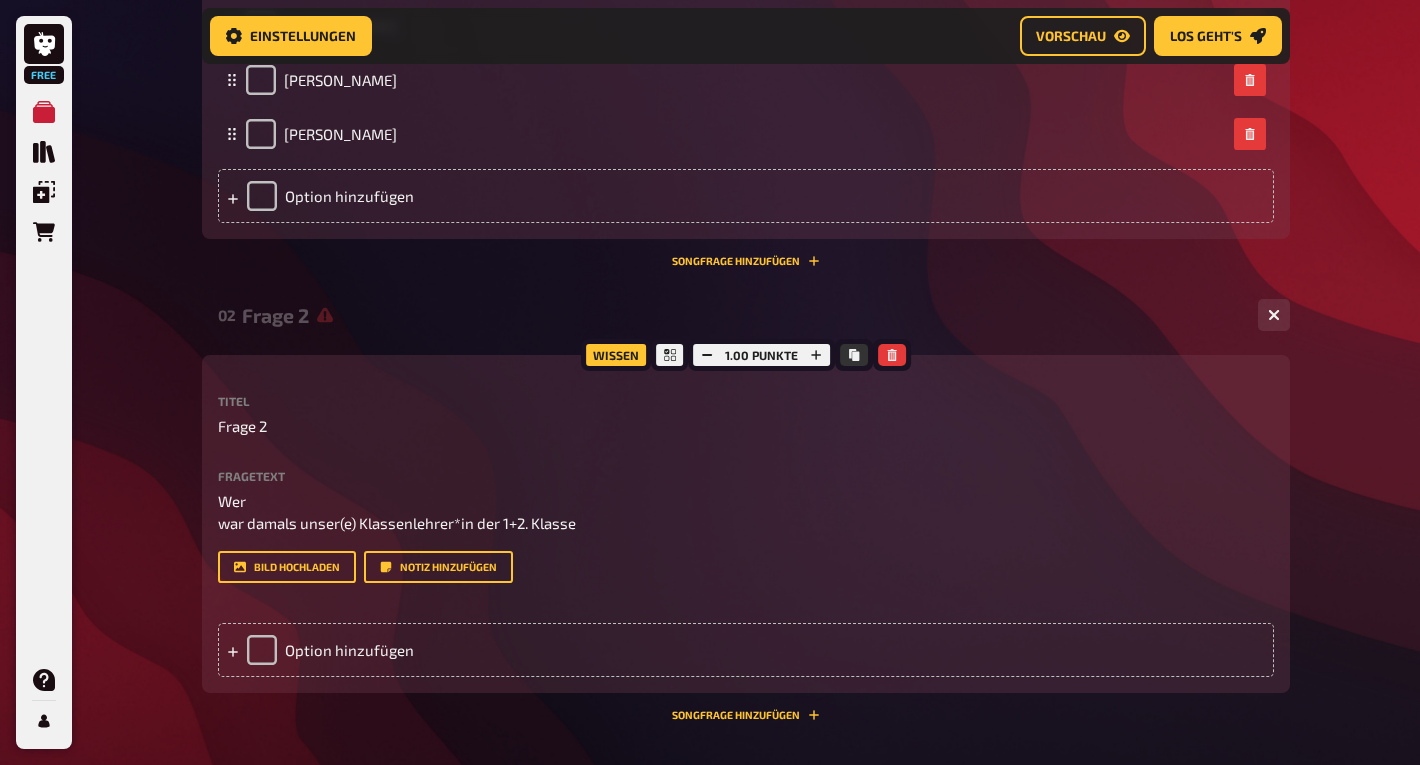 click on "Wissen 1.00 Punkte Titel Frage 2 Fragetext
Wer
war damals unser(e) Klassenlehrer*in der 1+2. Klasse
Hier hinziehen für Dateiupload Bild hochladen   Notiz hinzufügen Option hinzufügen" at bounding box center [746, 524] 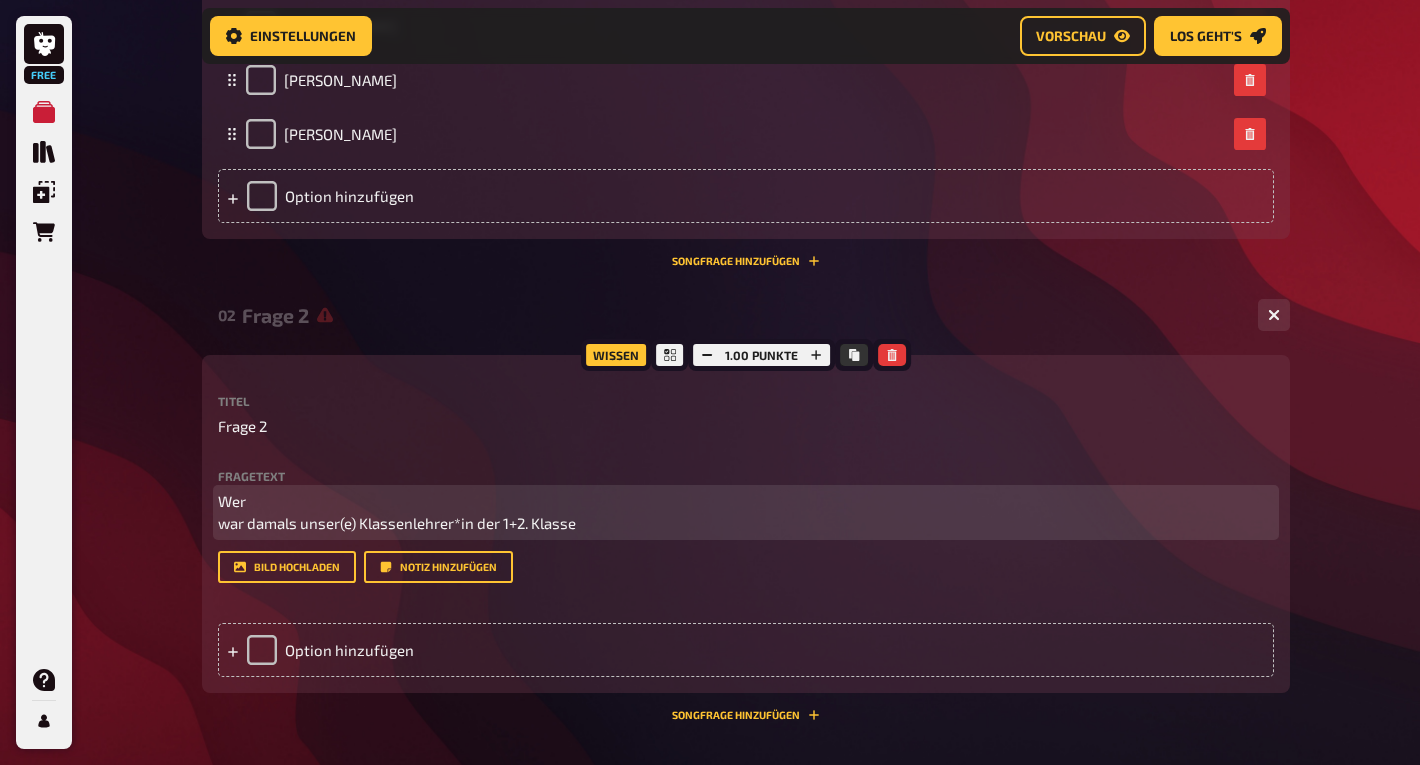 click on "Wer
war damals unser(e) Klassenlehrer*in der 1+2. Klasse" at bounding box center (397, 512) 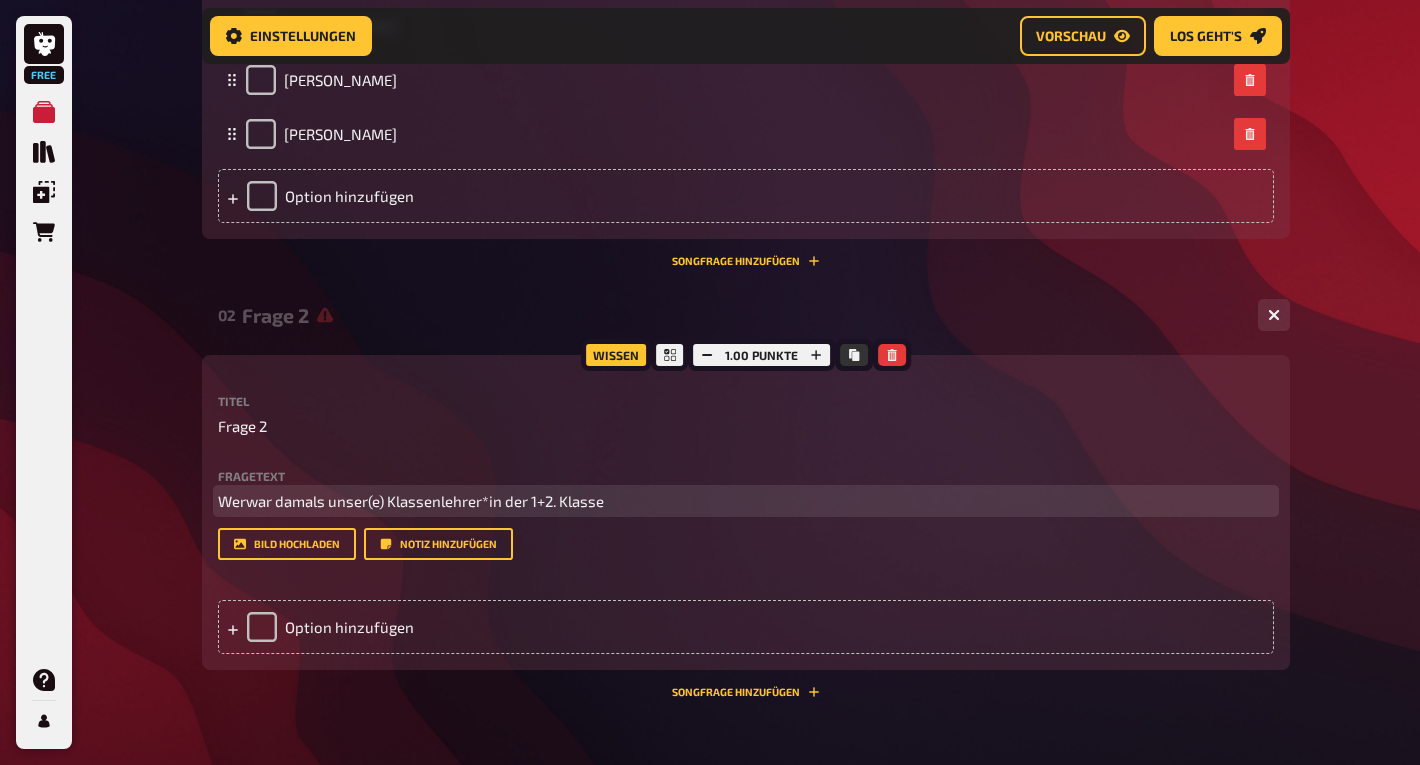 type 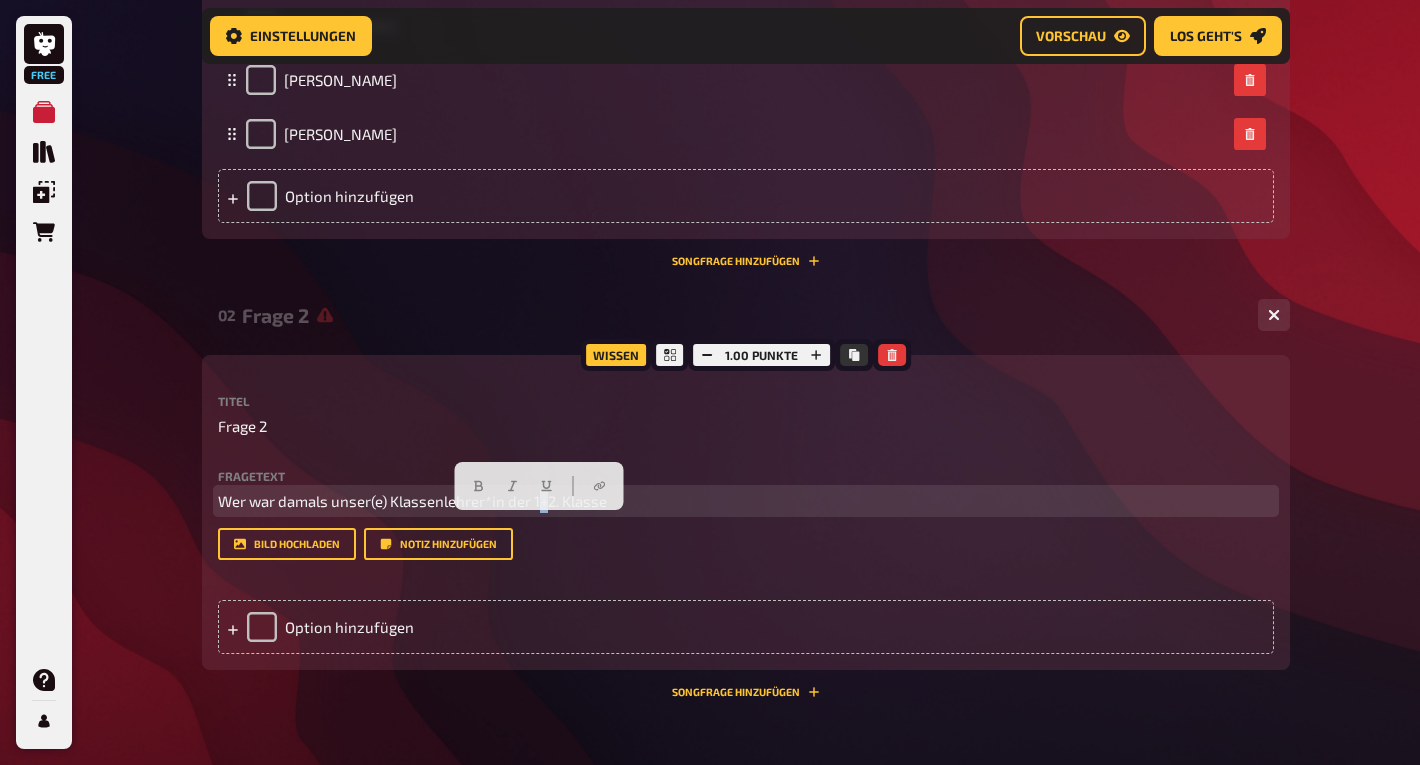 click on "Wer war damals unser(e) Klassenlehrer*in der 1+2. Klasse" at bounding box center [412, 501] 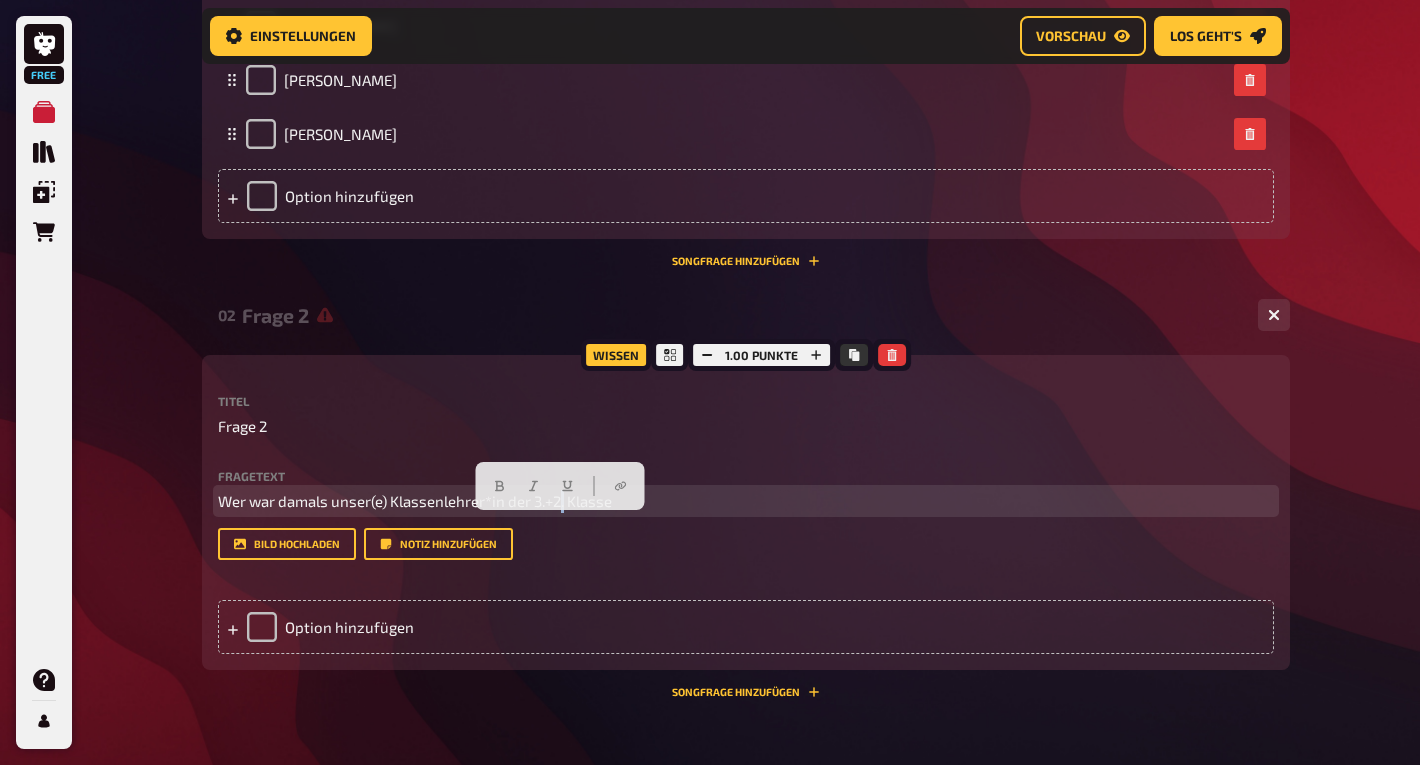 click on "Wer war damals unser(e) Klassenlehrer*in der 3.+2. Klasse" at bounding box center [415, 501] 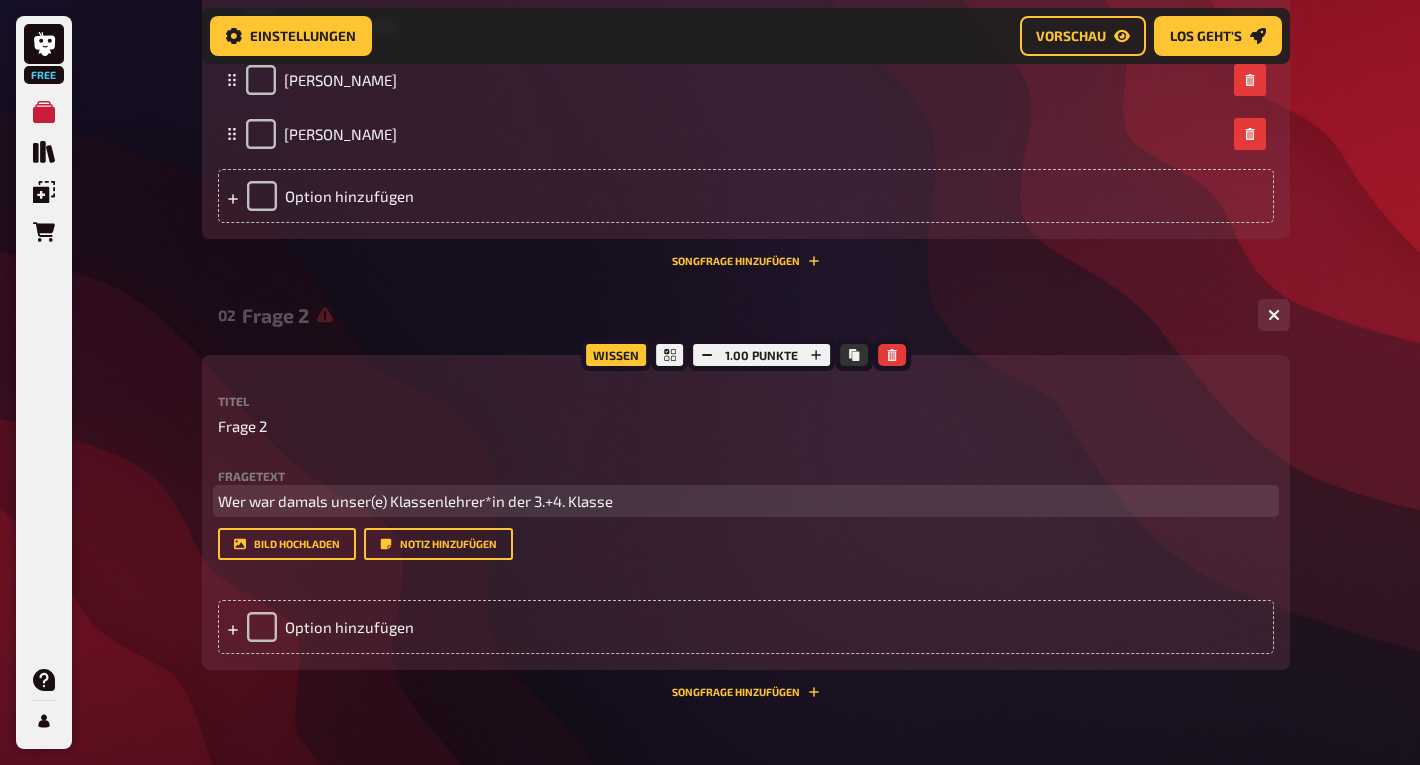 click on "Wer war damals unser(e) Klassenlehrer*in der 3.+4. Klasse" at bounding box center [746, 501] 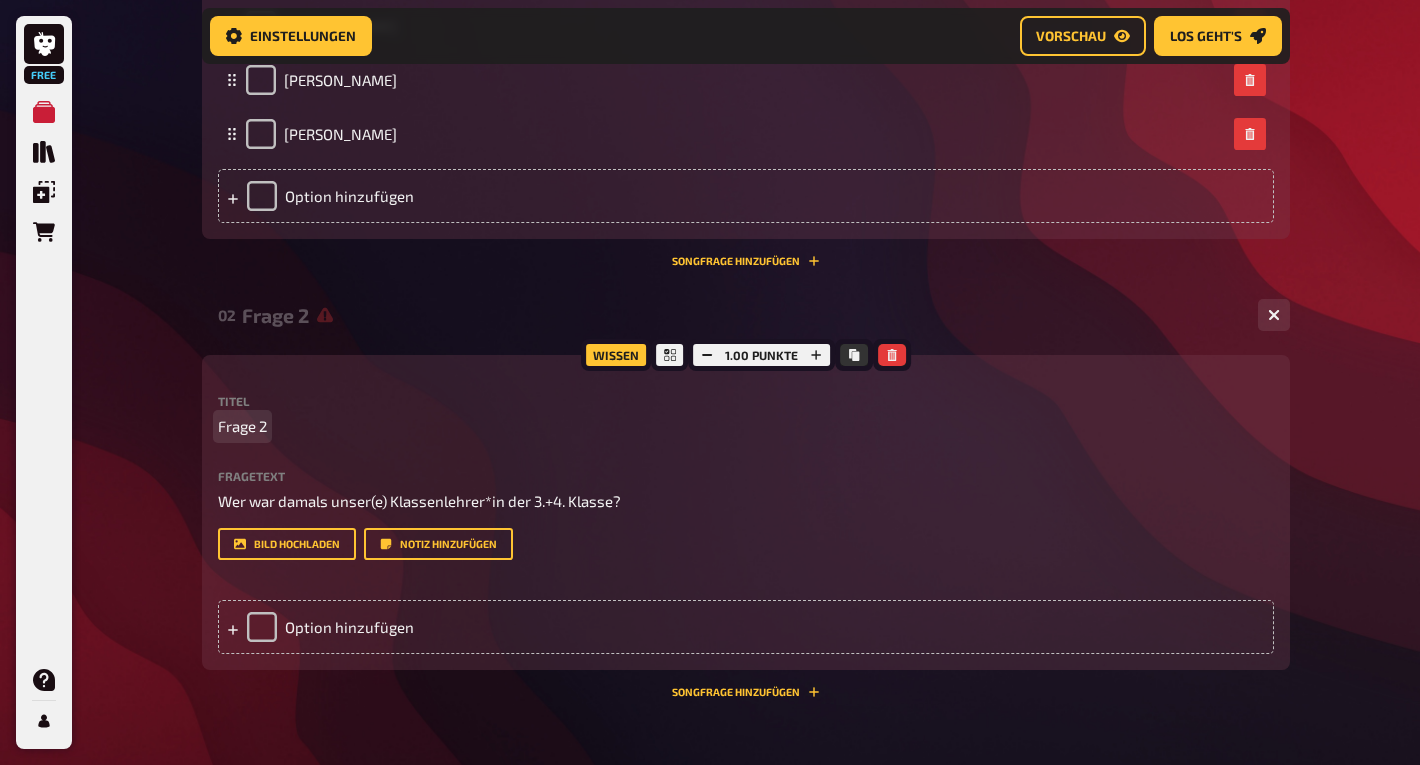 click on "Frage 2" at bounding box center (242, 426) 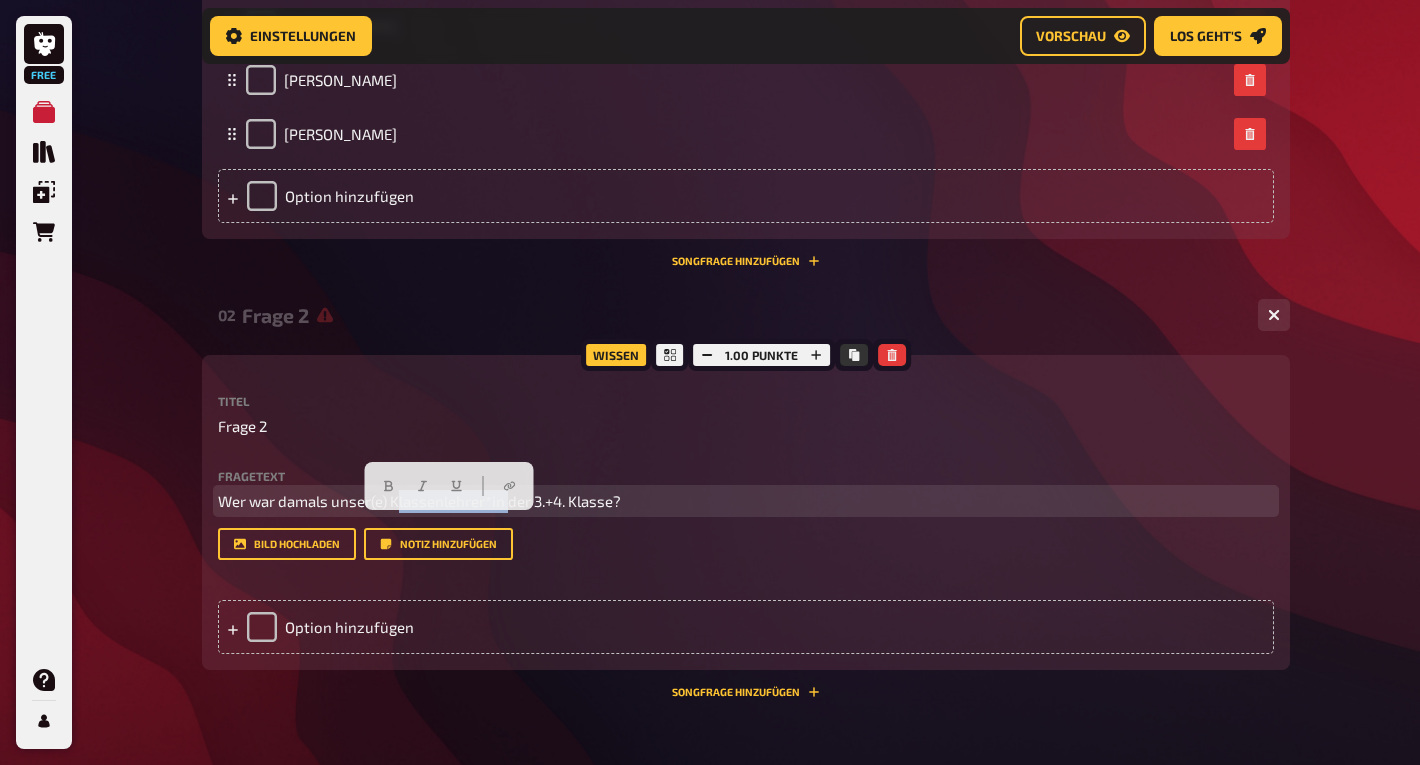 drag, startPoint x: 393, startPoint y: 526, endPoint x: 503, endPoint y: 526, distance: 110 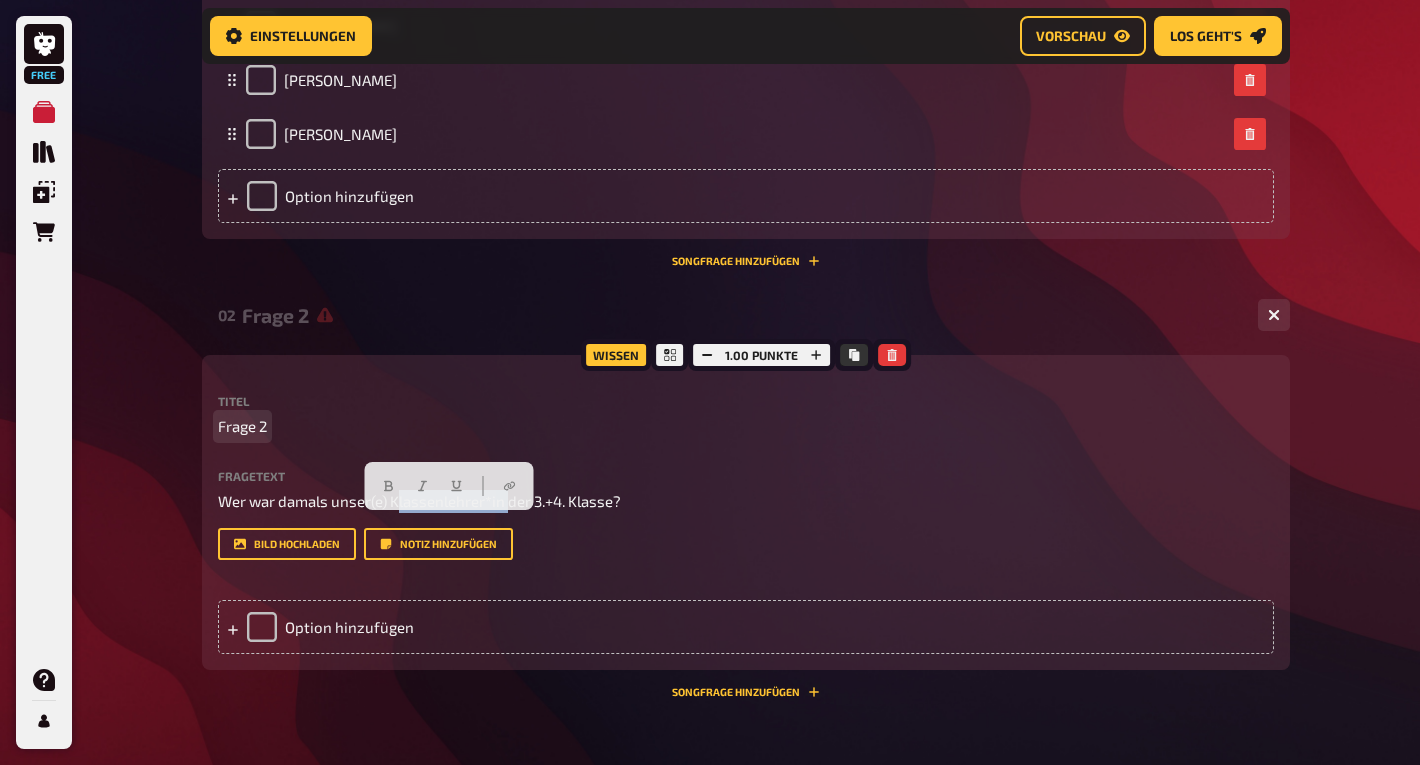 click on "Frage 2" at bounding box center [242, 426] 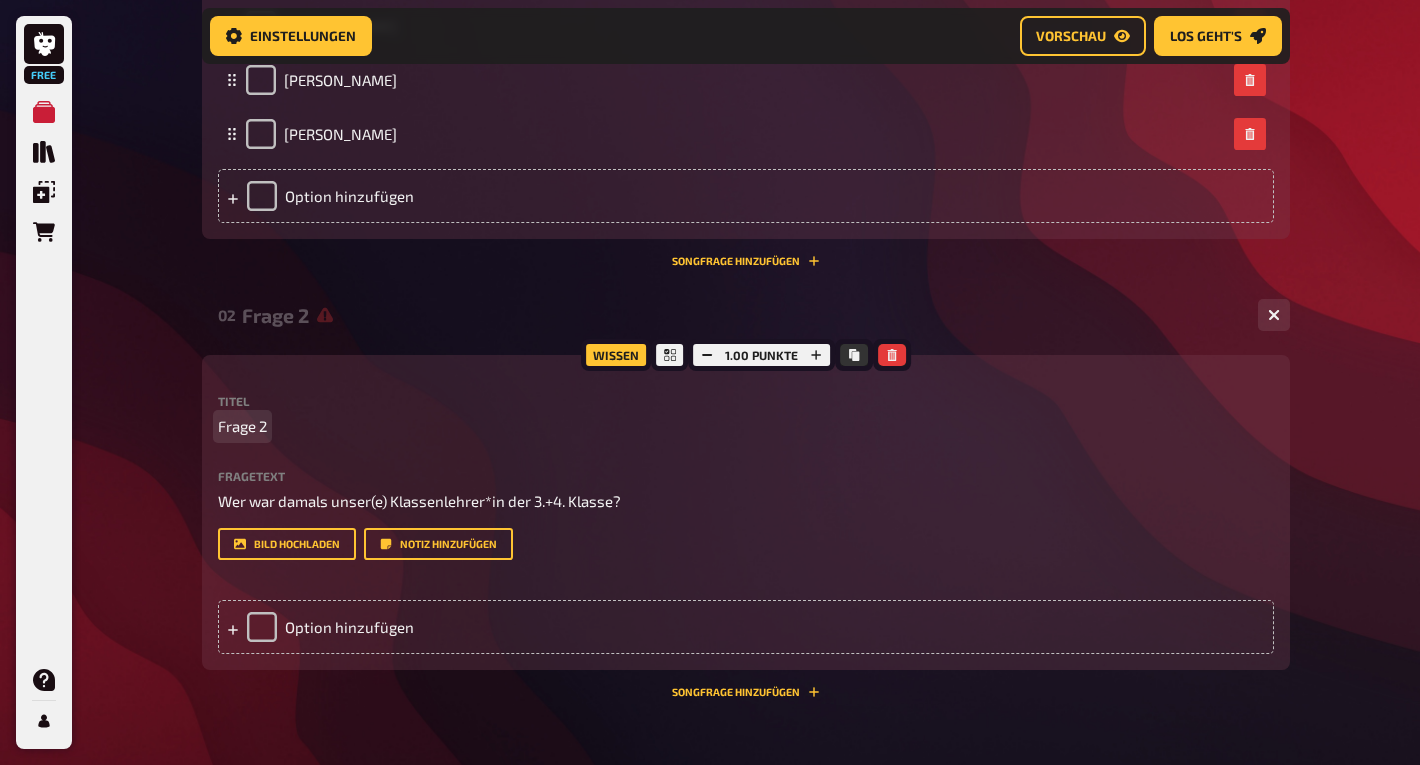 click on "Frage 2" at bounding box center (242, 426) 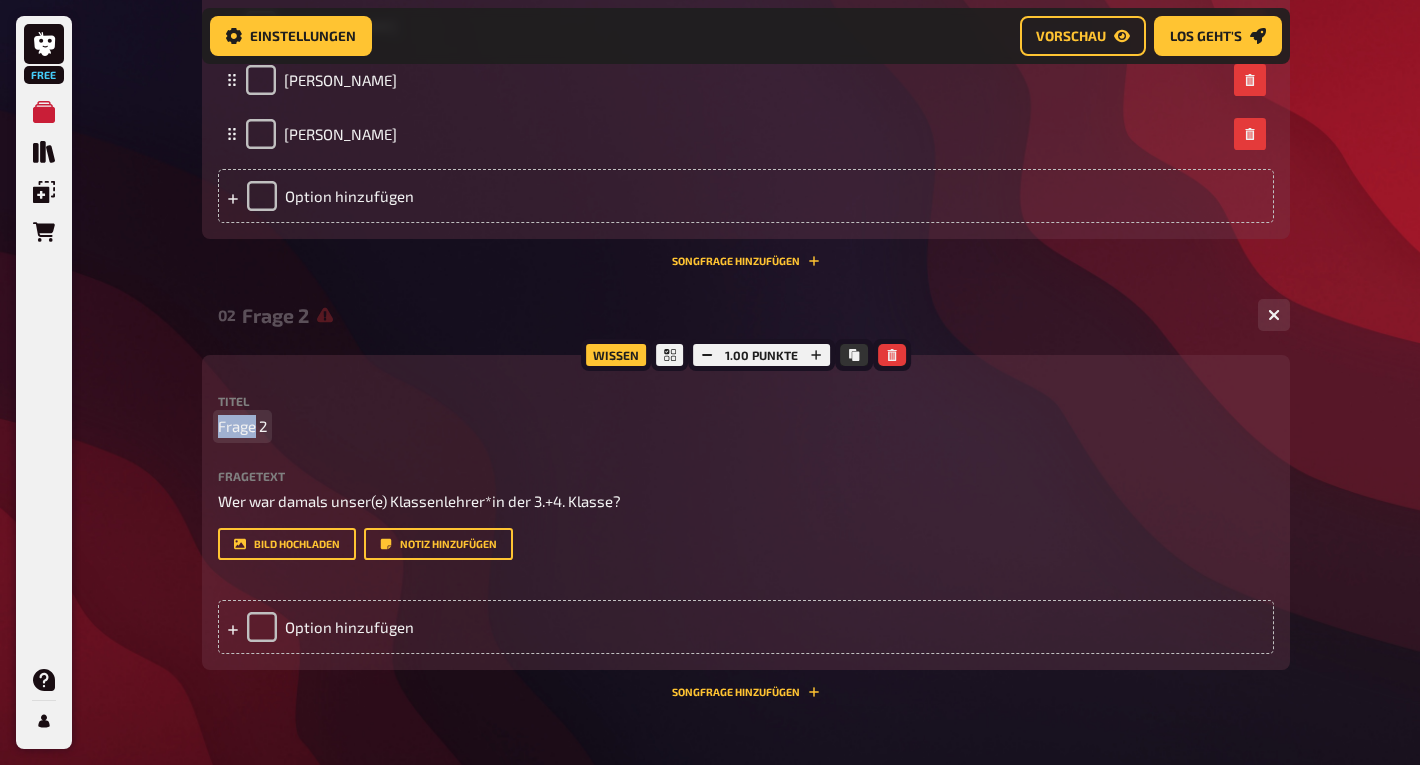 click on "Frage 2" at bounding box center (242, 426) 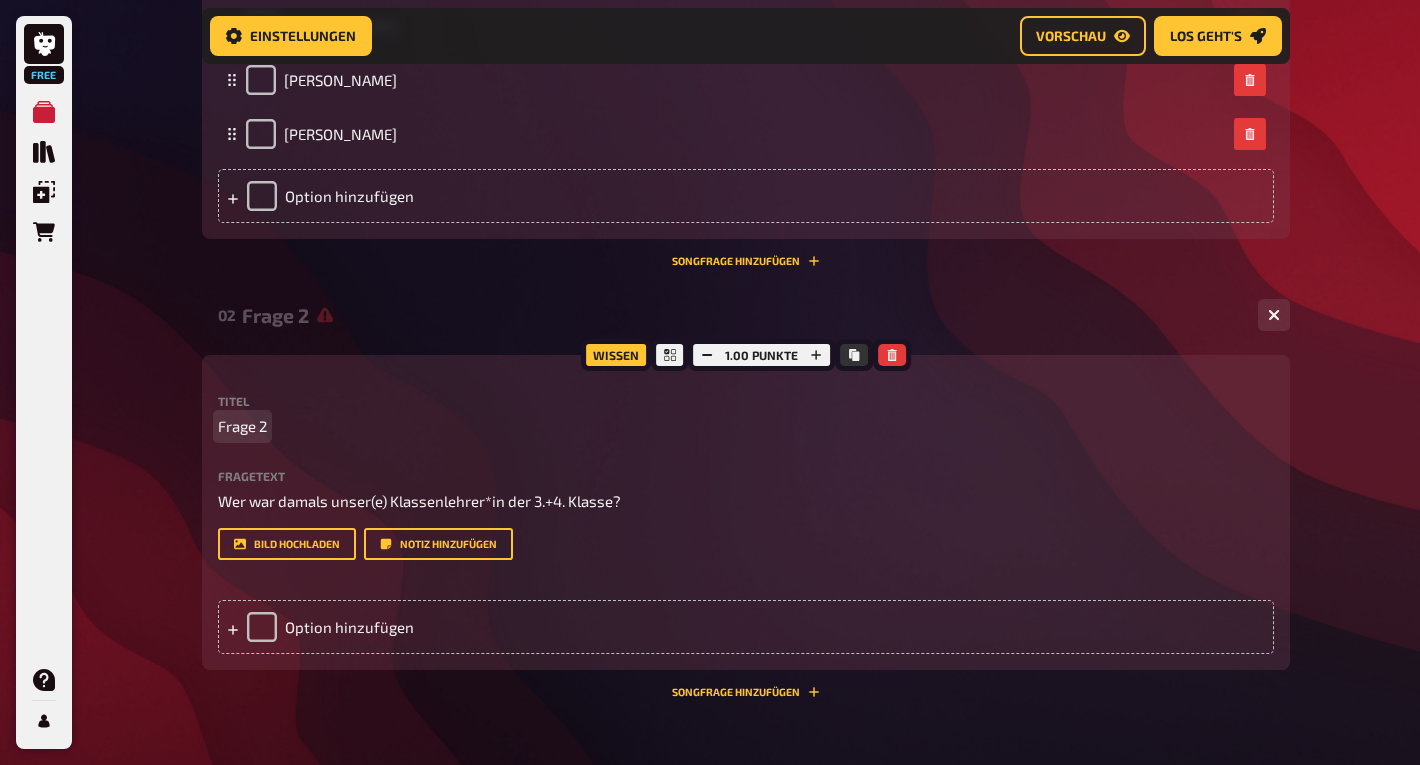 click on "Frage 2" at bounding box center [242, 426] 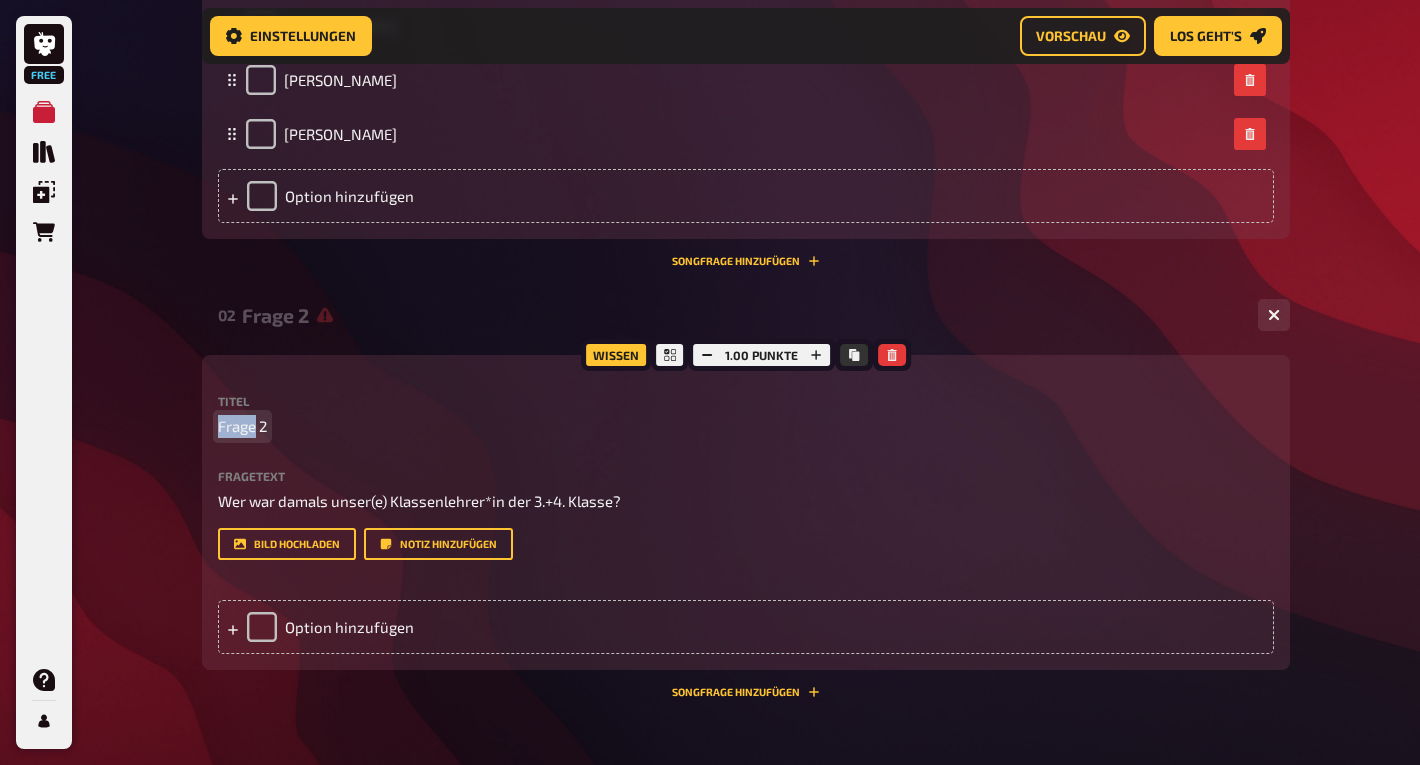 click on "Frage 2" at bounding box center [242, 426] 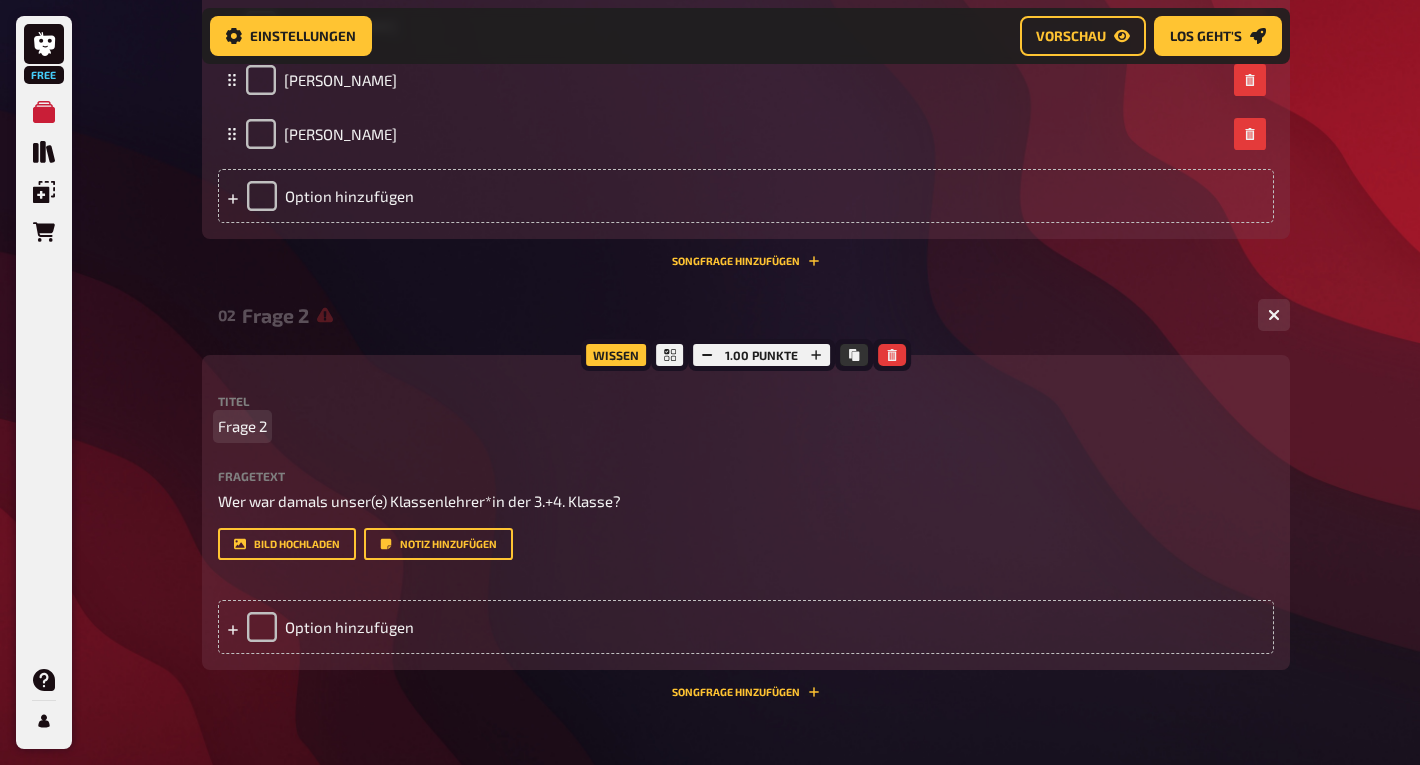 click on "Frage 2" at bounding box center (242, 426) 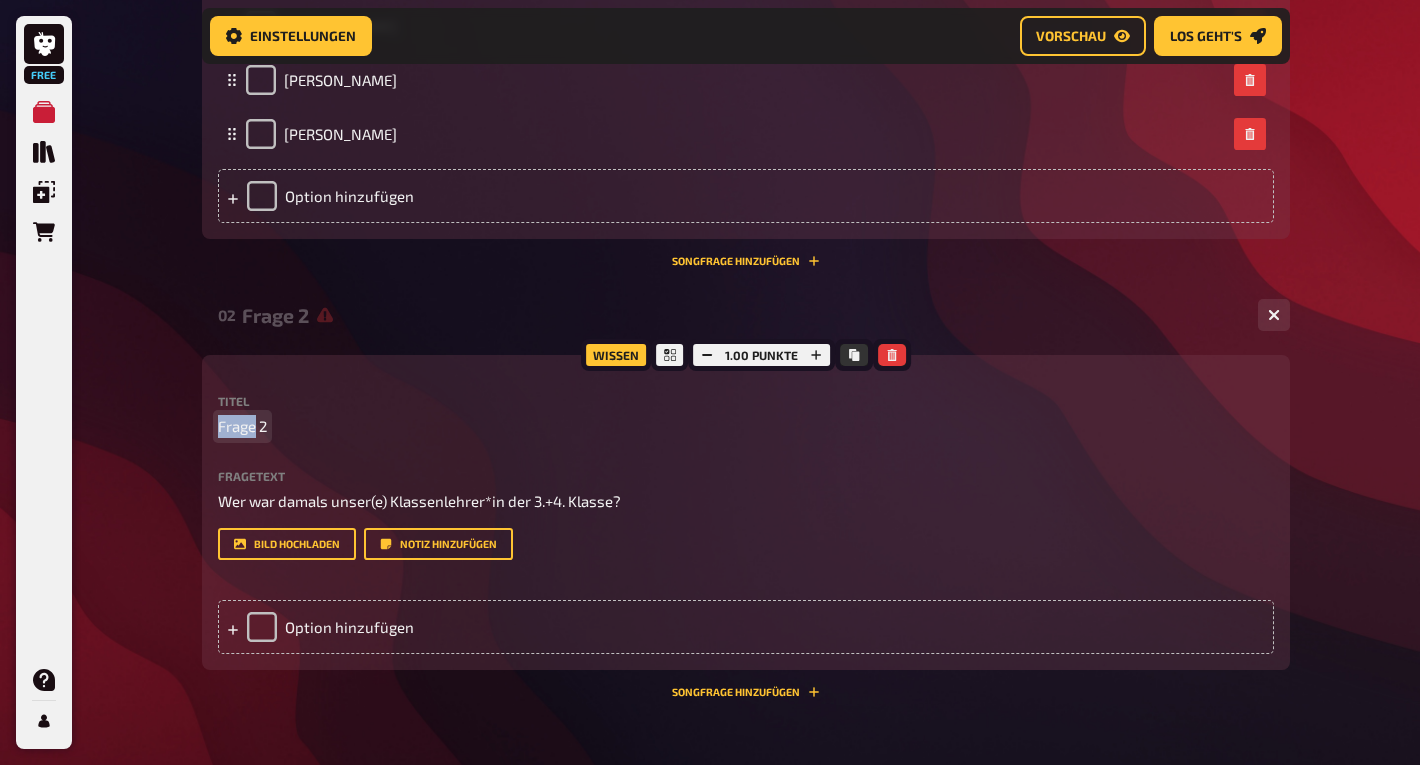 click on "Frage 2" at bounding box center (242, 426) 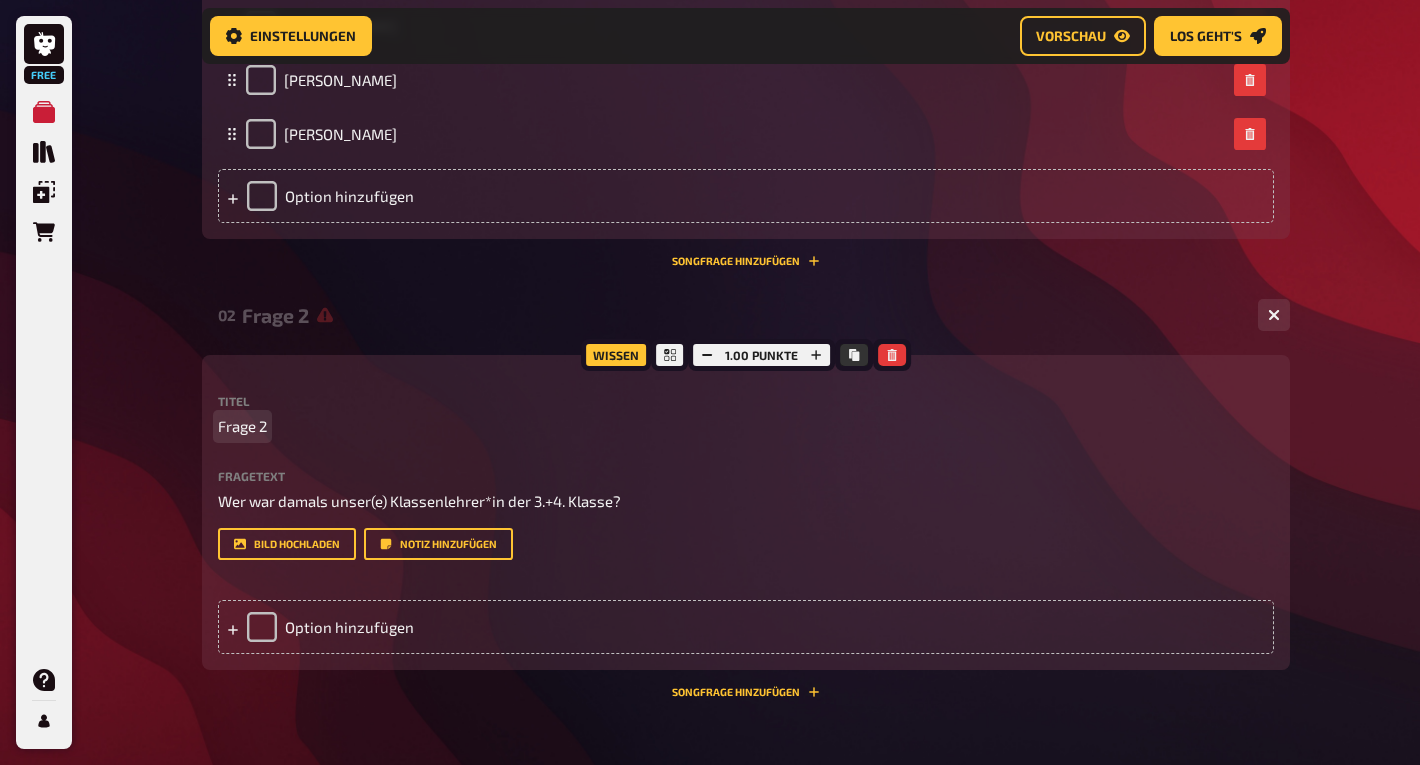 click on "Frage 2" at bounding box center (242, 426) 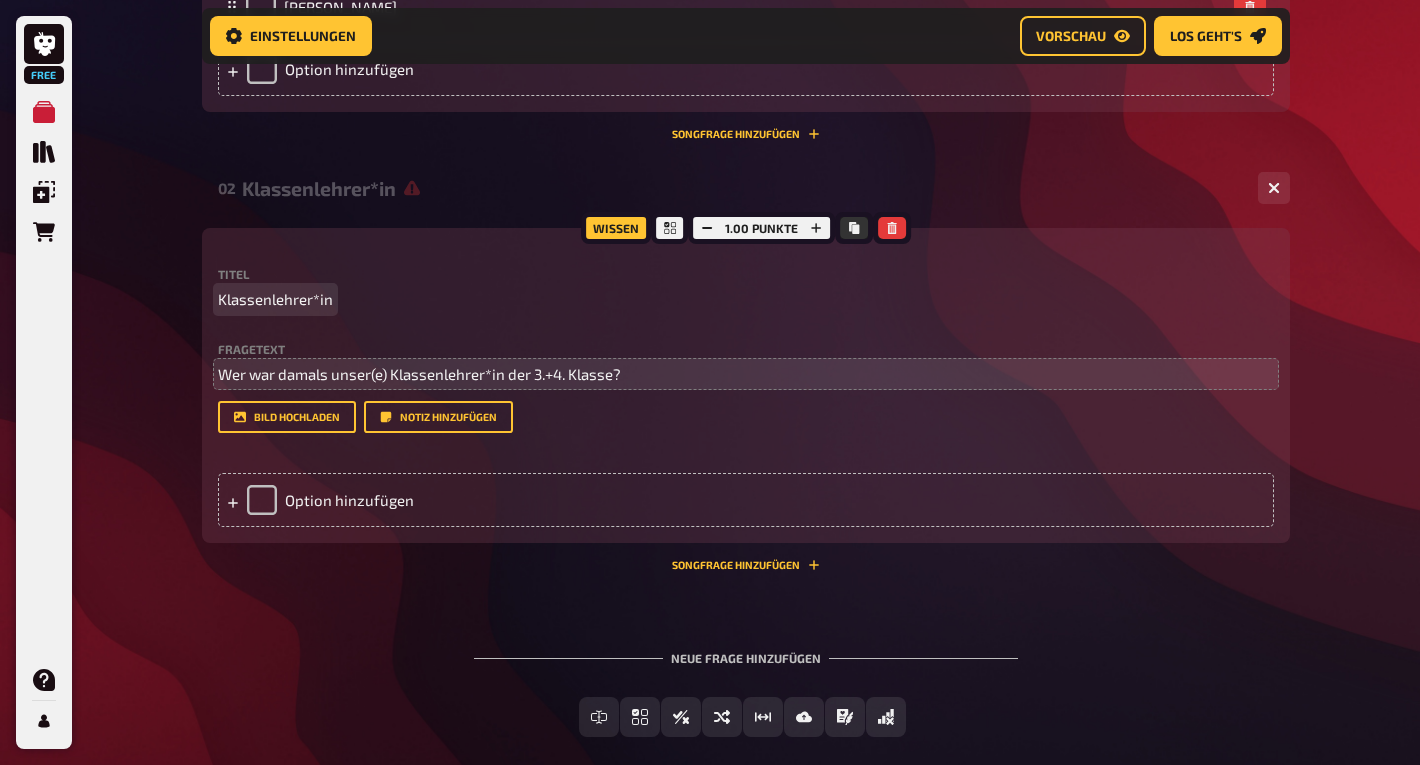 scroll, scrollTop: 942, scrollLeft: 0, axis: vertical 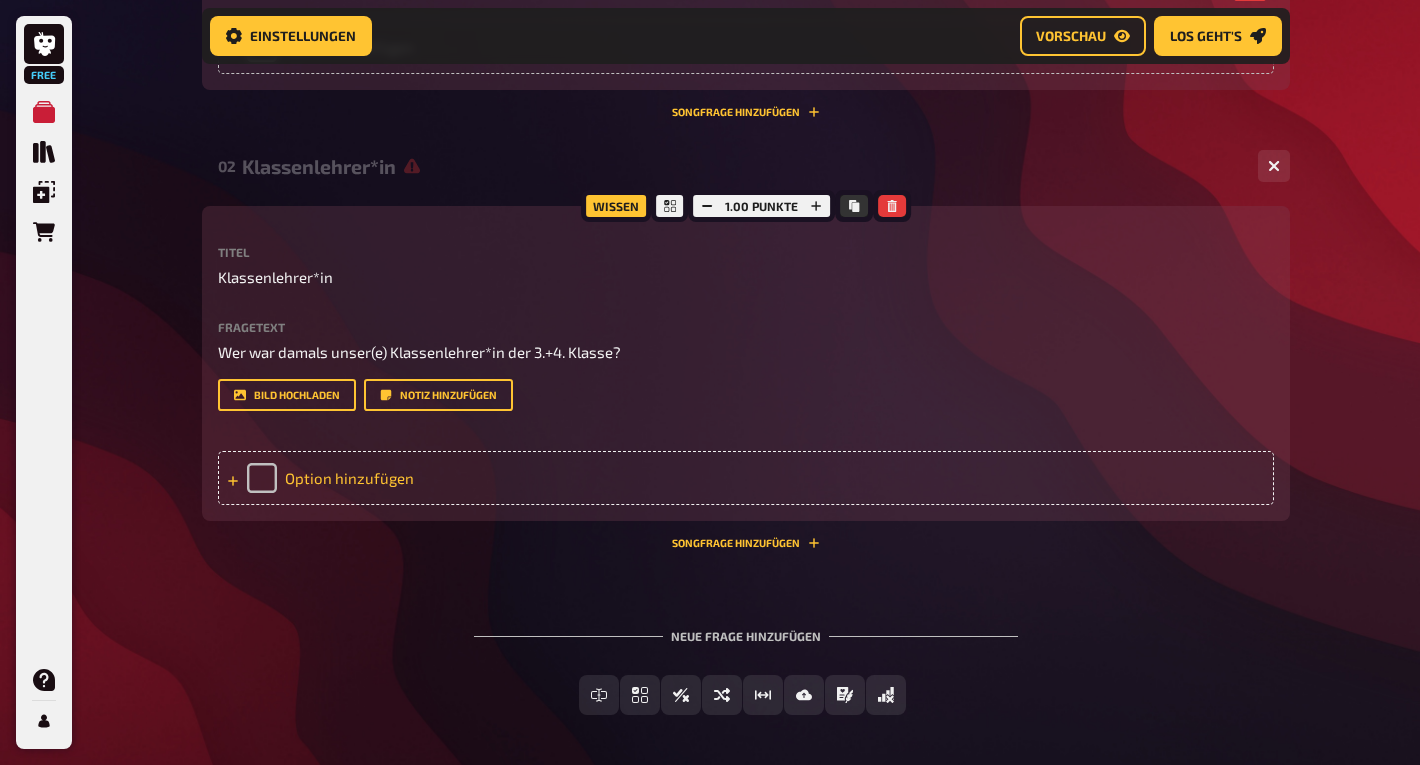 click on "Option hinzufügen" at bounding box center (746, 478) 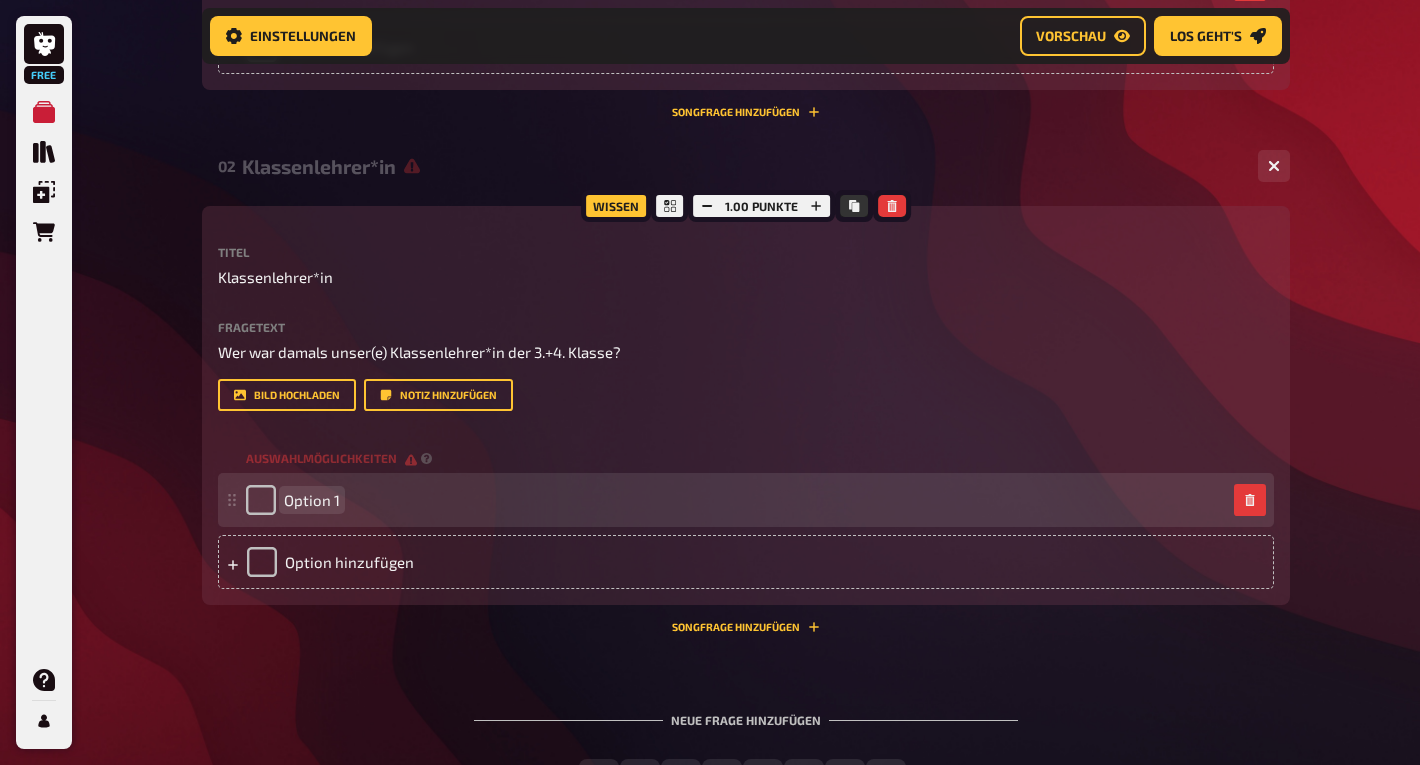 type 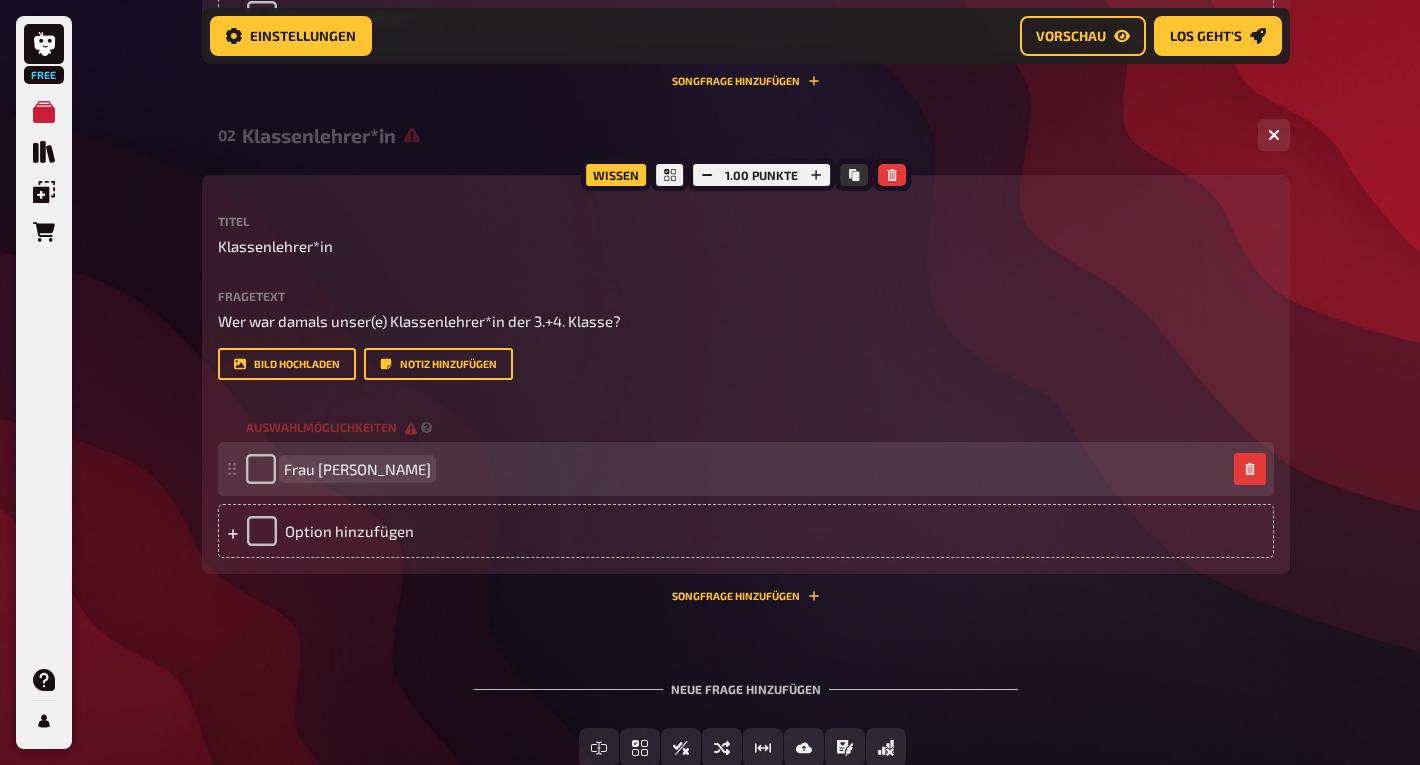 scroll, scrollTop: 974, scrollLeft: 0, axis: vertical 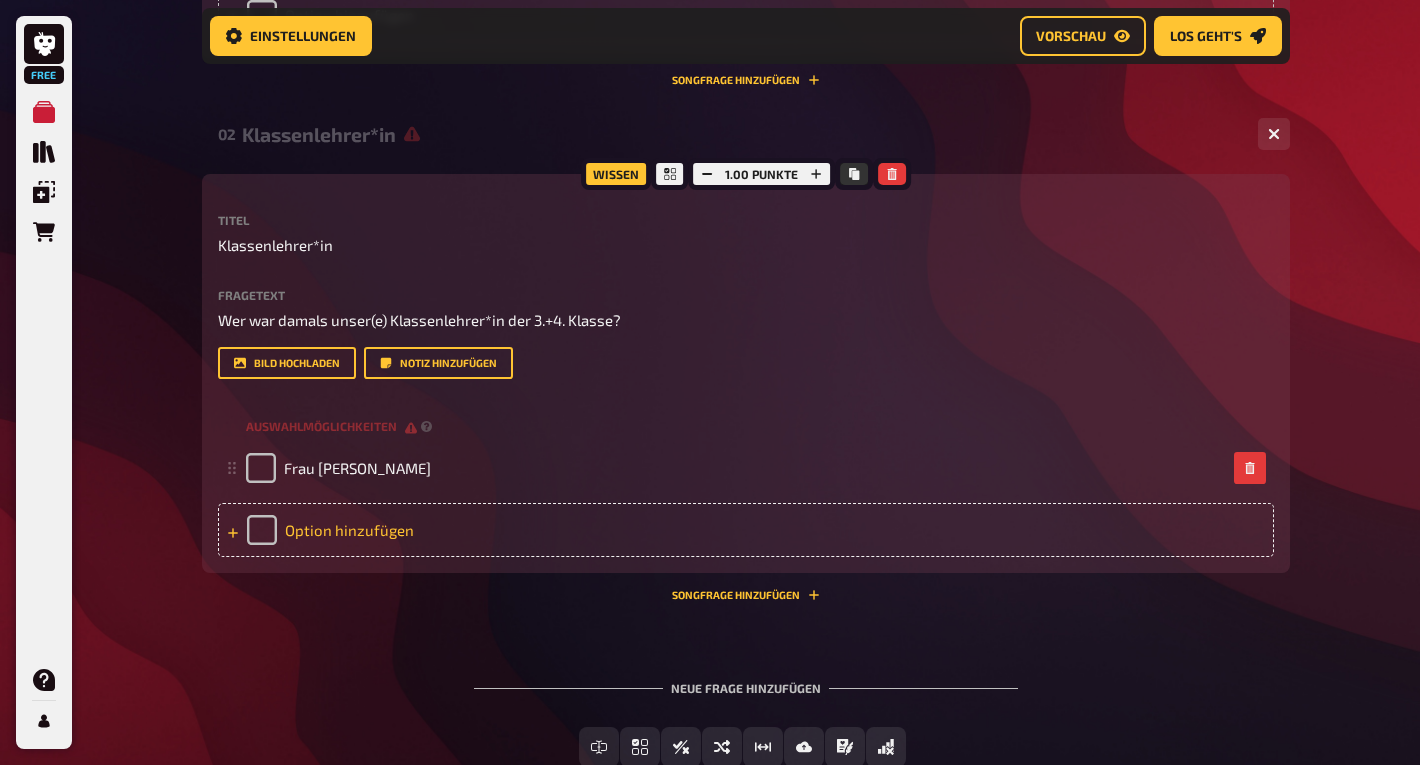 click on "Option hinzufügen" at bounding box center (746, 530) 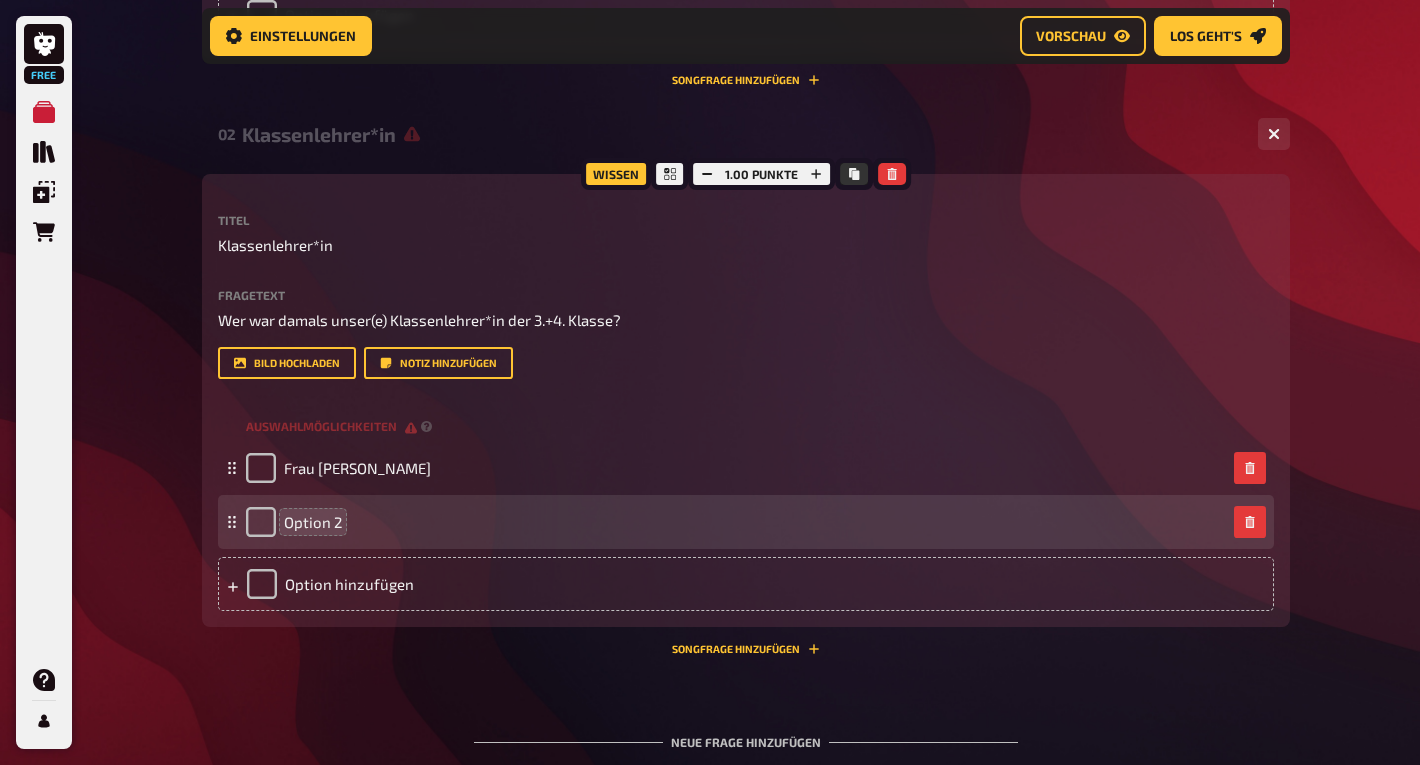 click on "Option 2" at bounding box center [313, 522] 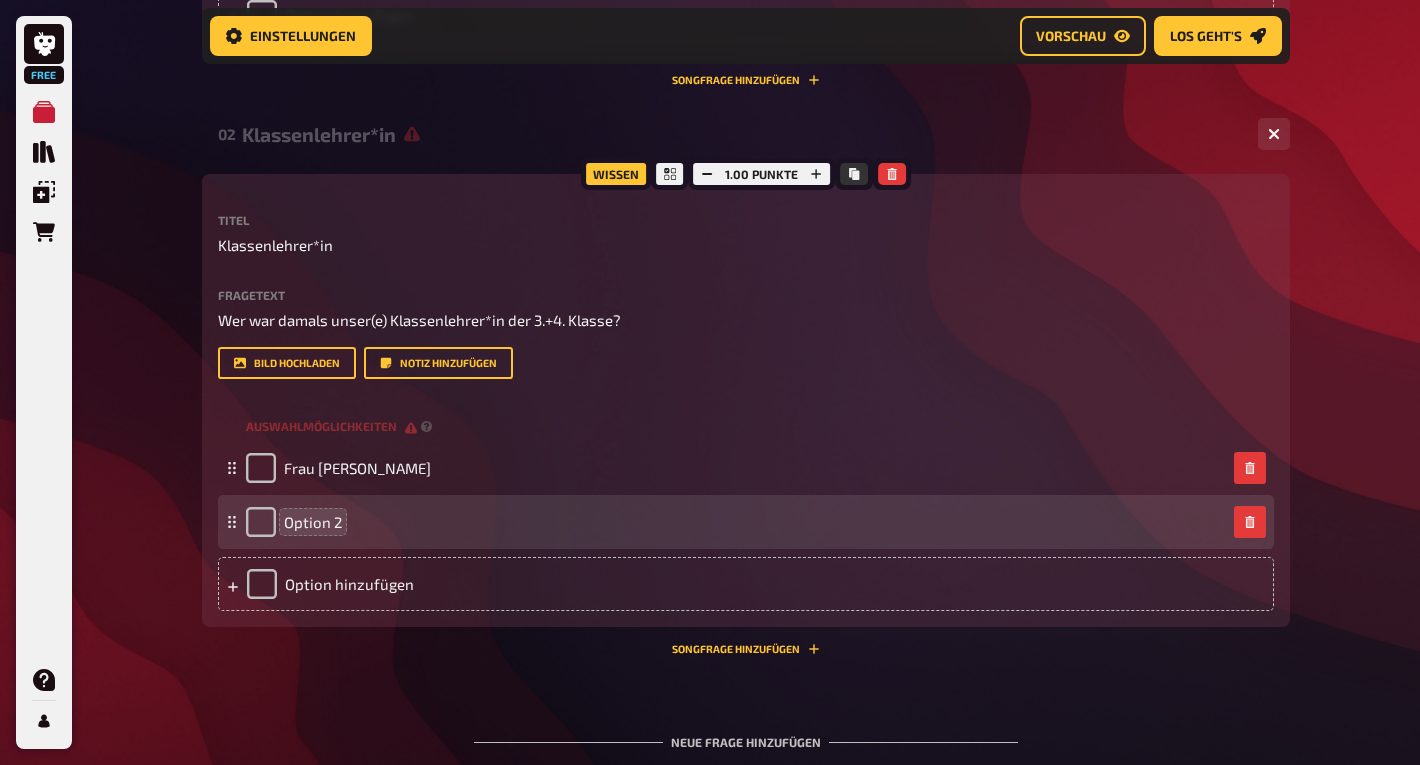click on "Option 2" at bounding box center (313, 522) 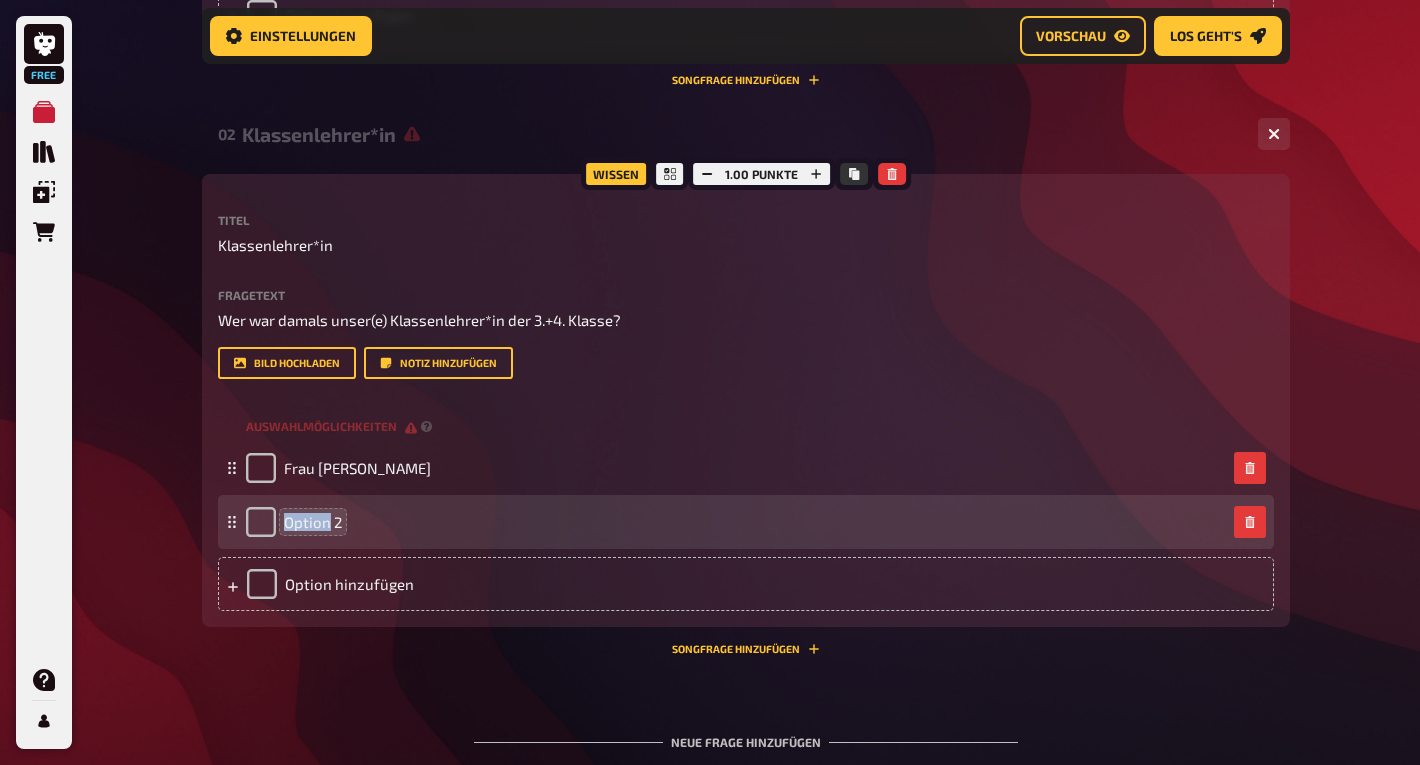 click on "Option 2" at bounding box center (313, 522) 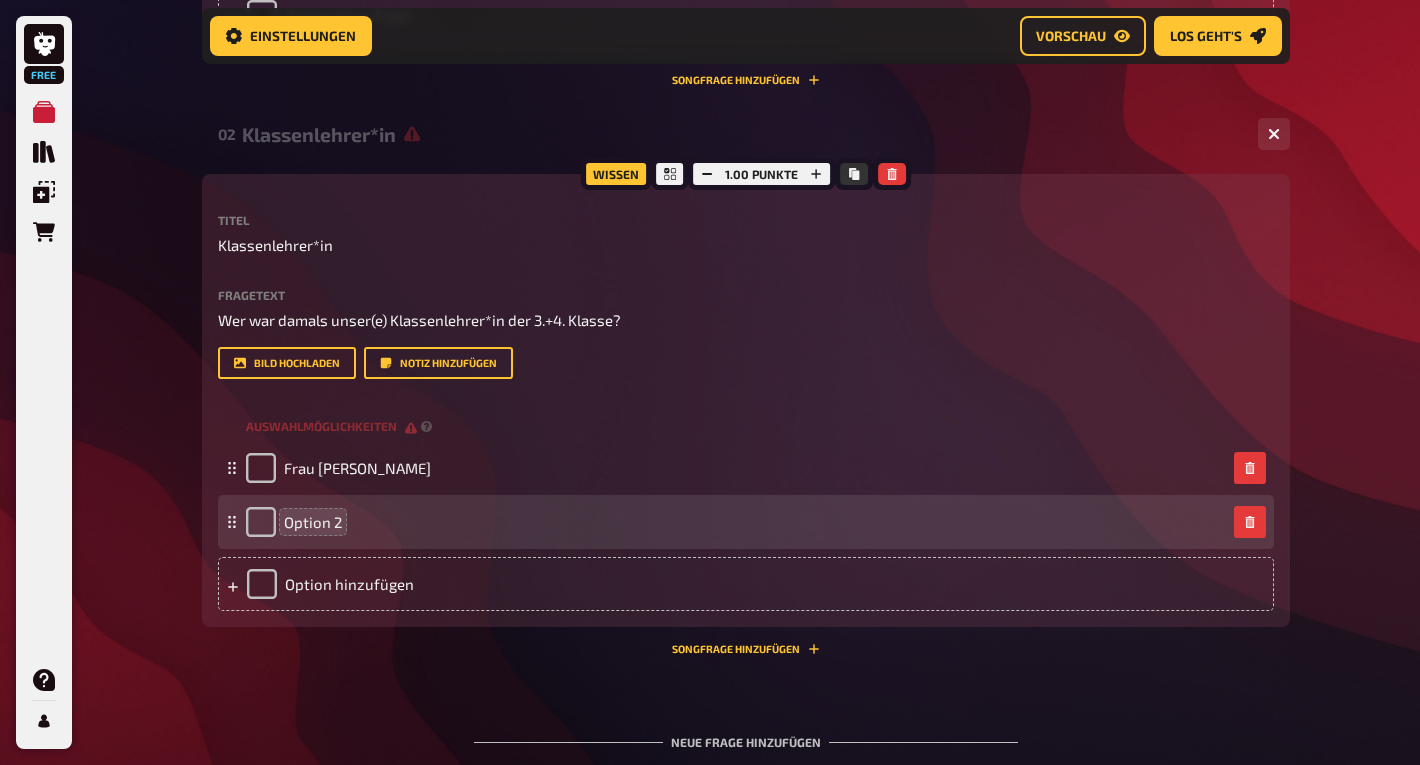 type 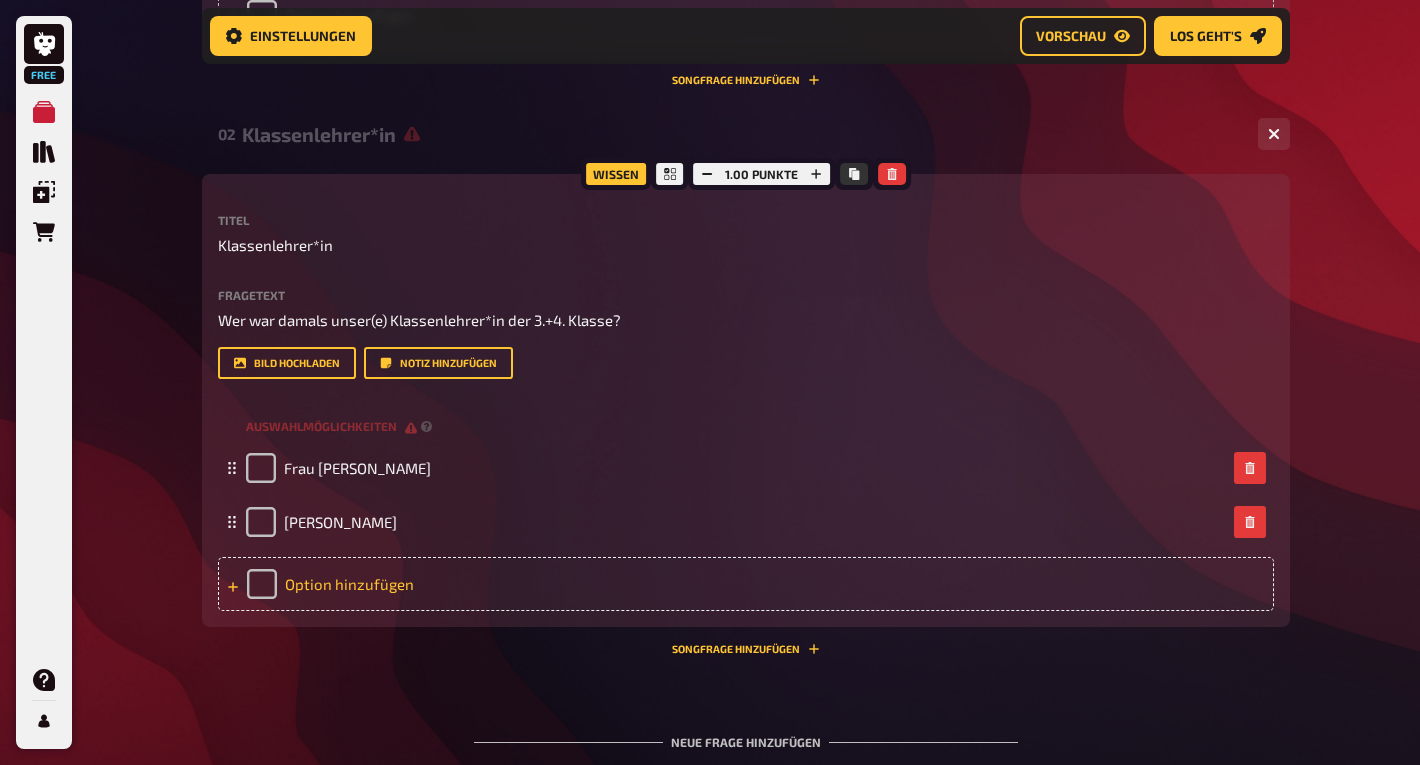 click on "Option hinzufügen" at bounding box center [746, 584] 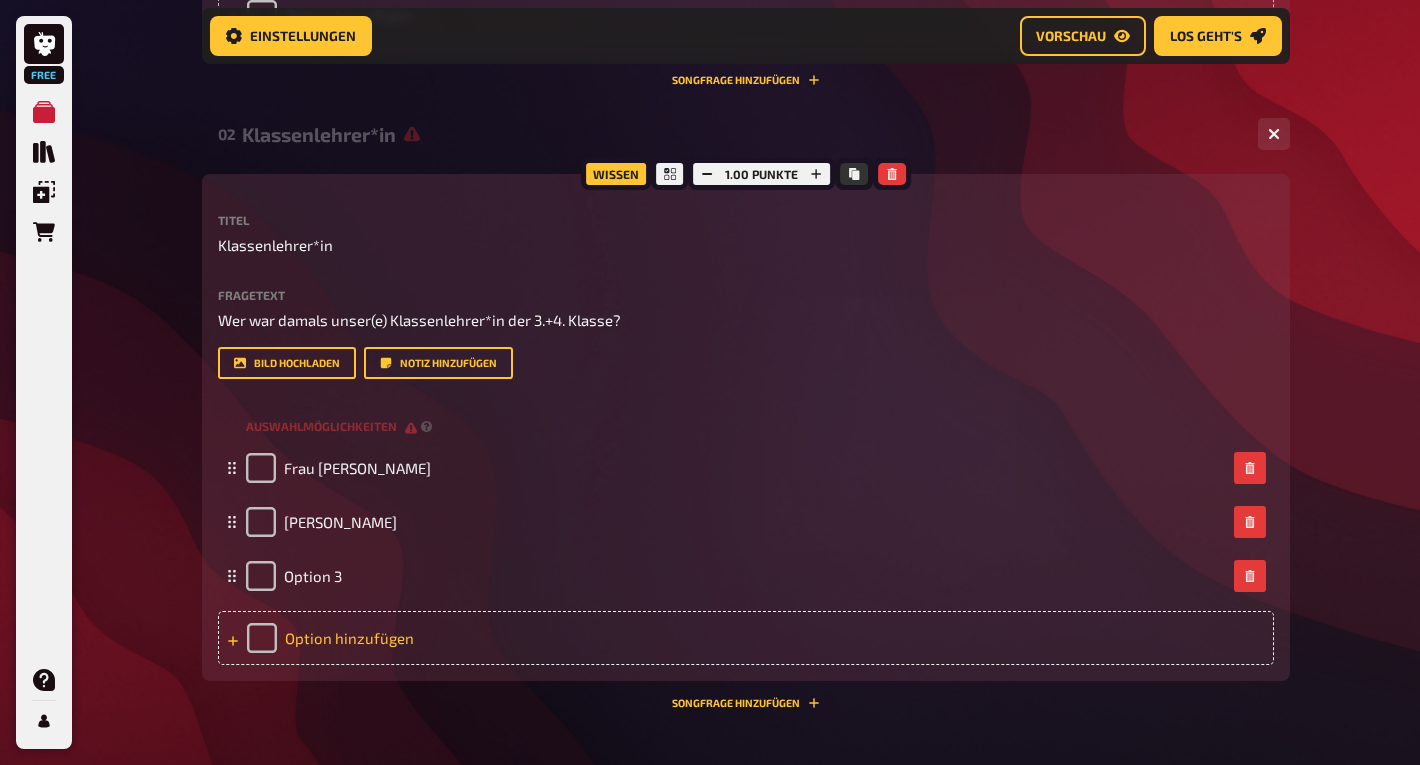 type 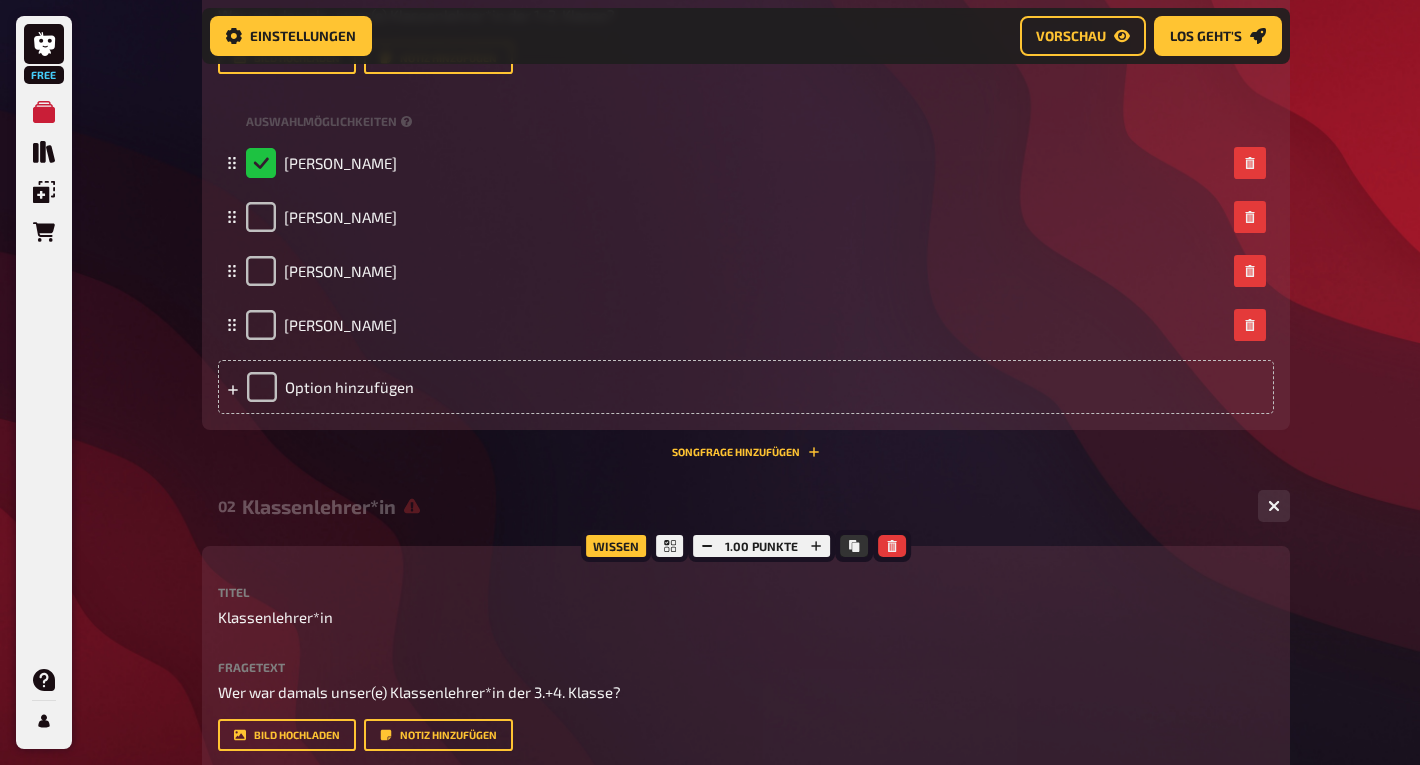 scroll, scrollTop: 601, scrollLeft: 0, axis: vertical 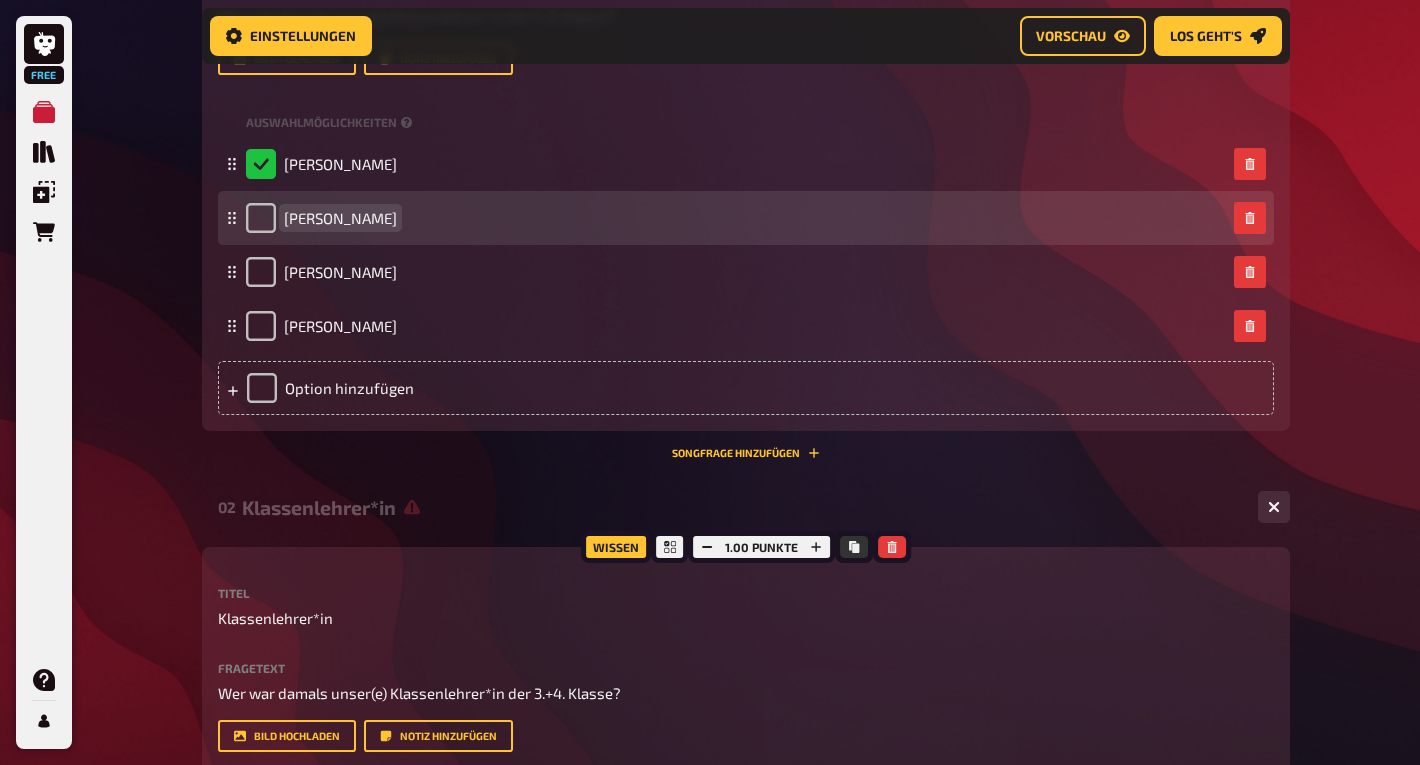 drag, startPoint x: 441, startPoint y: 221, endPoint x: 282, endPoint y: 221, distance: 159 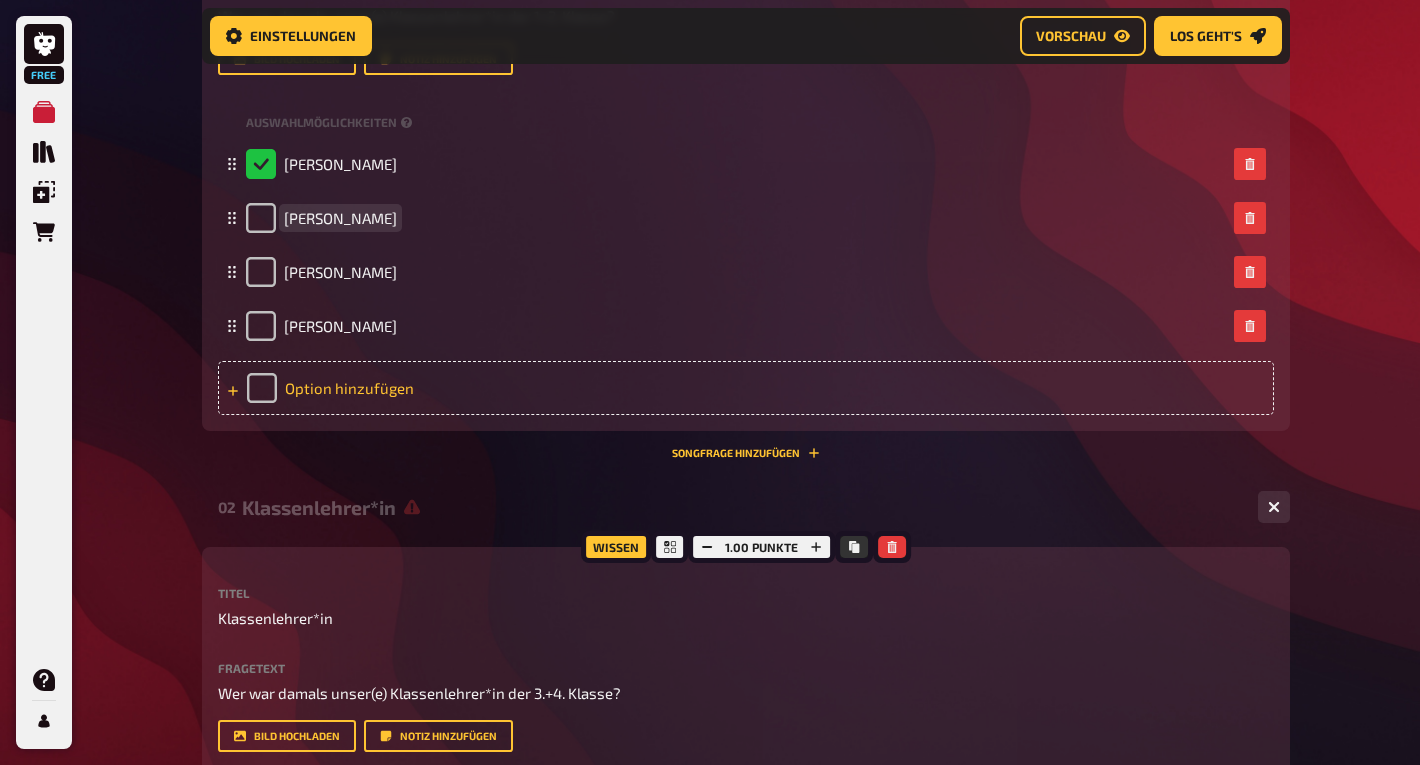 copy on "[PERSON_NAME]" 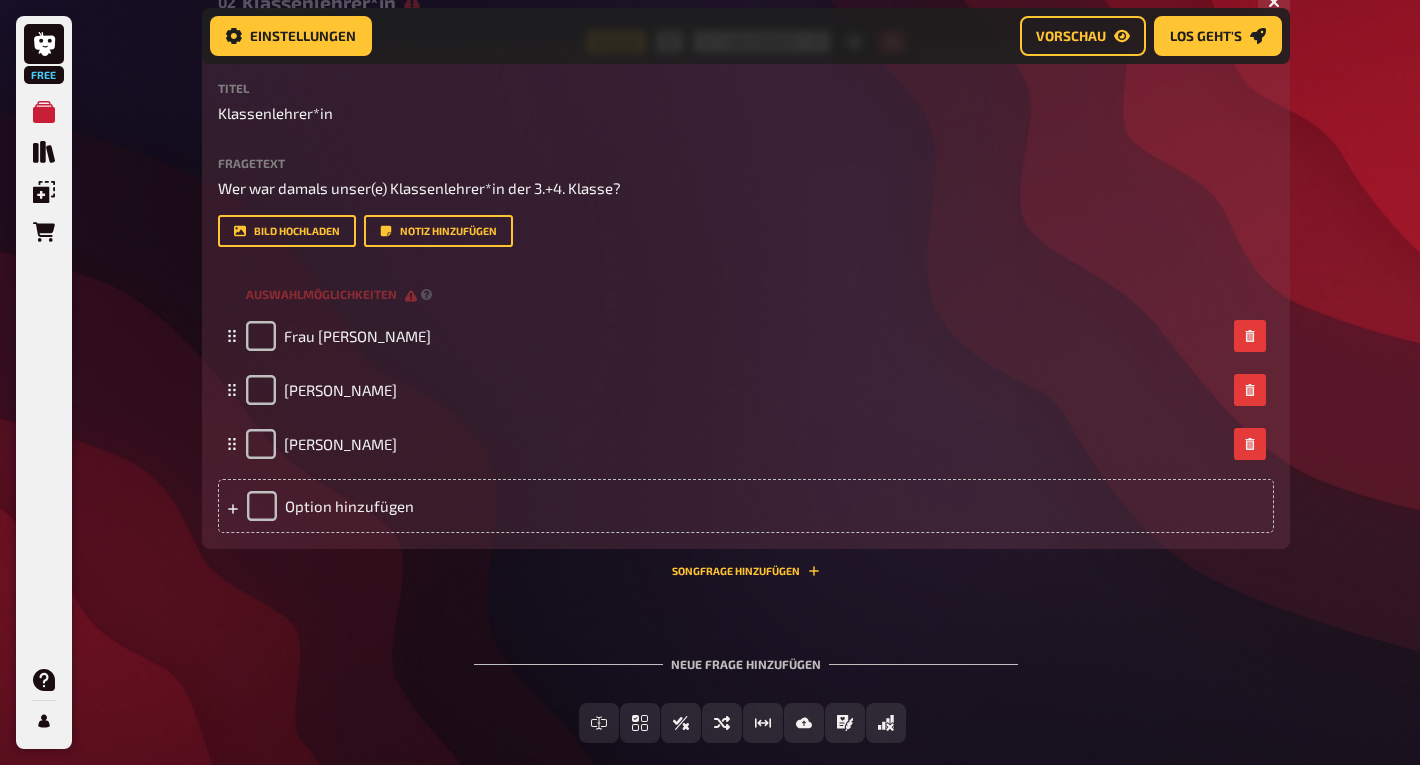 scroll, scrollTop: 1114, scrollLeft: 0, axis: vertical 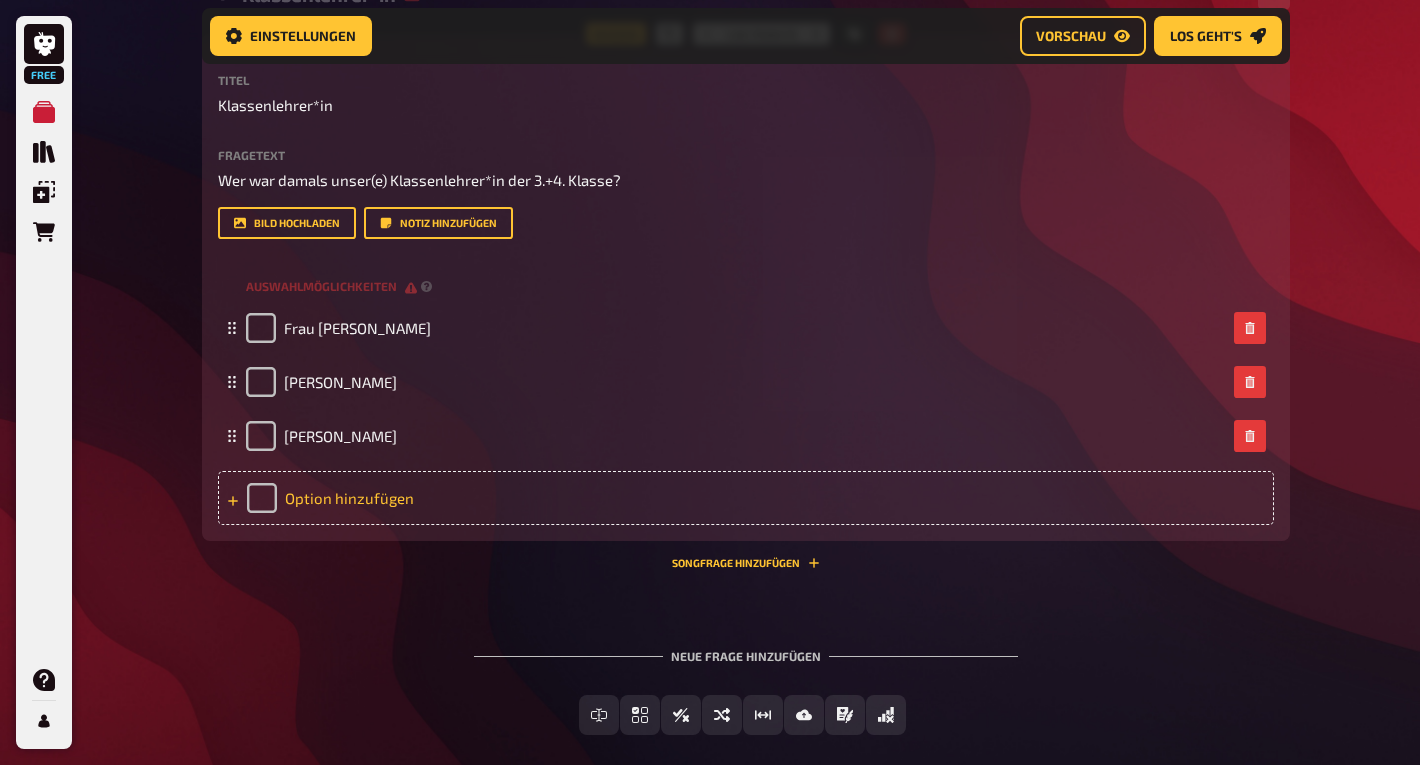 click on "Option hinzufügen" at bounding box center [746, 498] 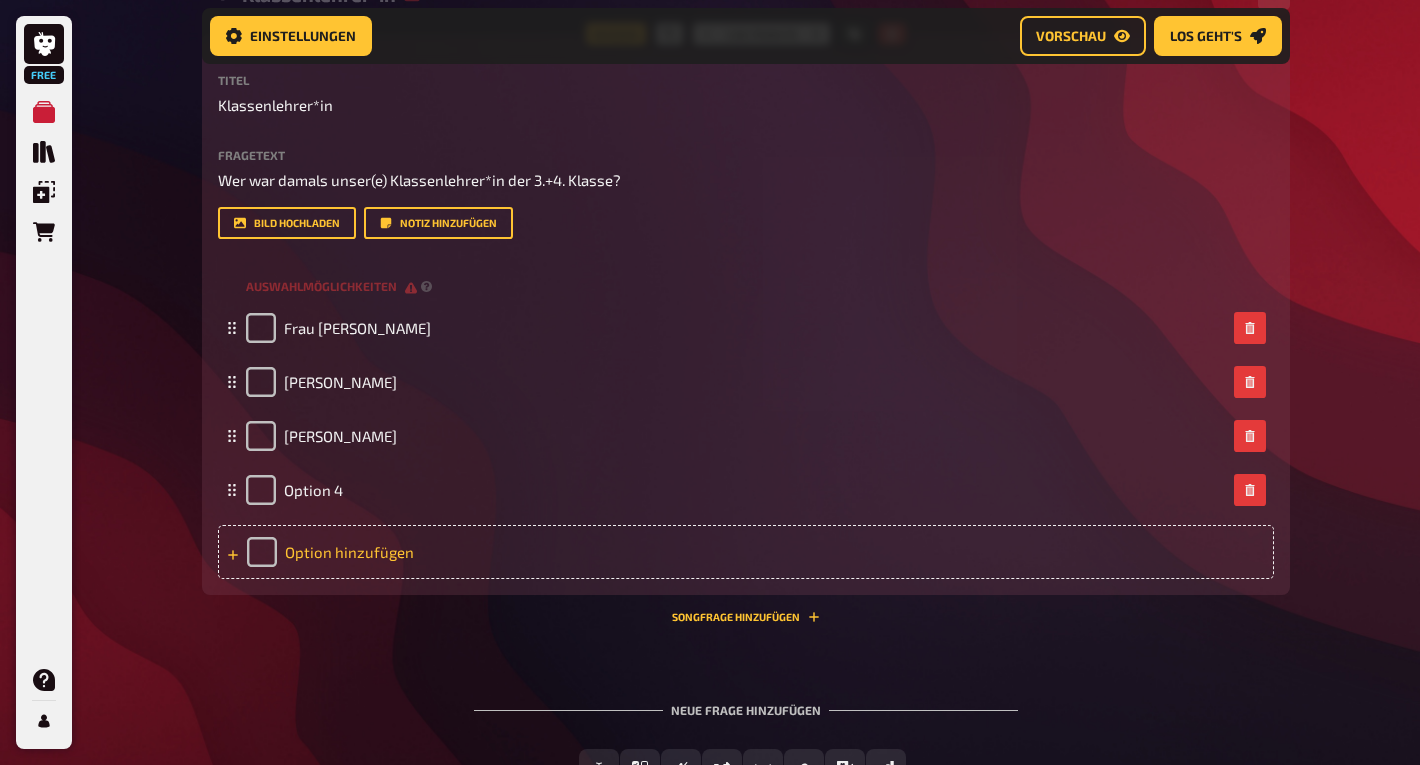 click on "Option 4" at bounding box center (736, 490) 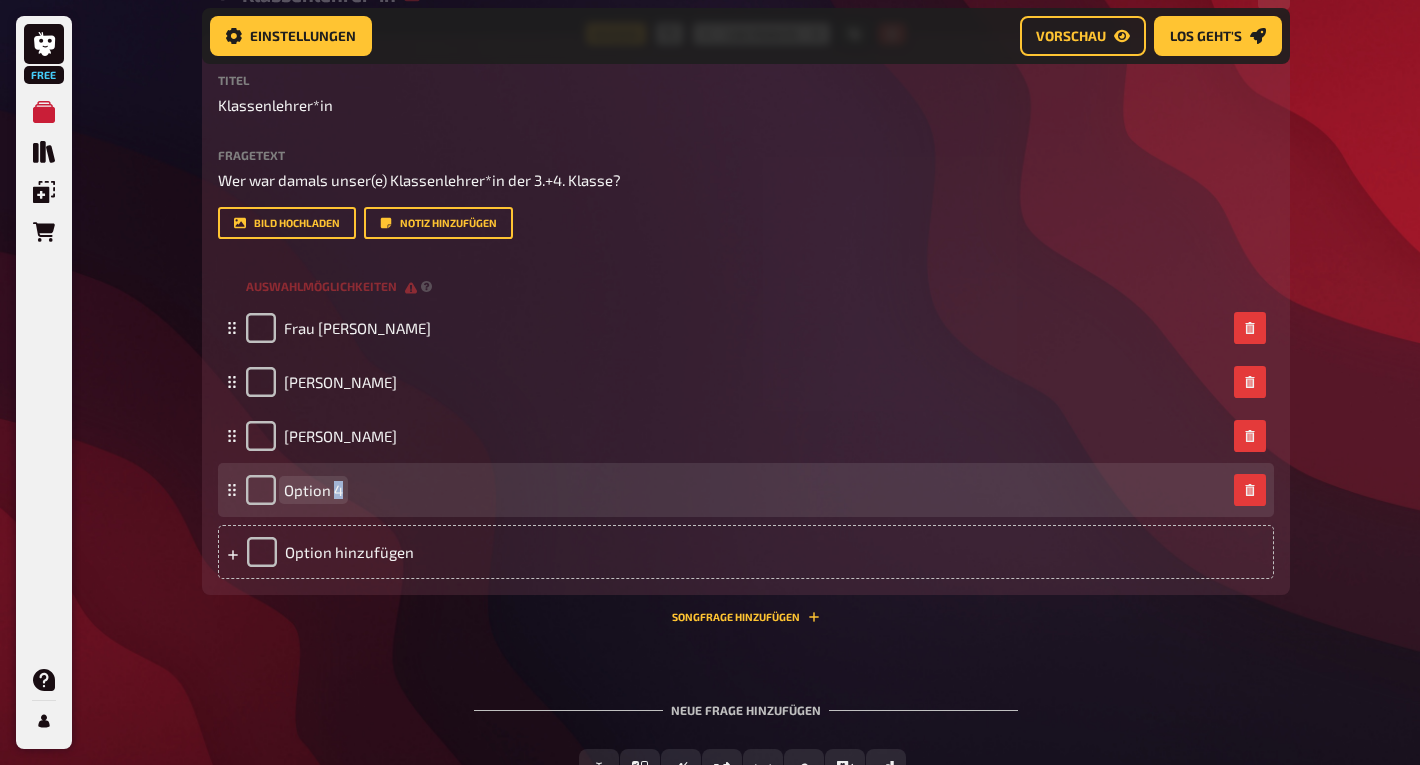 click on "Option 4" at bounding box center [313, 490] 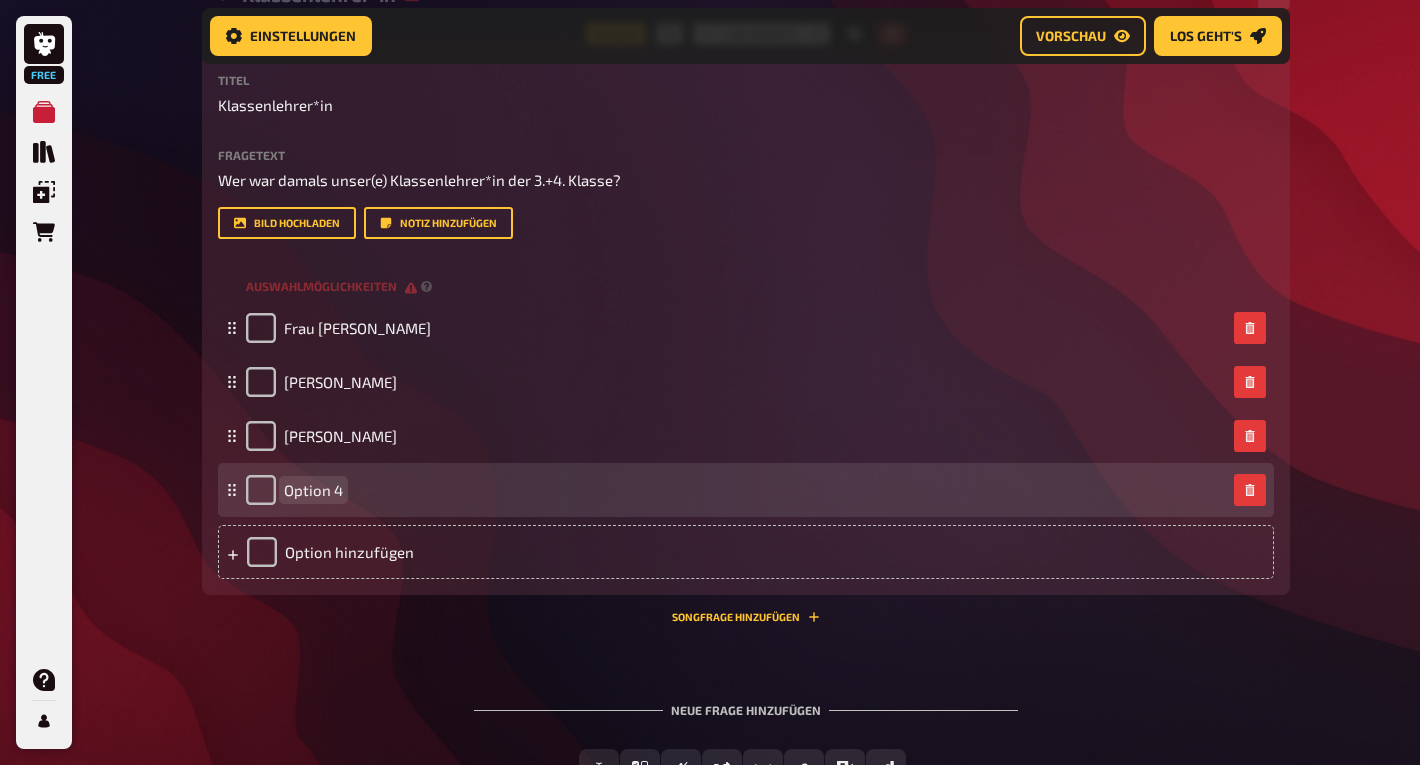 click on "Option 4" at bounding box center (313, 490) 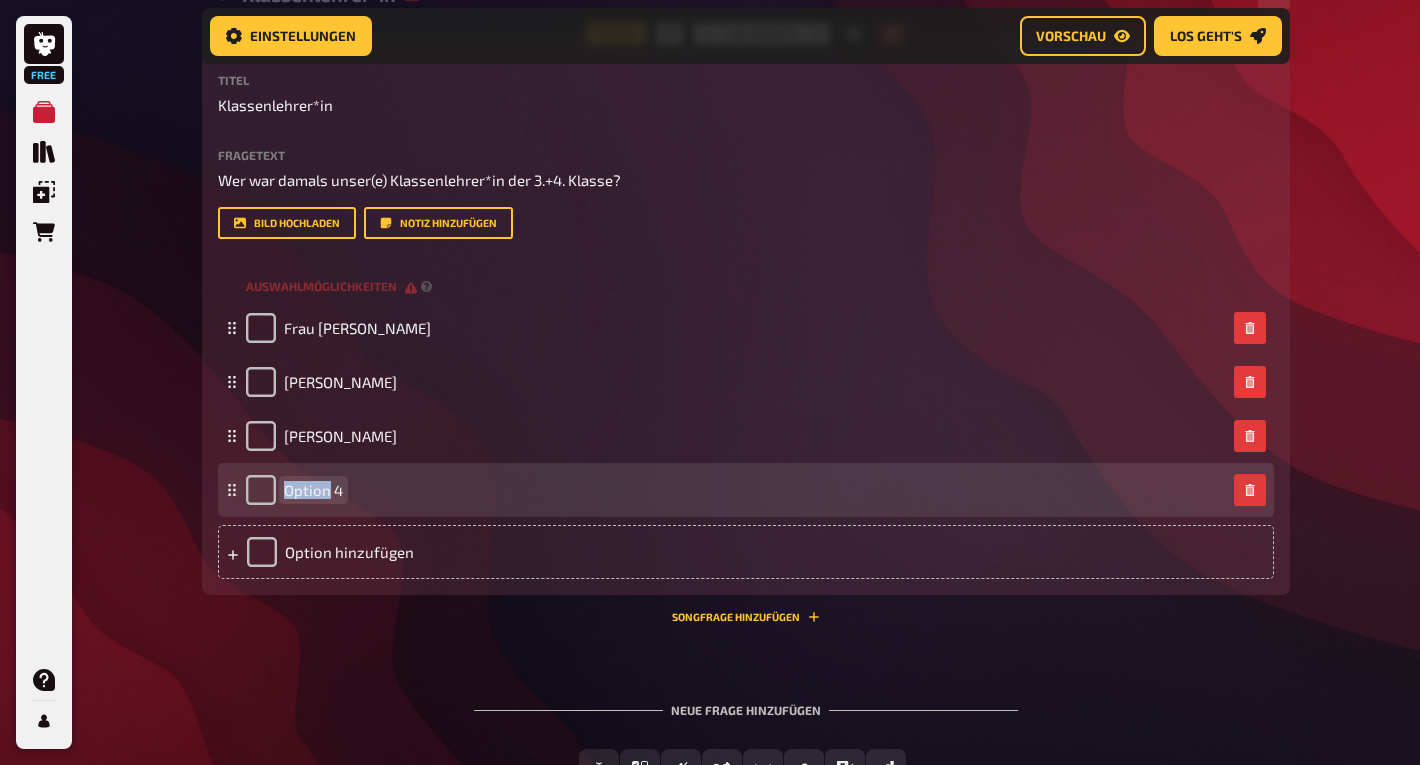click on "Option 4" at bounding box center [313, 490] 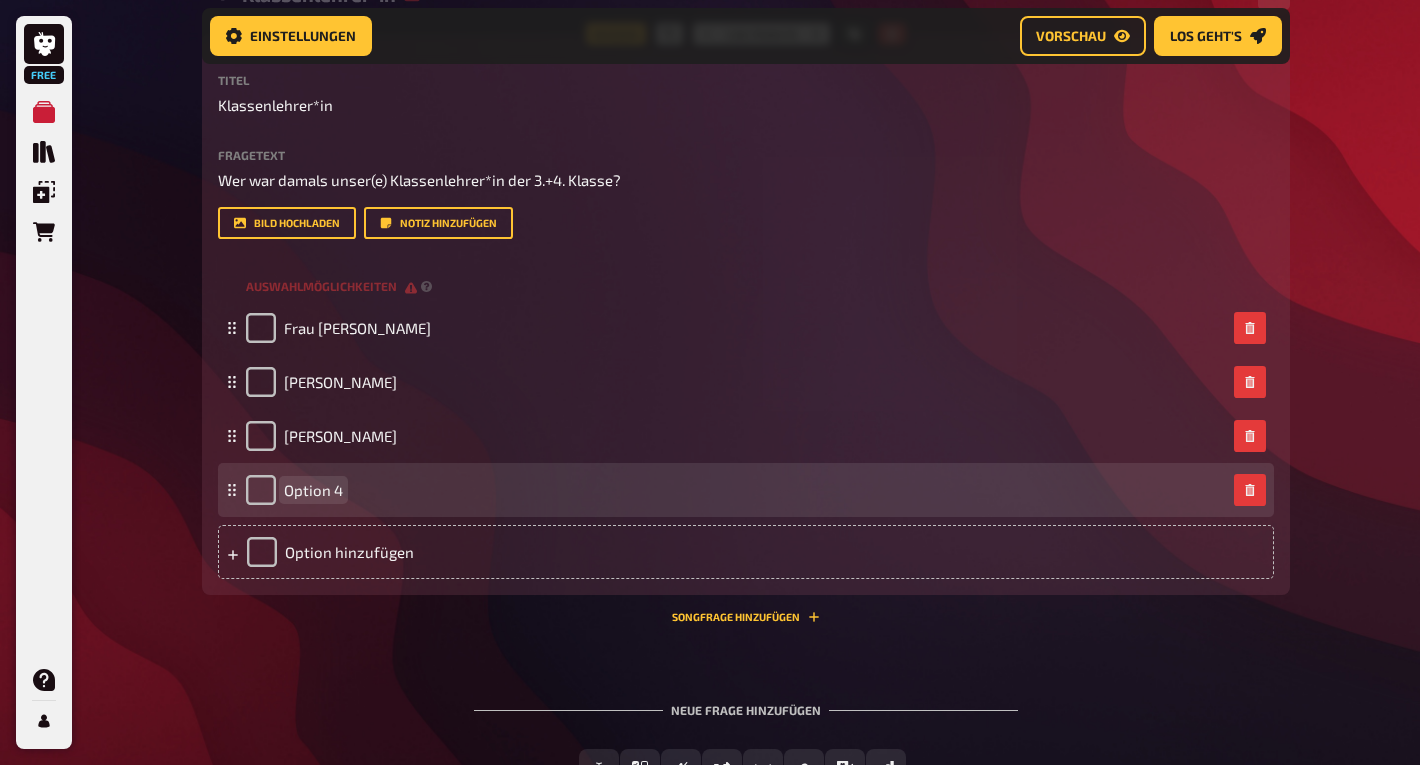 paste 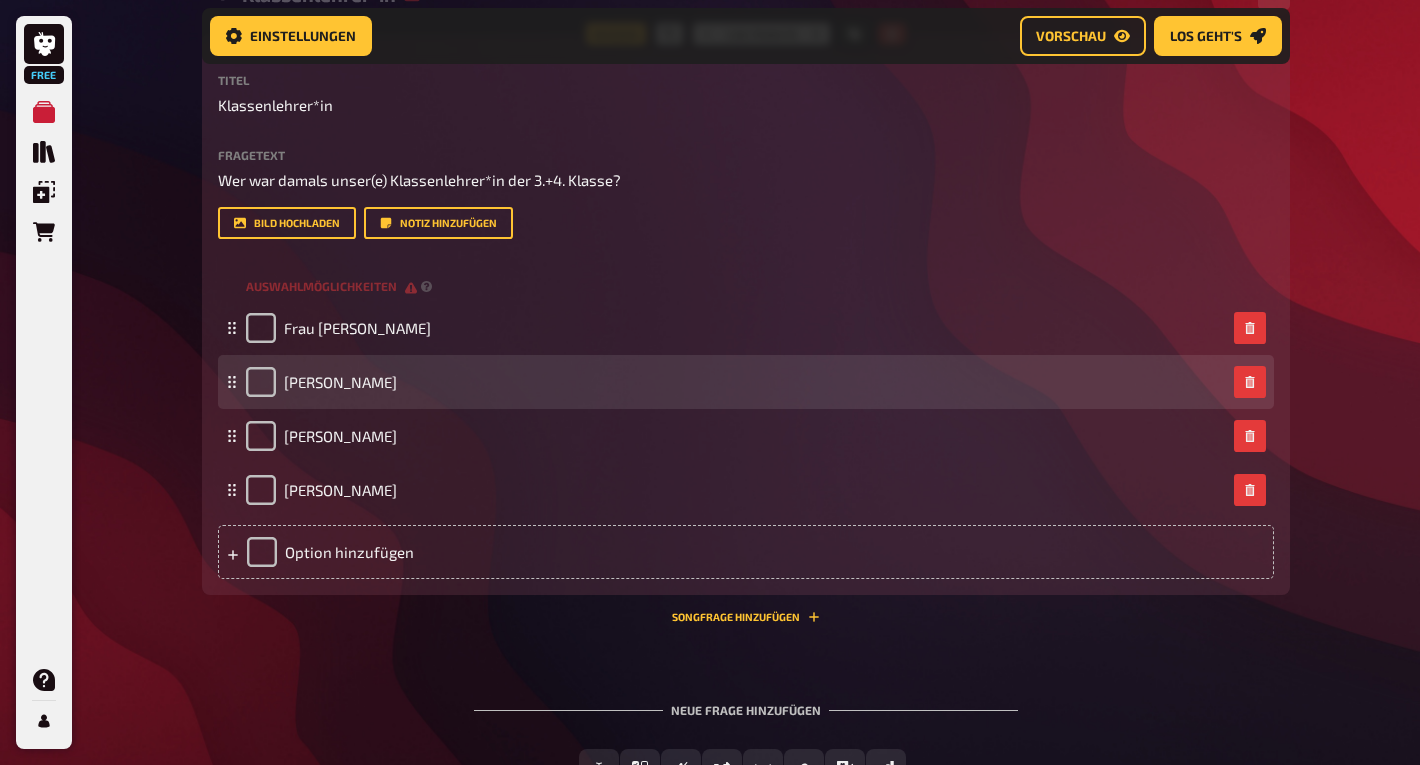 click on "[PERSON_NAME]" at bounding box center (736, 382) 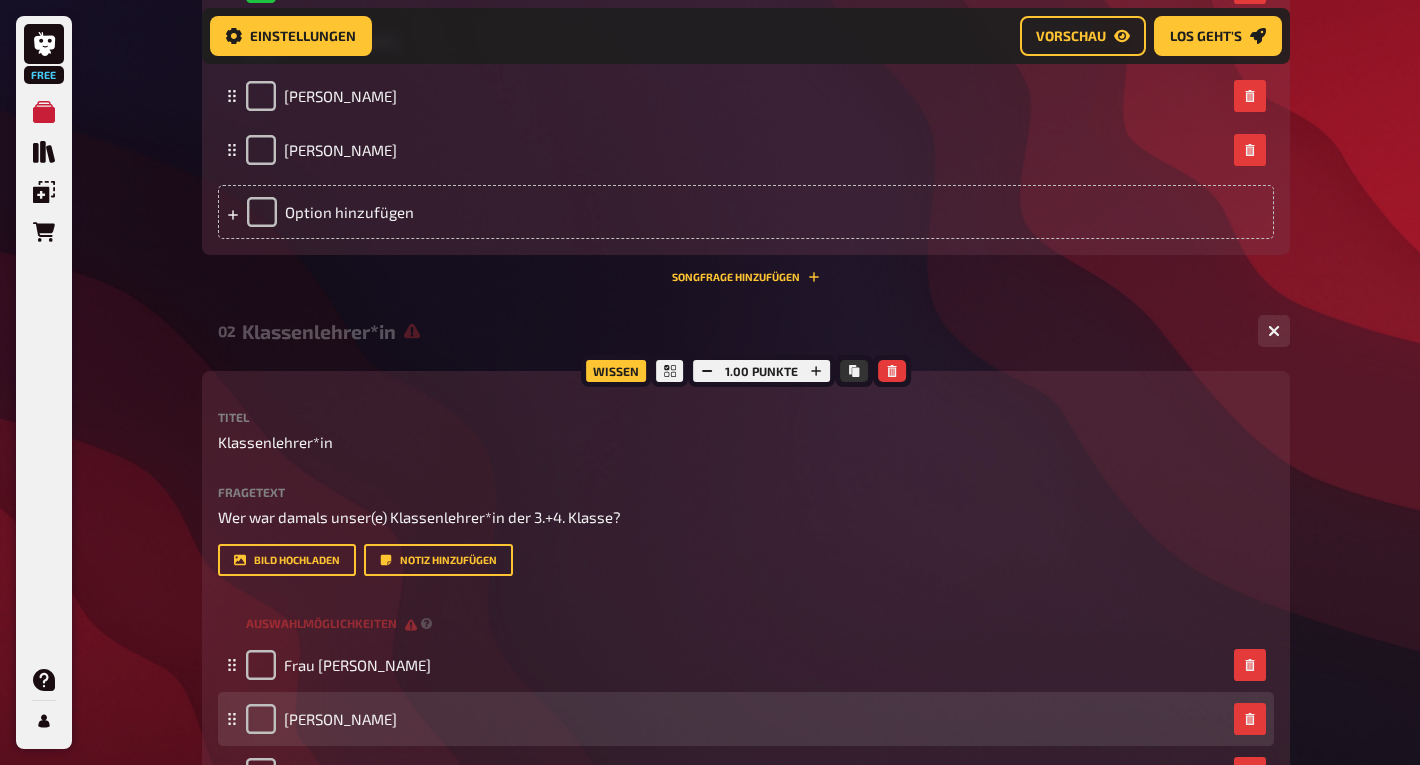 scroll, scrollTop: 771, scrollLeft: 0, axis: vertical 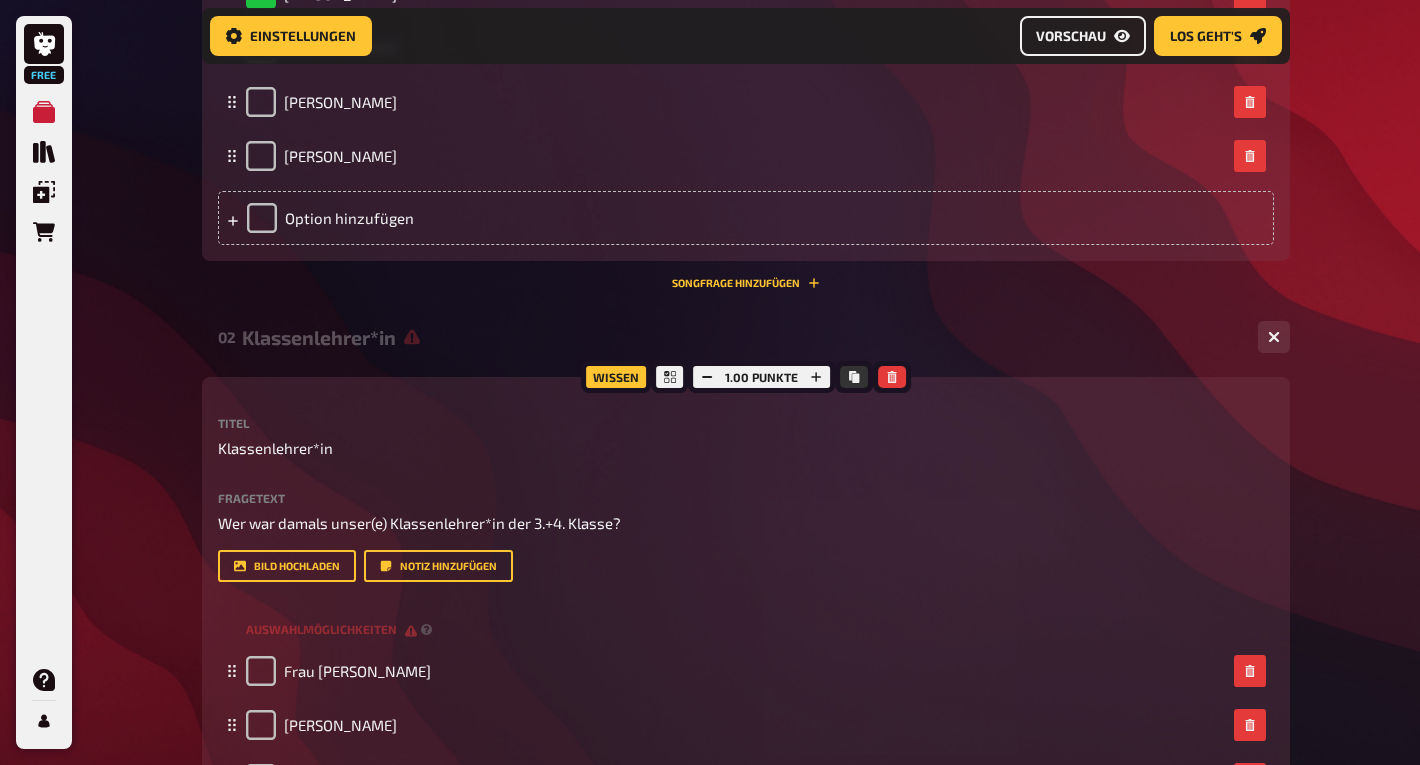 click on "Vorschau" at bounding box center [1071, 36] 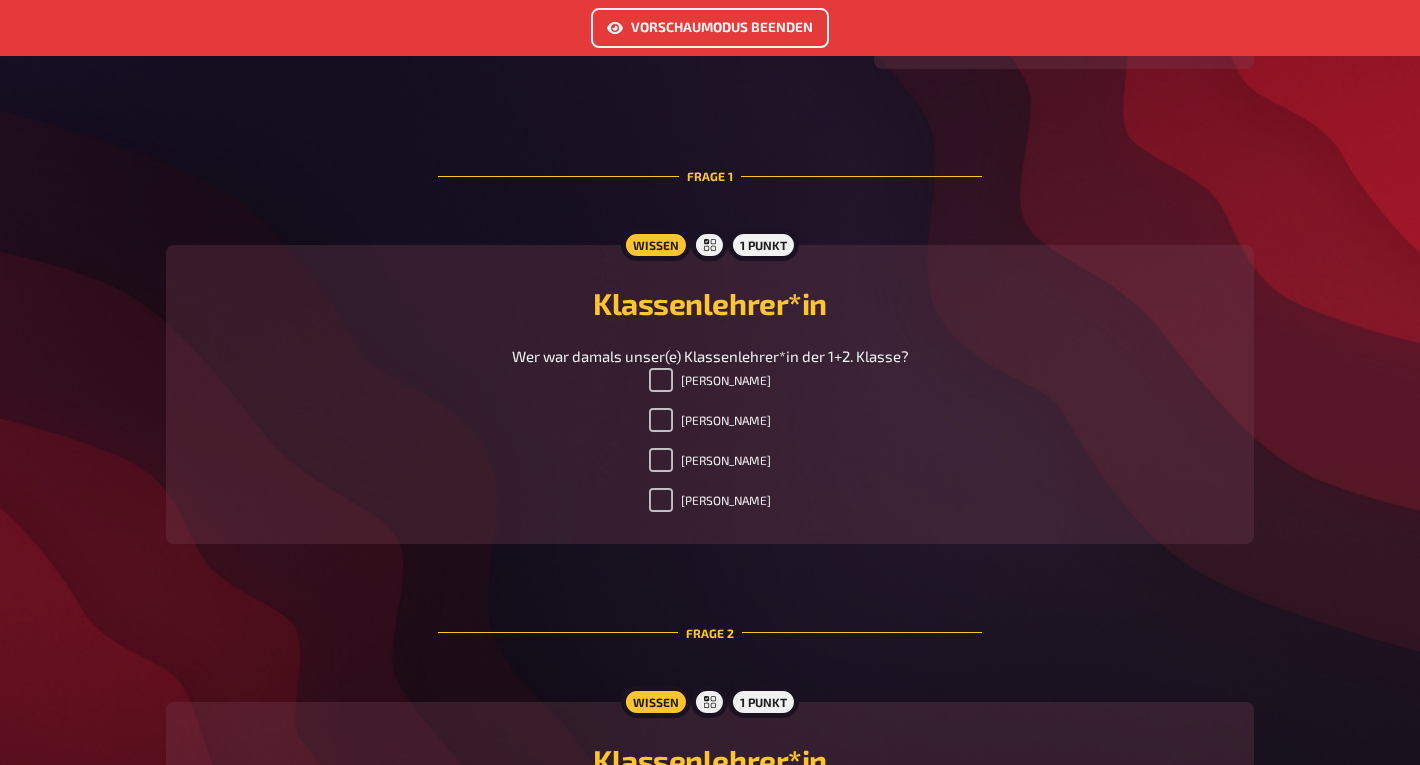 scroll, scrollTop: 0, scrollLeft: 0, axis: both 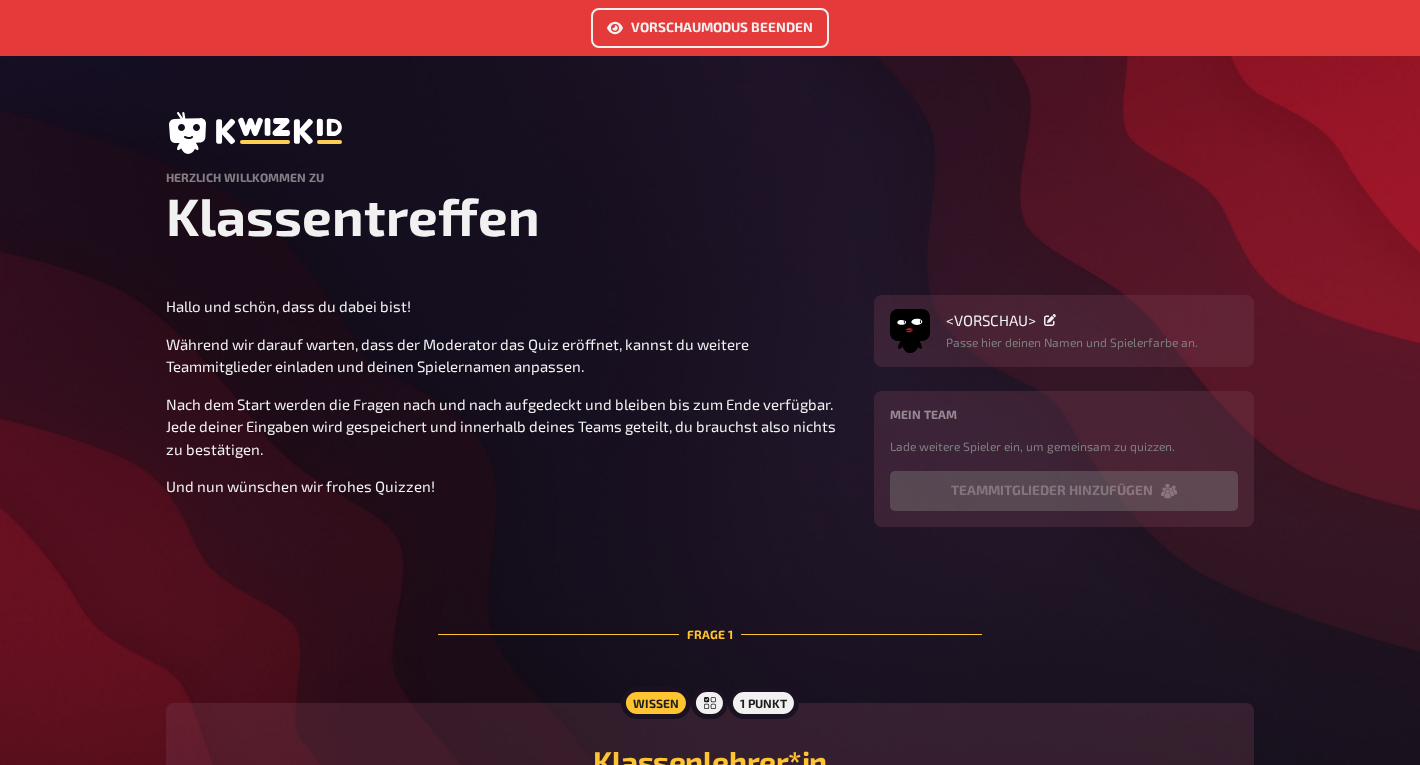 click on "Vorschaumodus beenden" at bounding box center [710, 28] 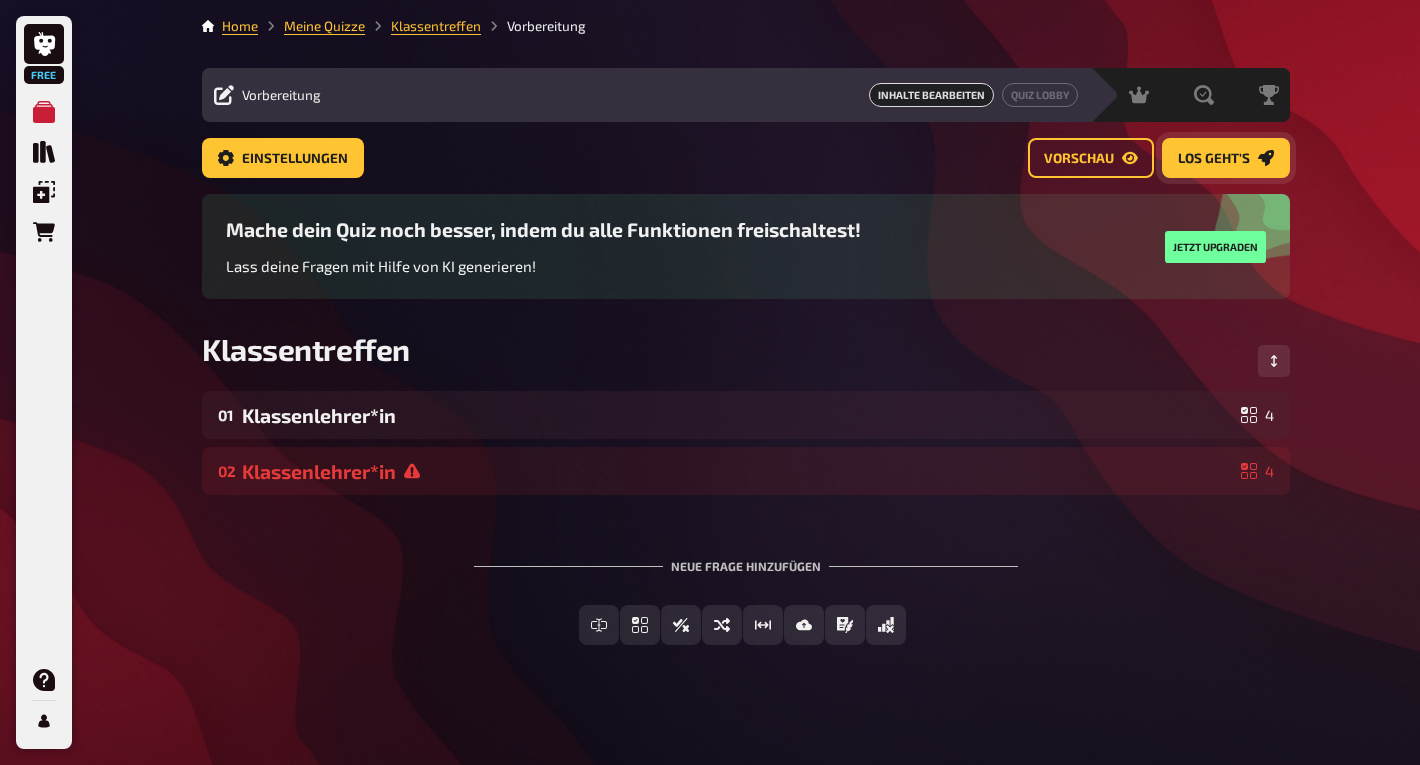 click on "Los geht's" at bounding box center (1226, 158) 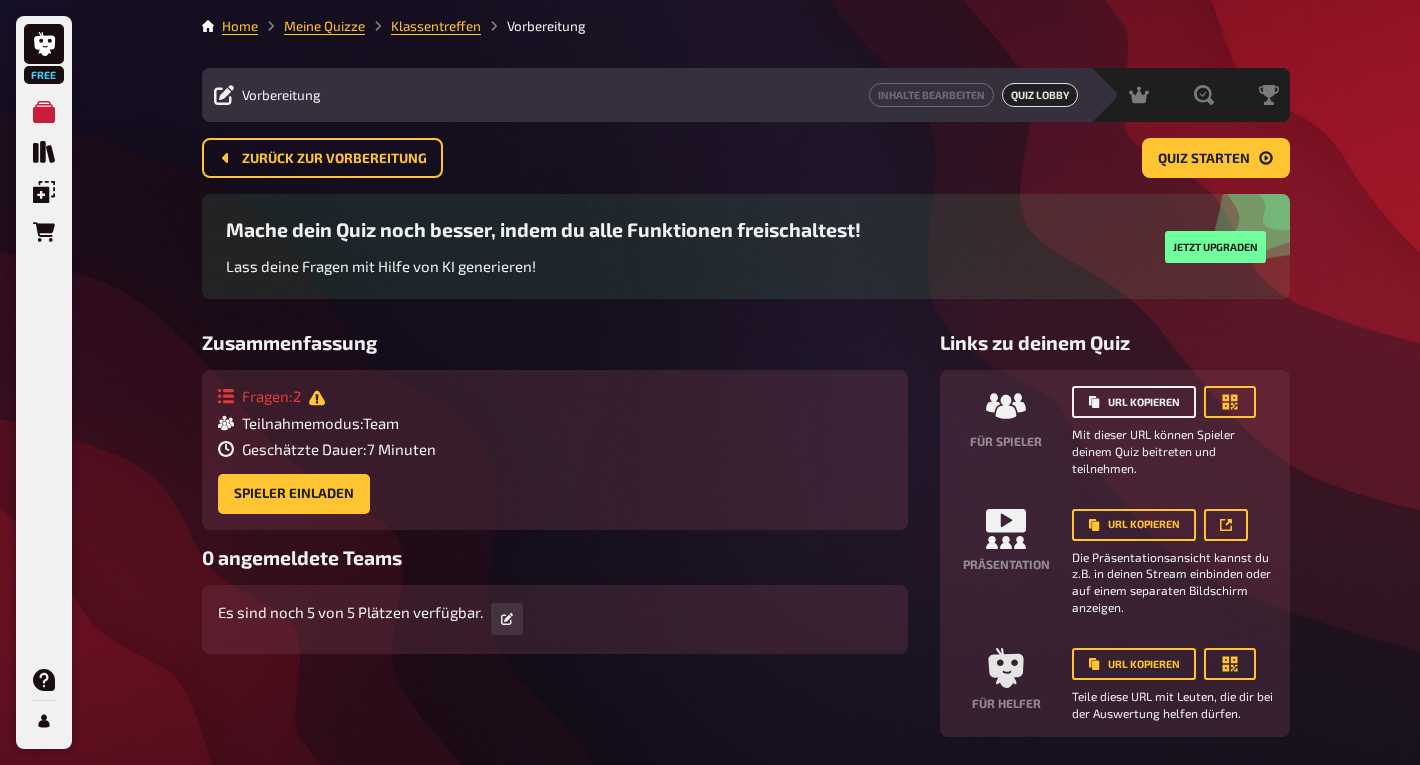click on "URL kopieren" at bounding box center (1134, 402) 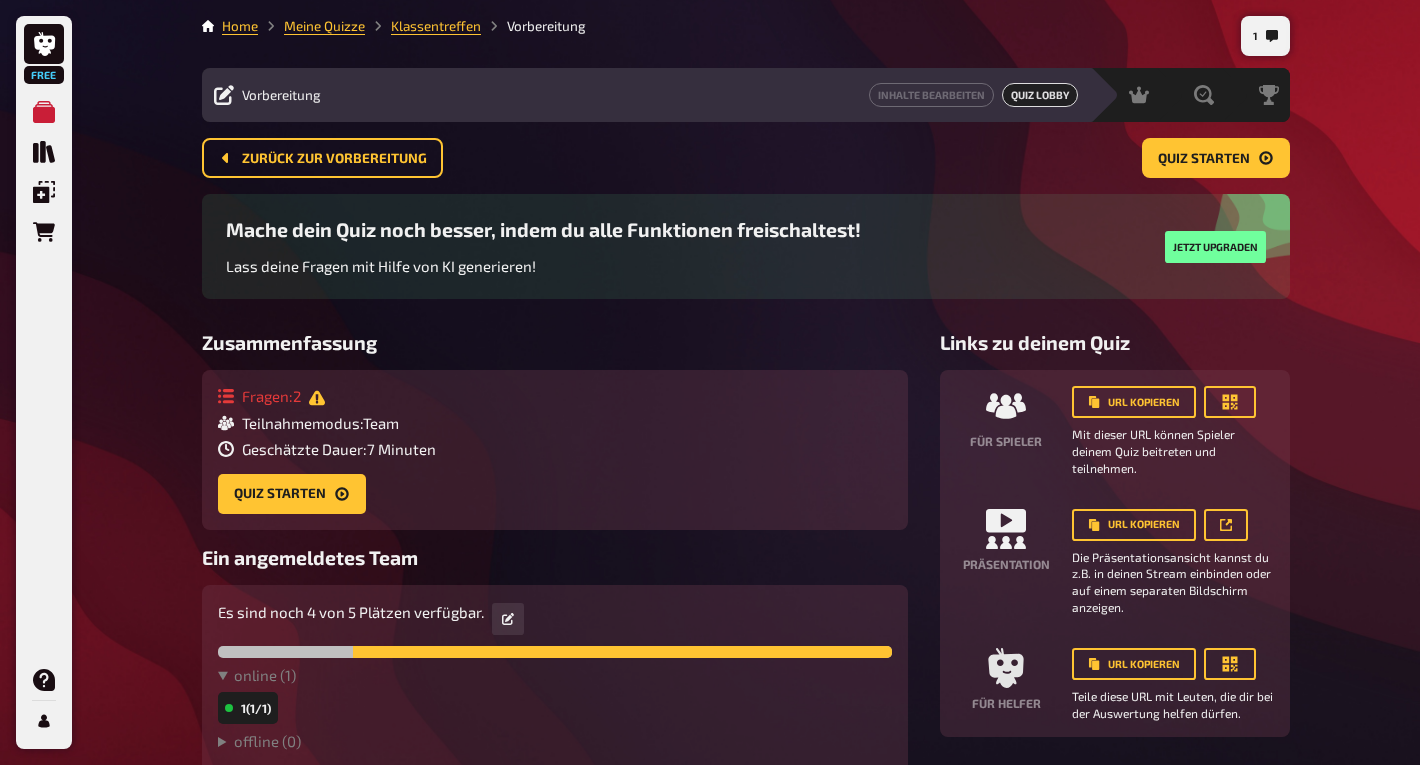 scroll, scrollTop: 109, scrollLeft: 0, axis: vertical 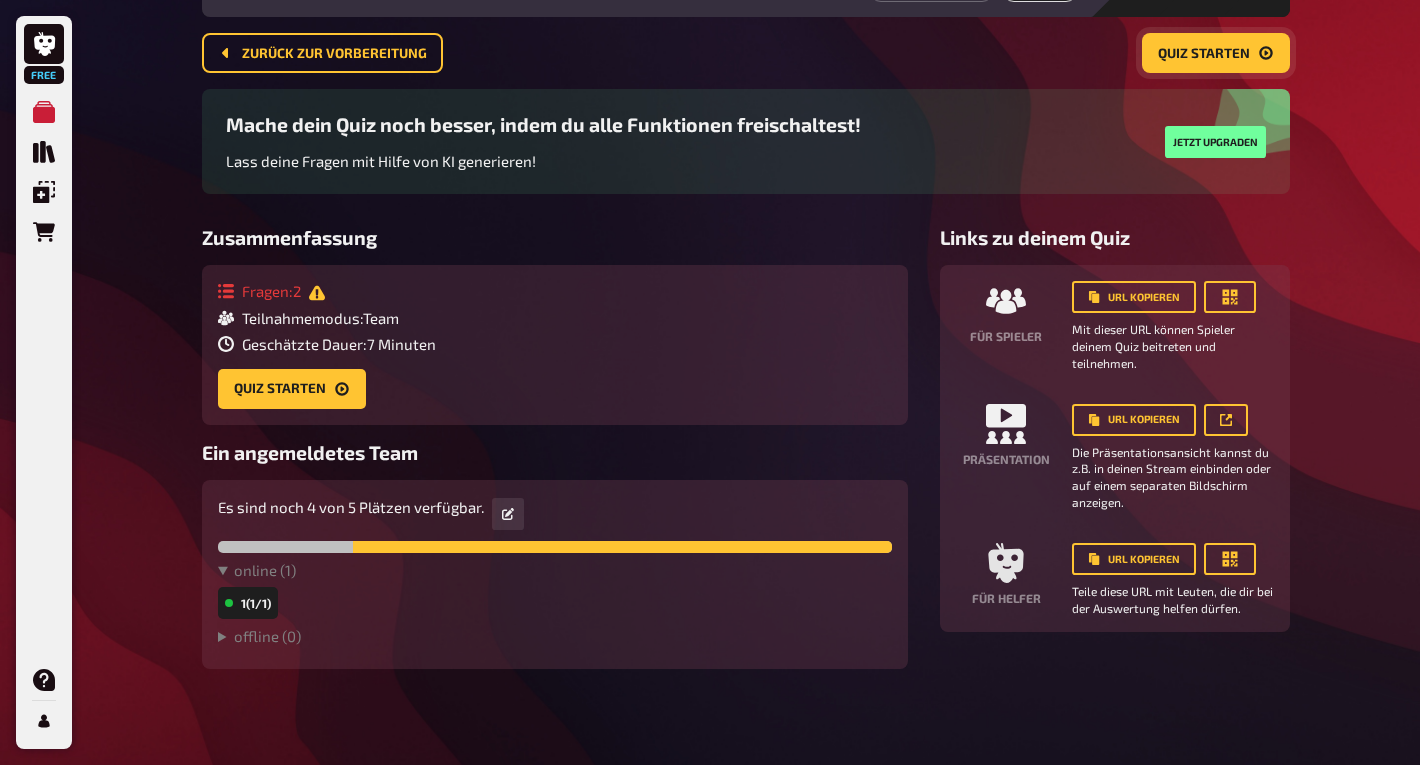 click on "Quiz starten" at bounding box center (1216, 53) 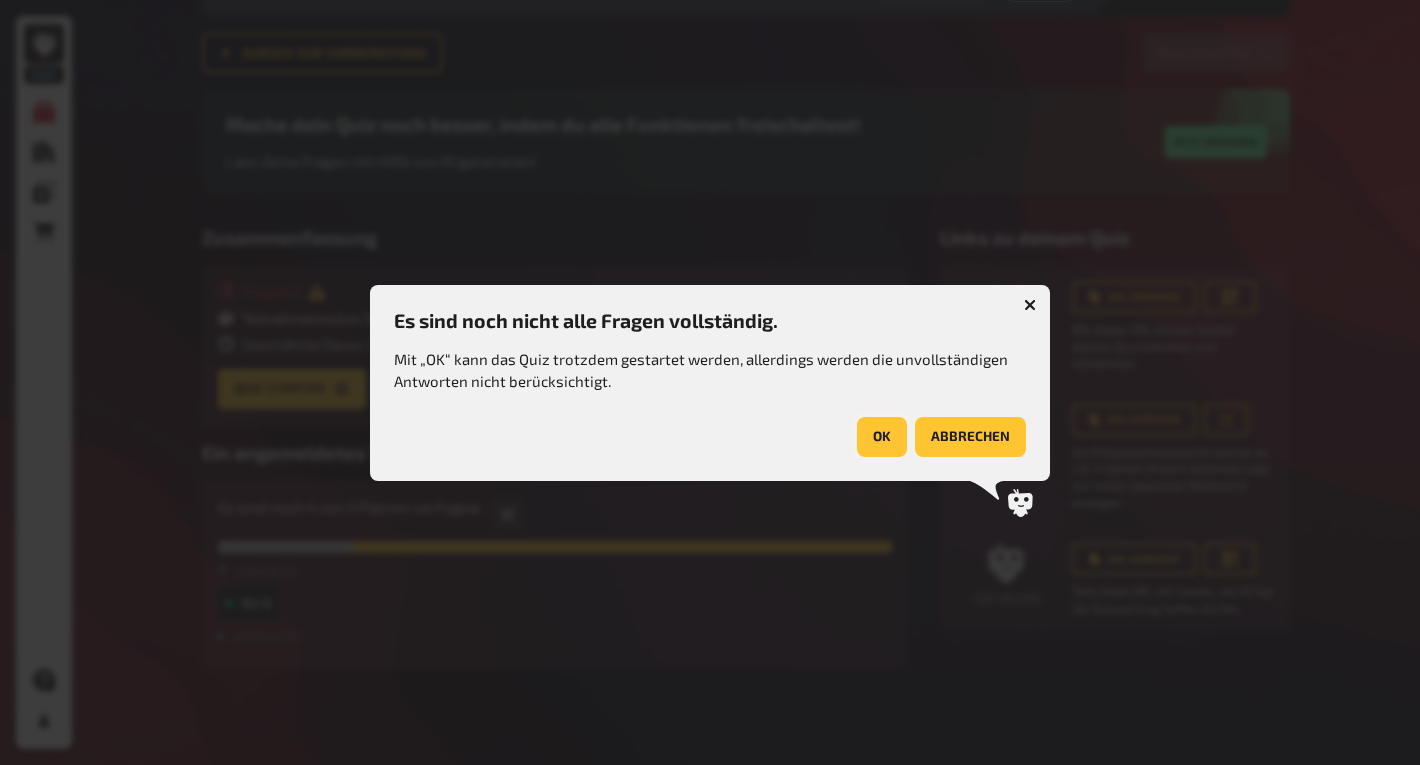 click on "OK" at bounding box center [882, 437] 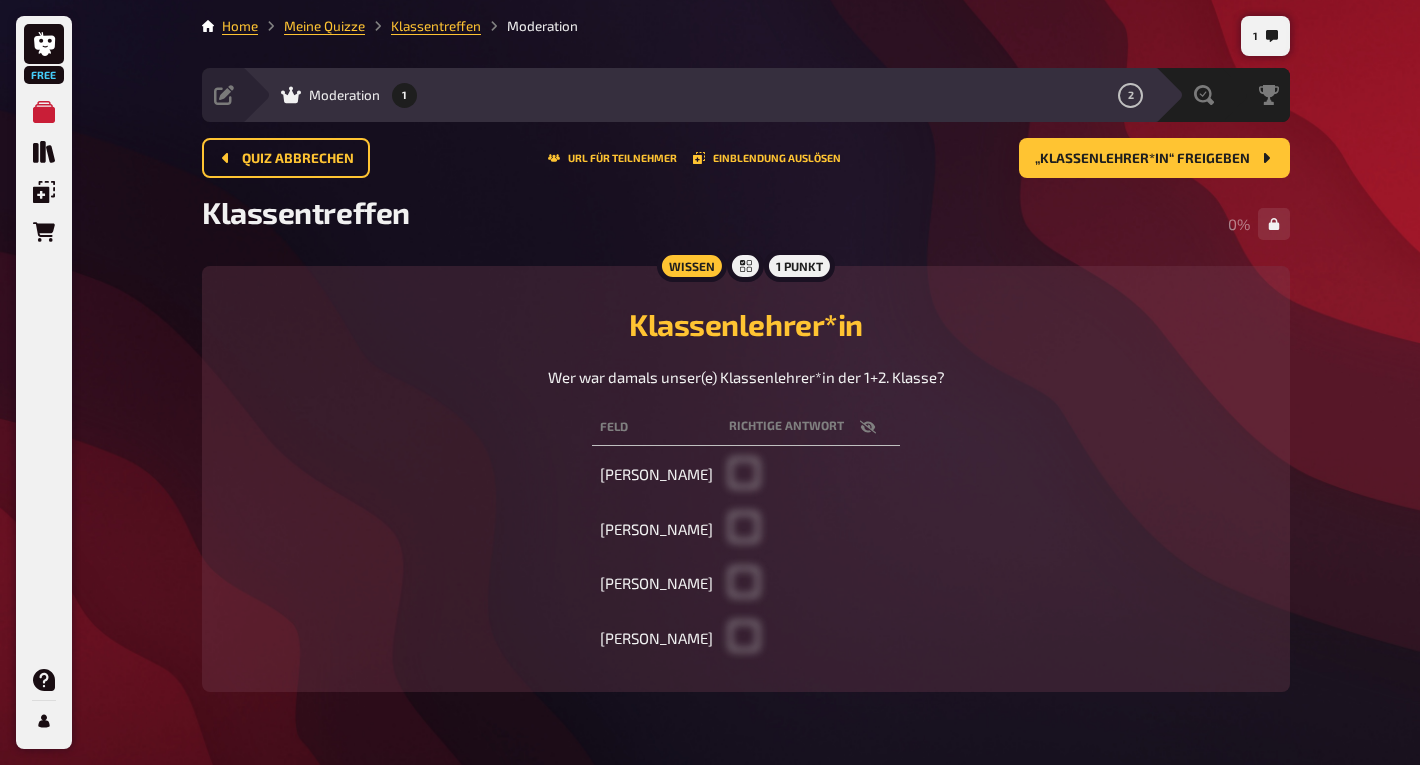 scroll, scrollTop: 54, scrollLeft: 0, axis: vertical 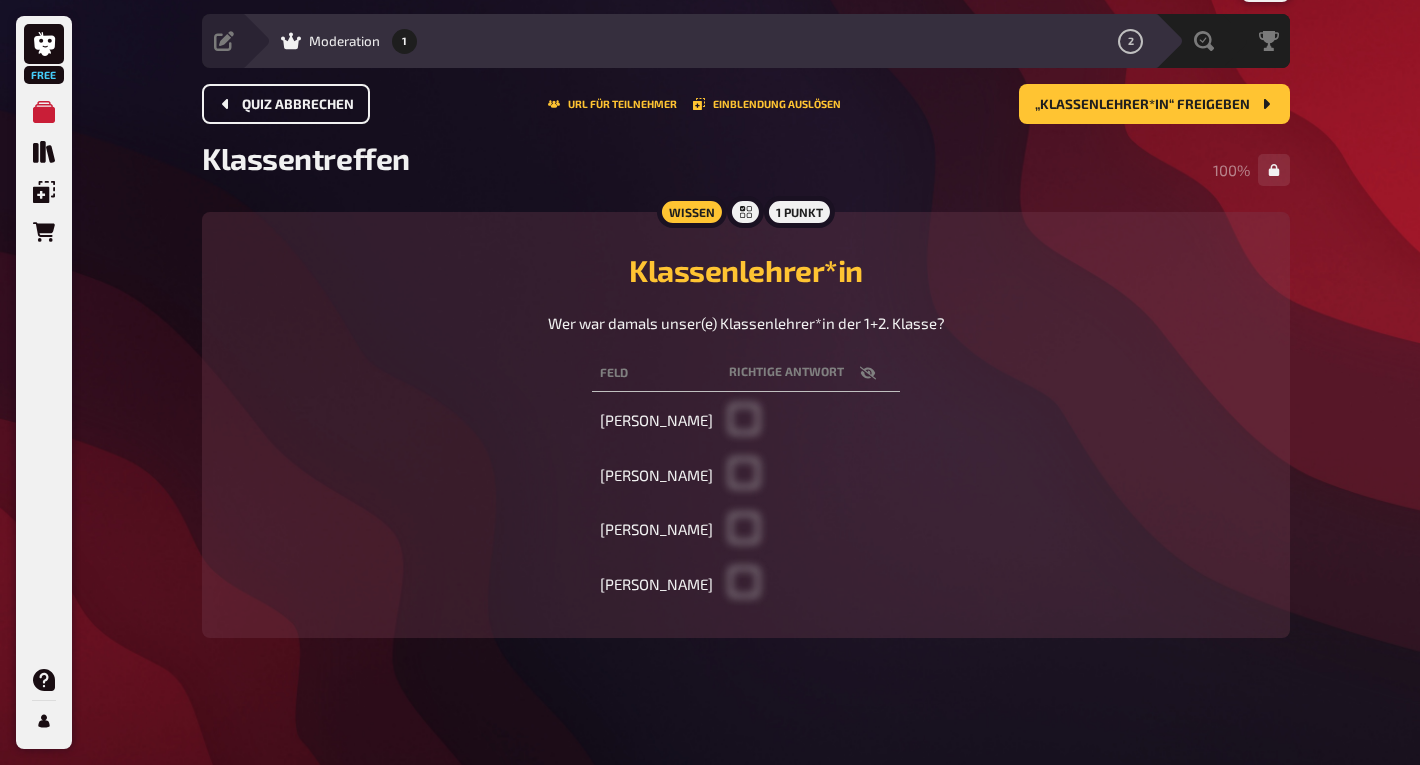 click on "Quiz abbrechen" at bounding box center [298, 105] 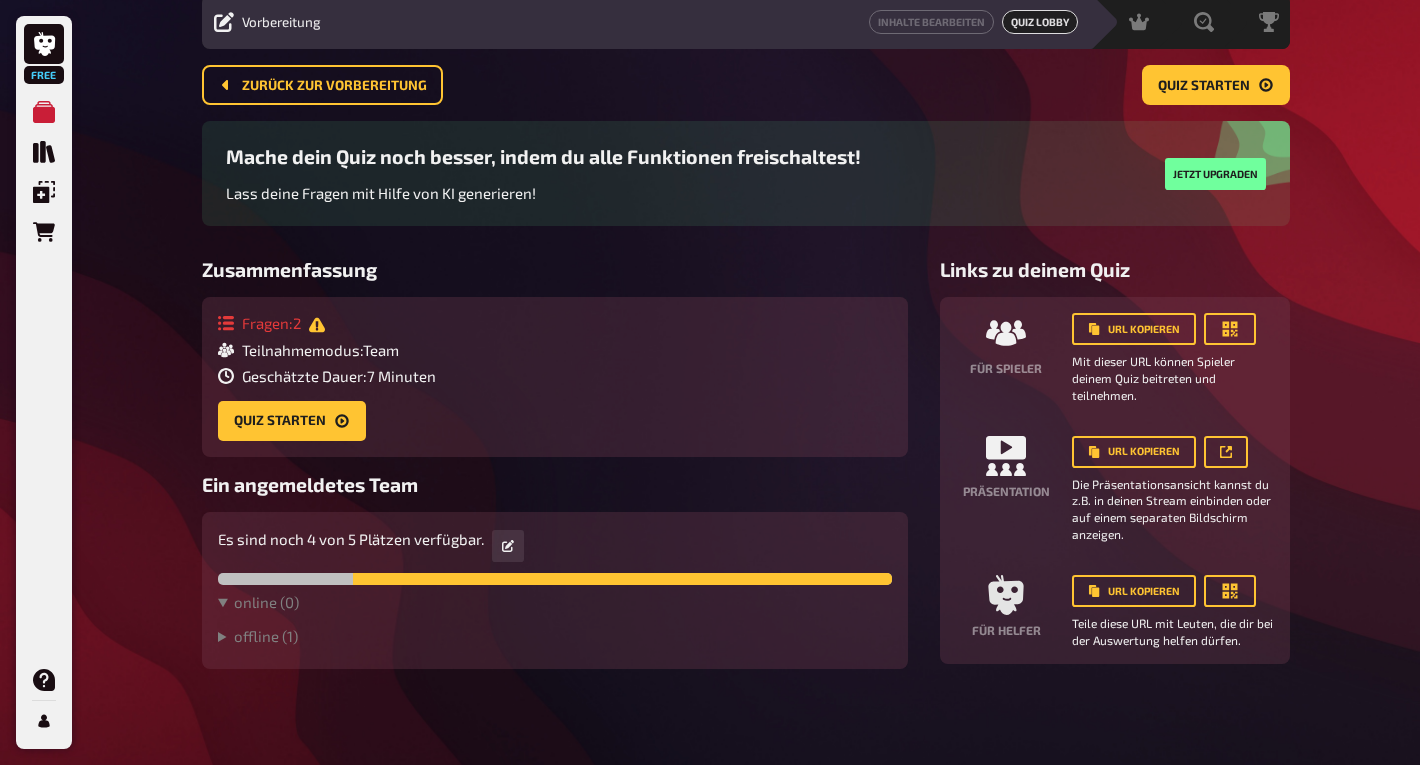 scroll, scrollTop: 77, scrollLeft: 0, axis: vertical 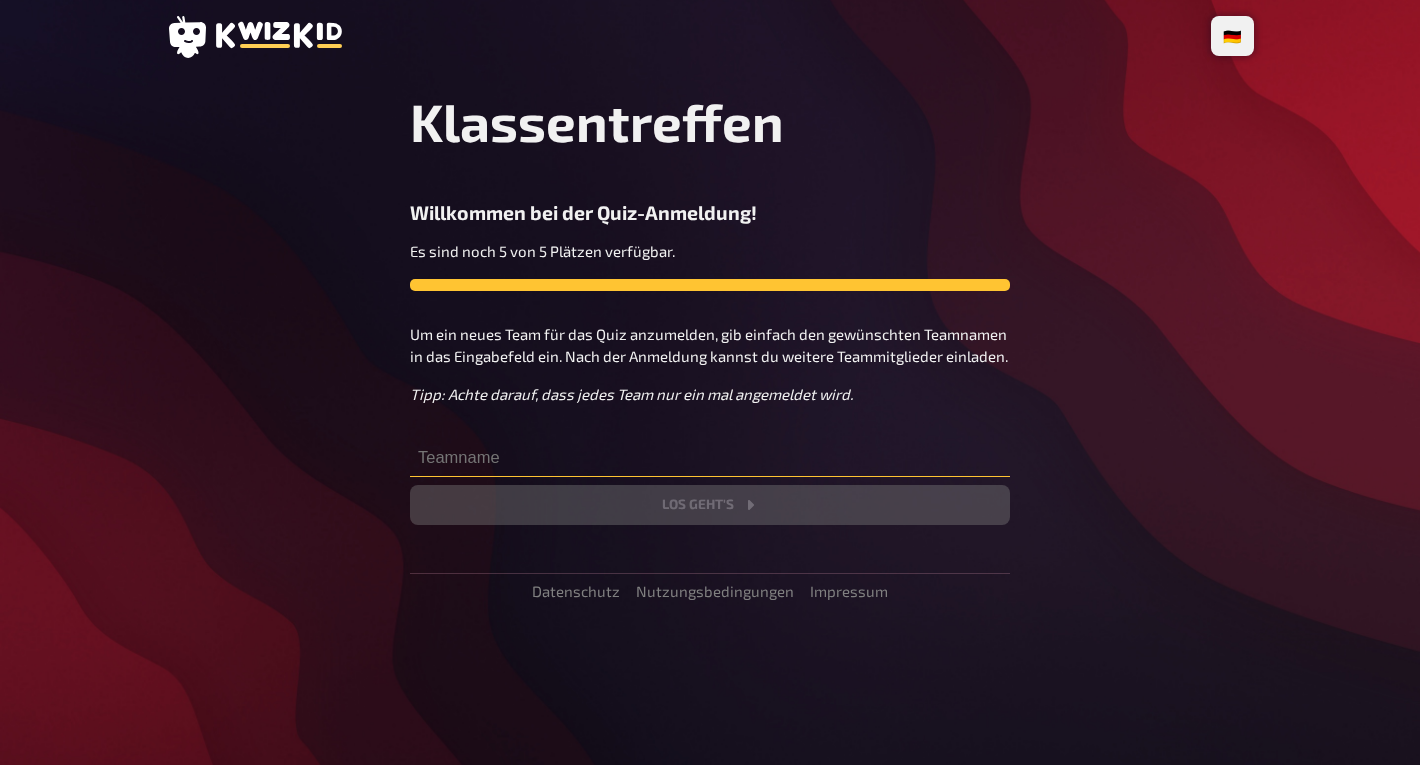 click at bounding box center [710, 457] 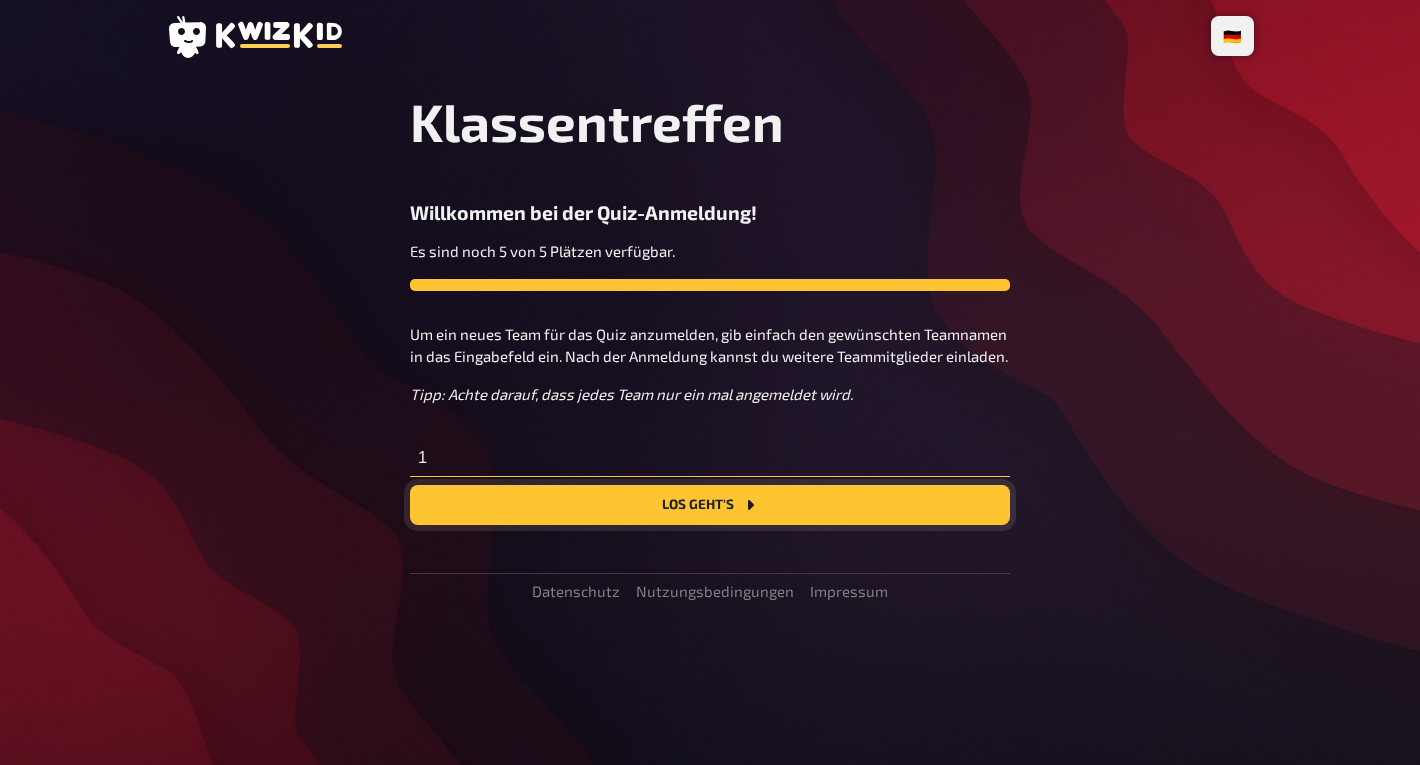 type on "1" 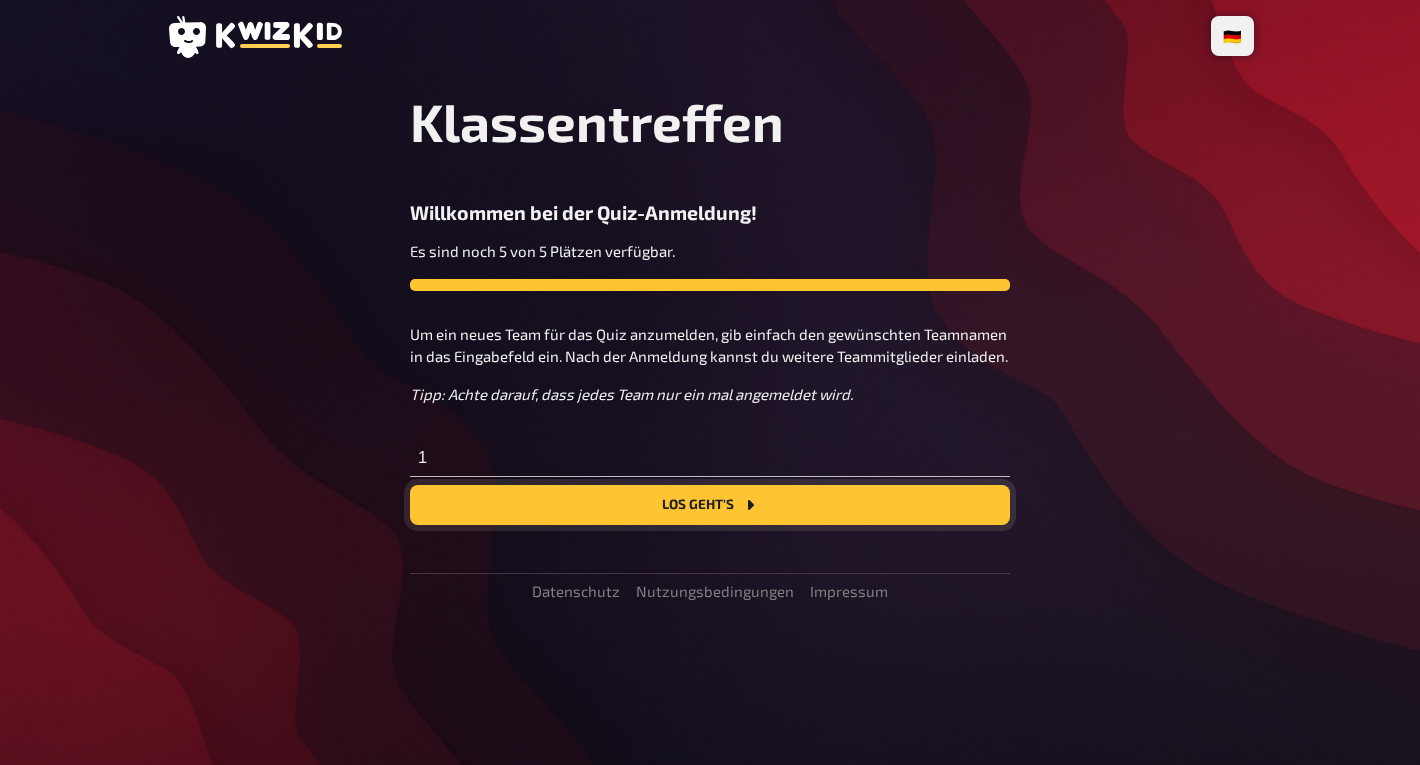 click on "Los geht's" at bounding box center (710, 505) 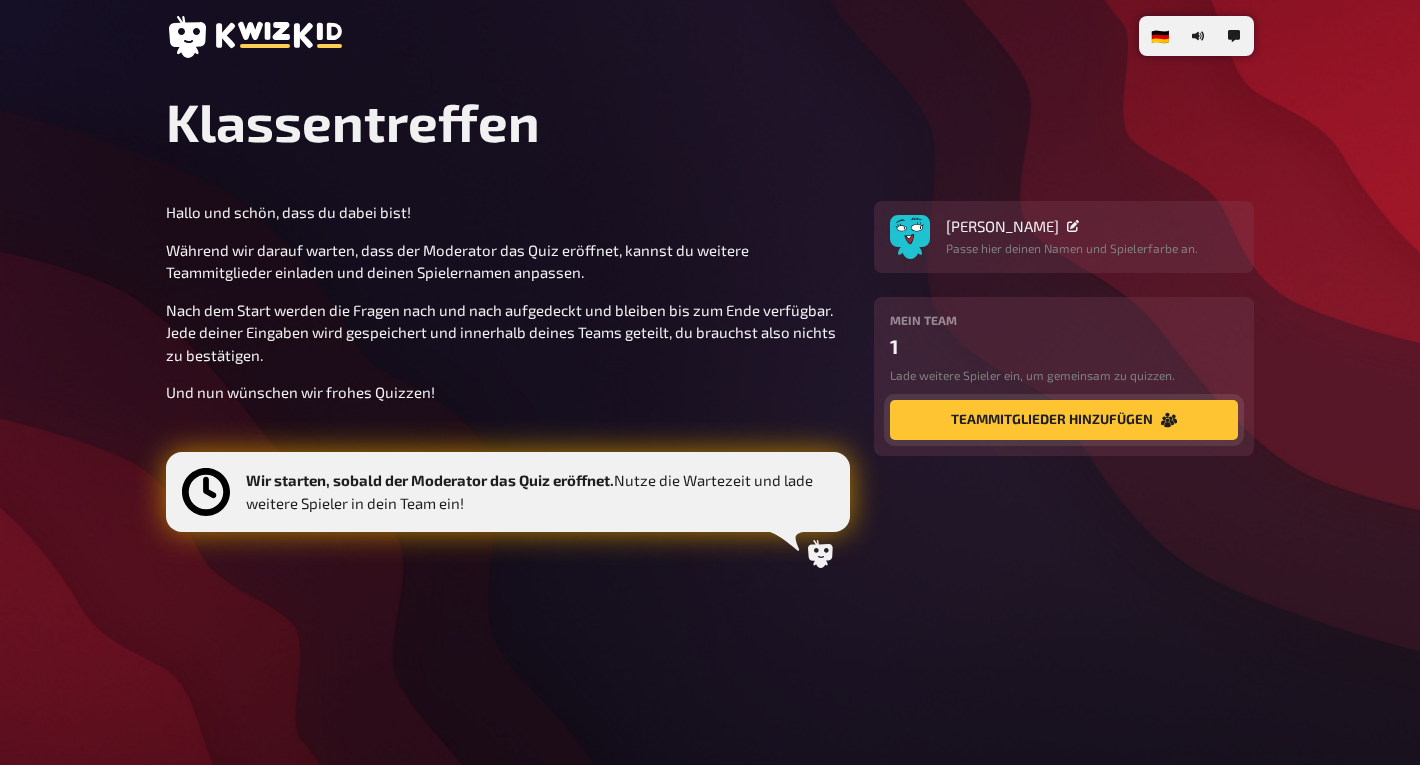 click on "Teammitglieder hinzufügen" at bounding box center [1064, 420] 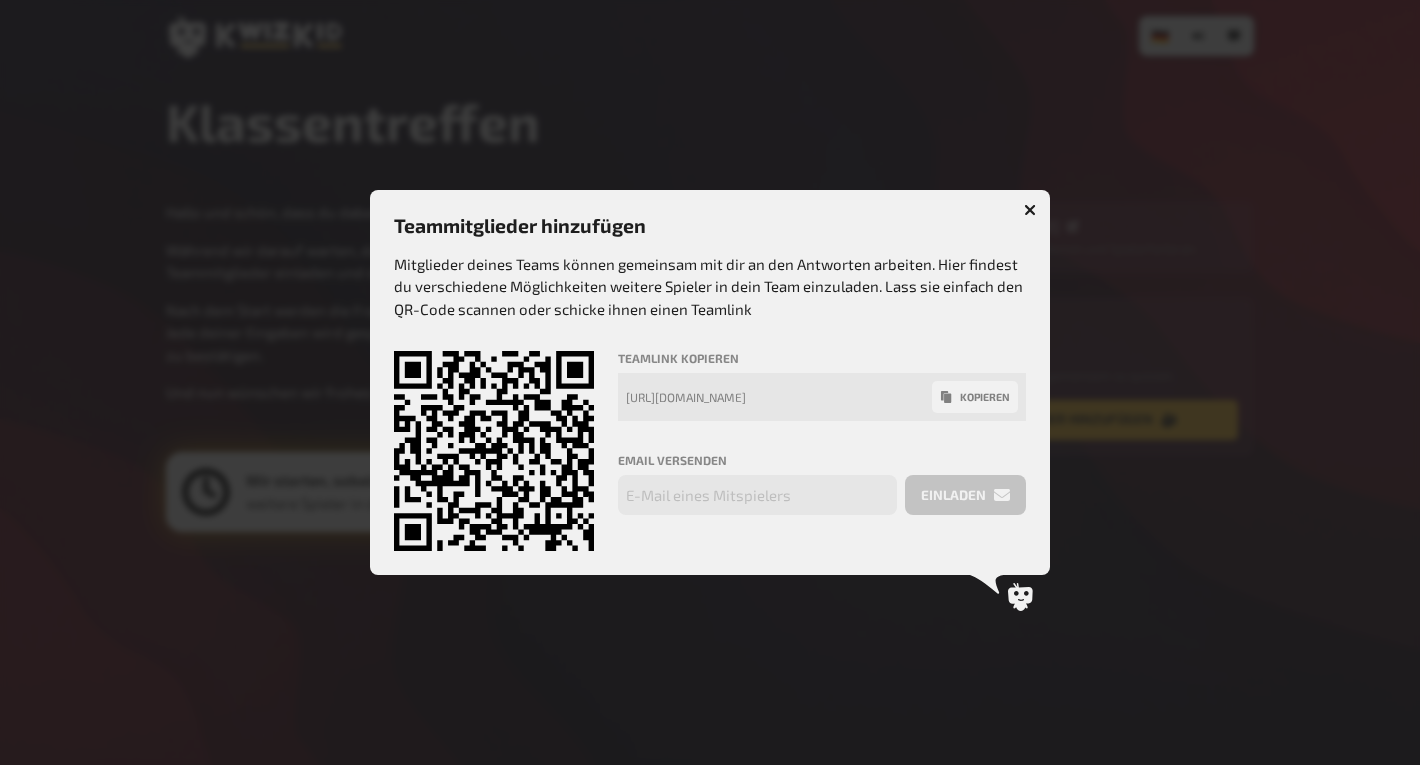 click 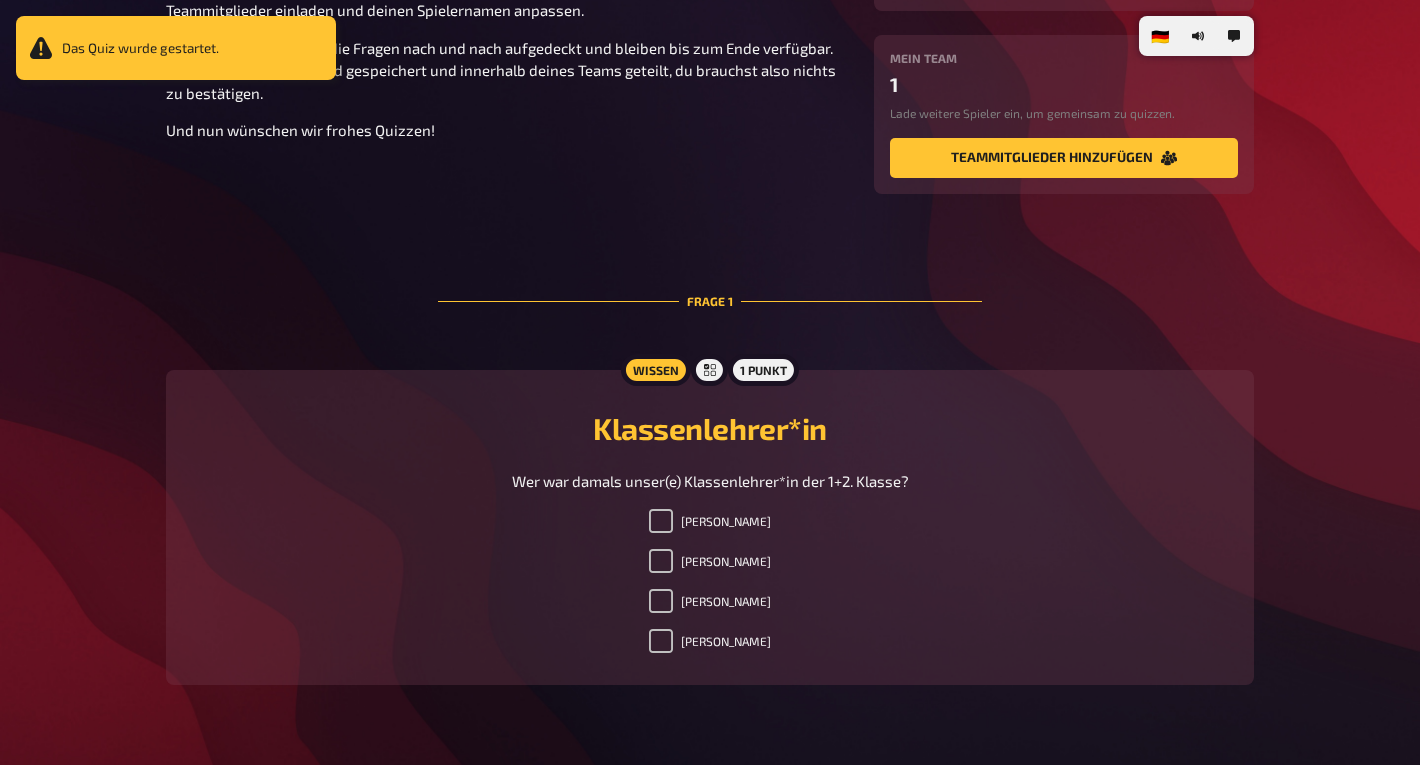 scroll, scrollTop: 279, scrollLeft: 0, axis: vertical 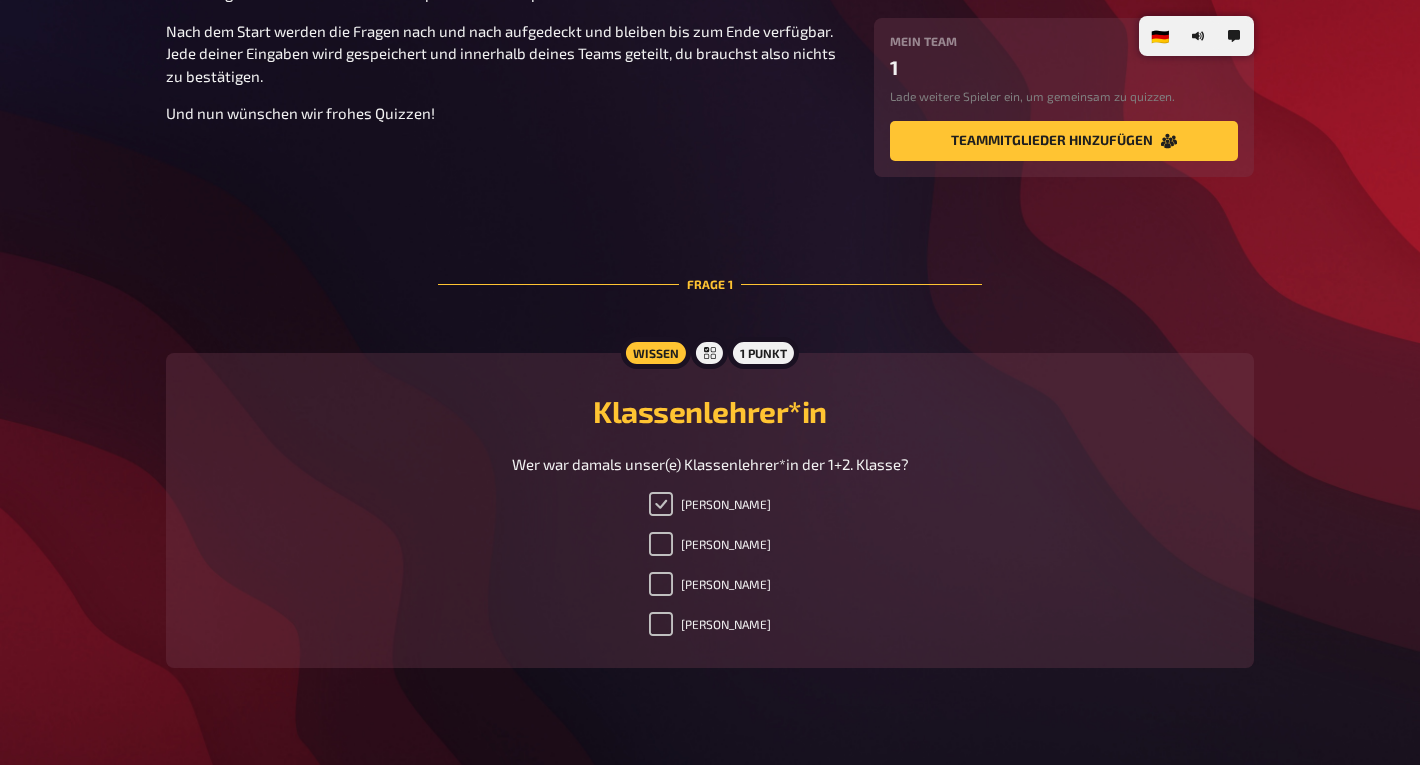click on "[PERSON_NAME]" at bounding box center [661, 504] 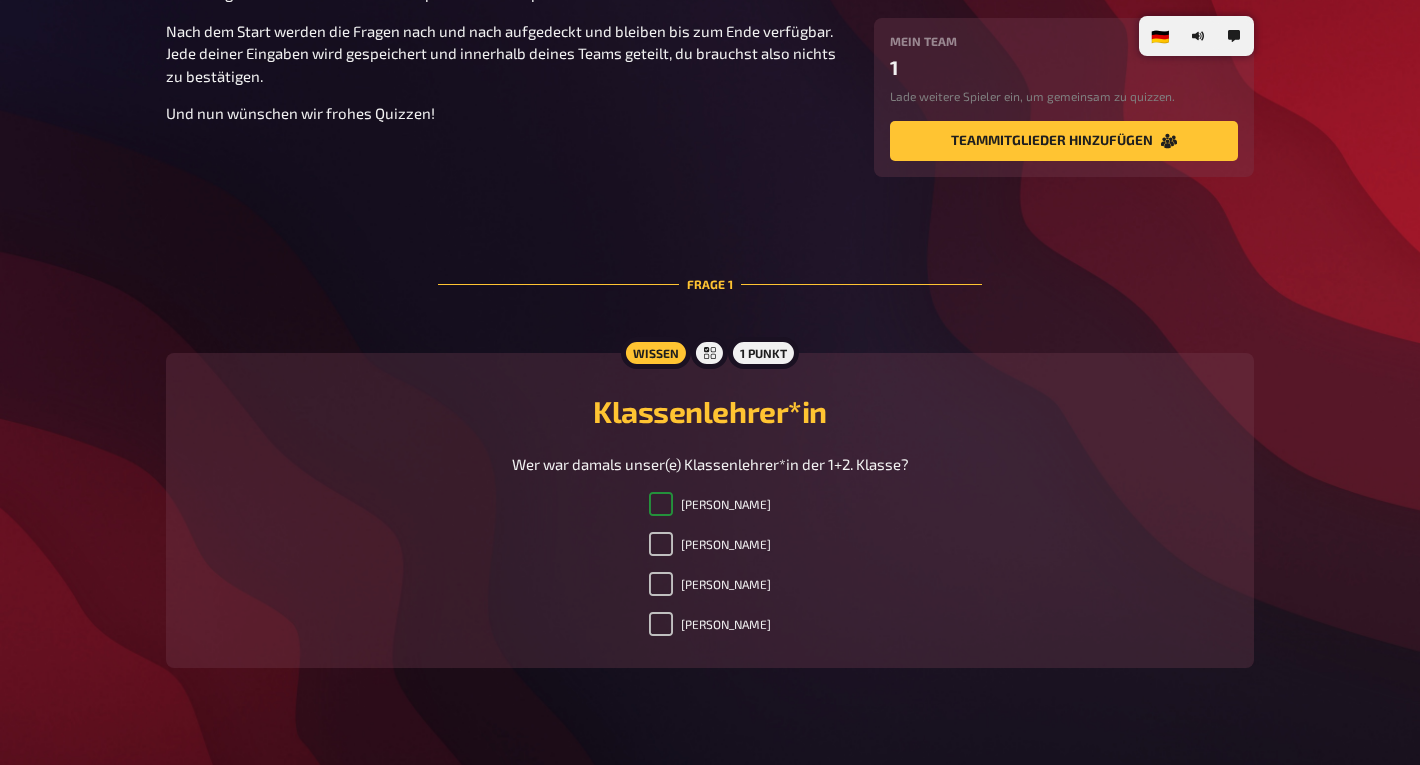 checkbox on "true" 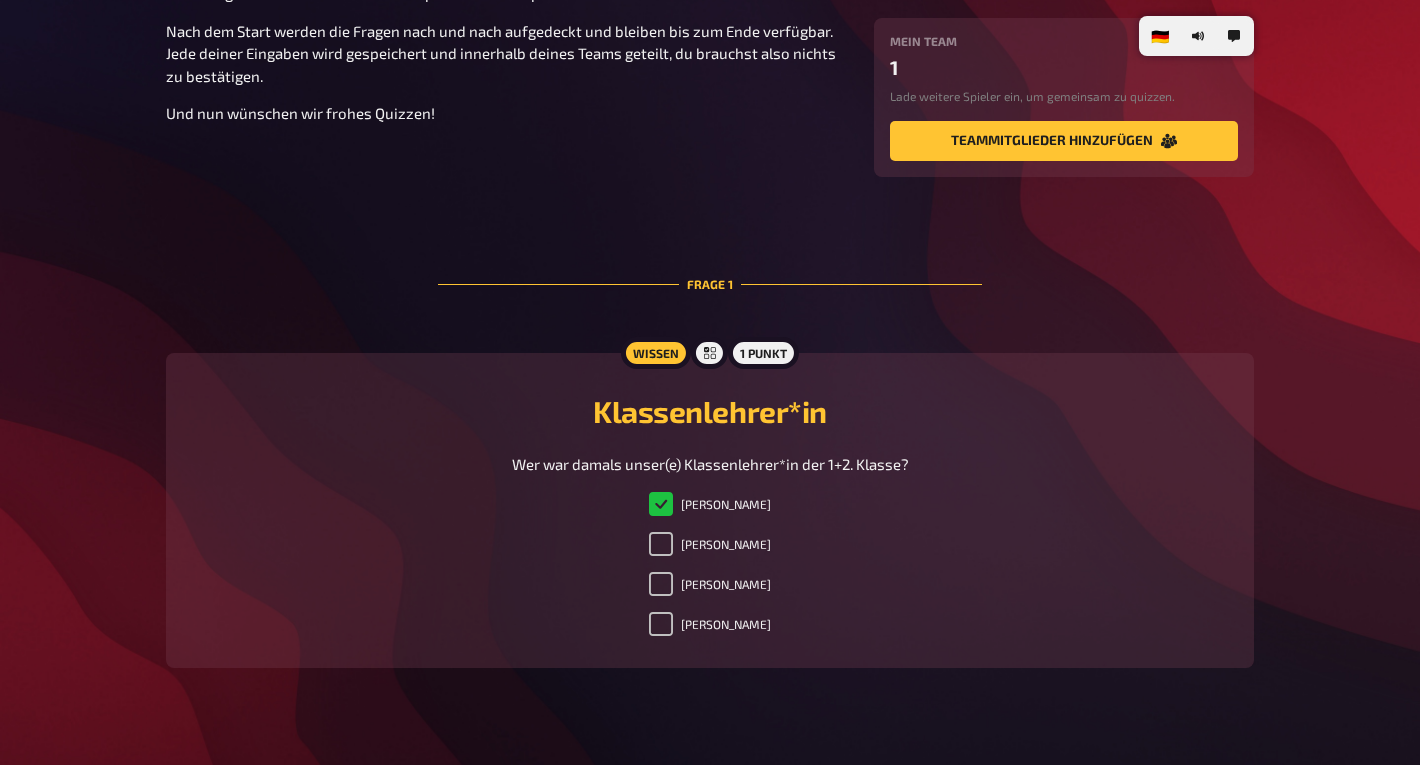 scroll, scrollTop: 312, scrollLeft: 0, axis: vertical 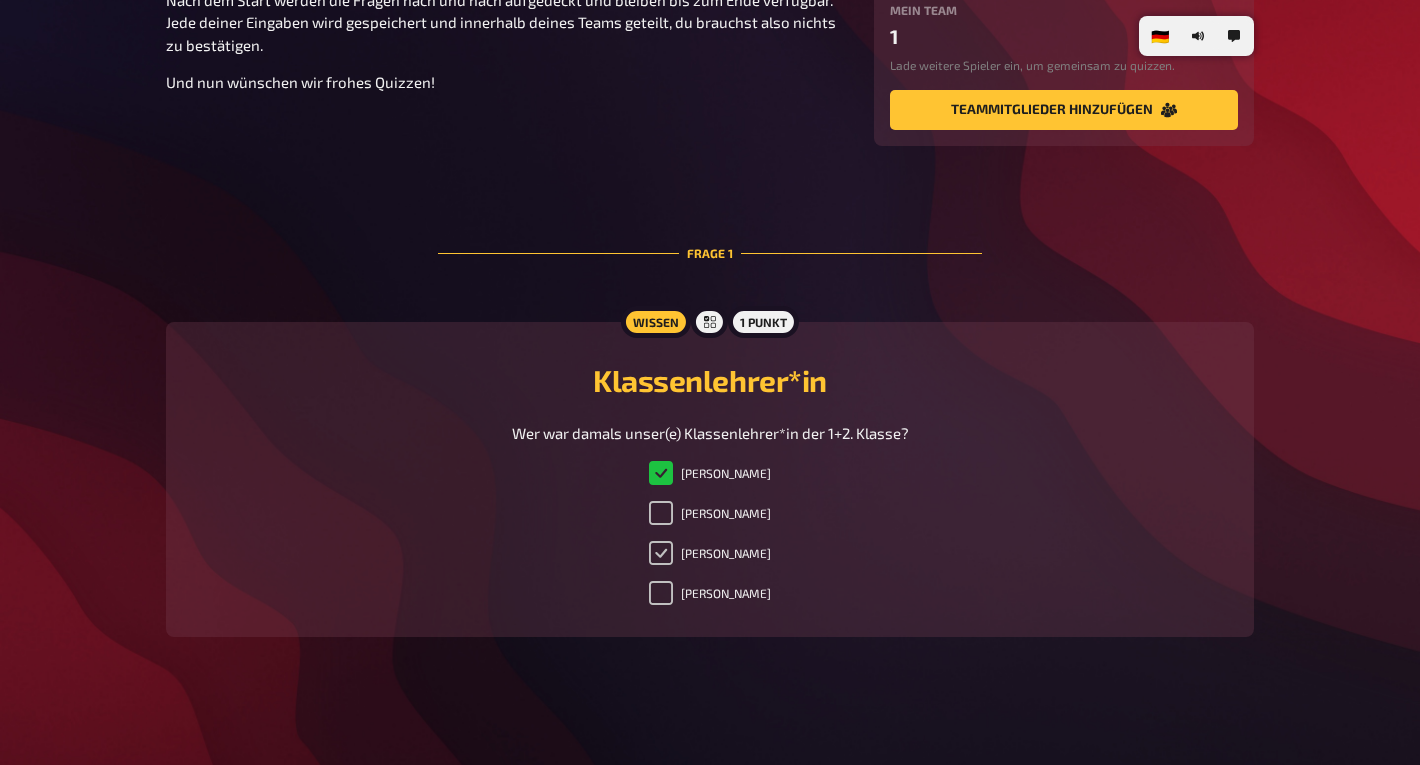 click on "[PERSON_NAME]" at bounding box center (661, 553) 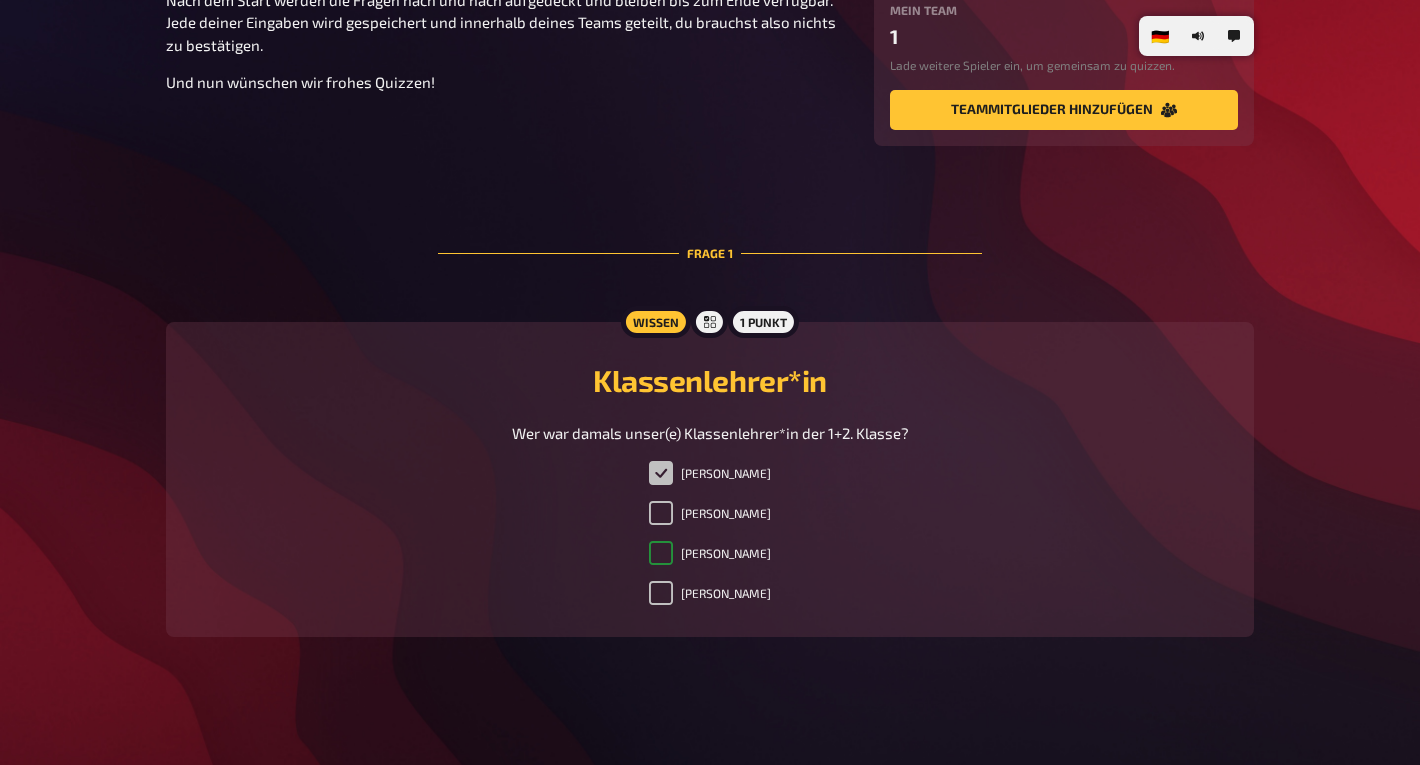 checkbox on "true" 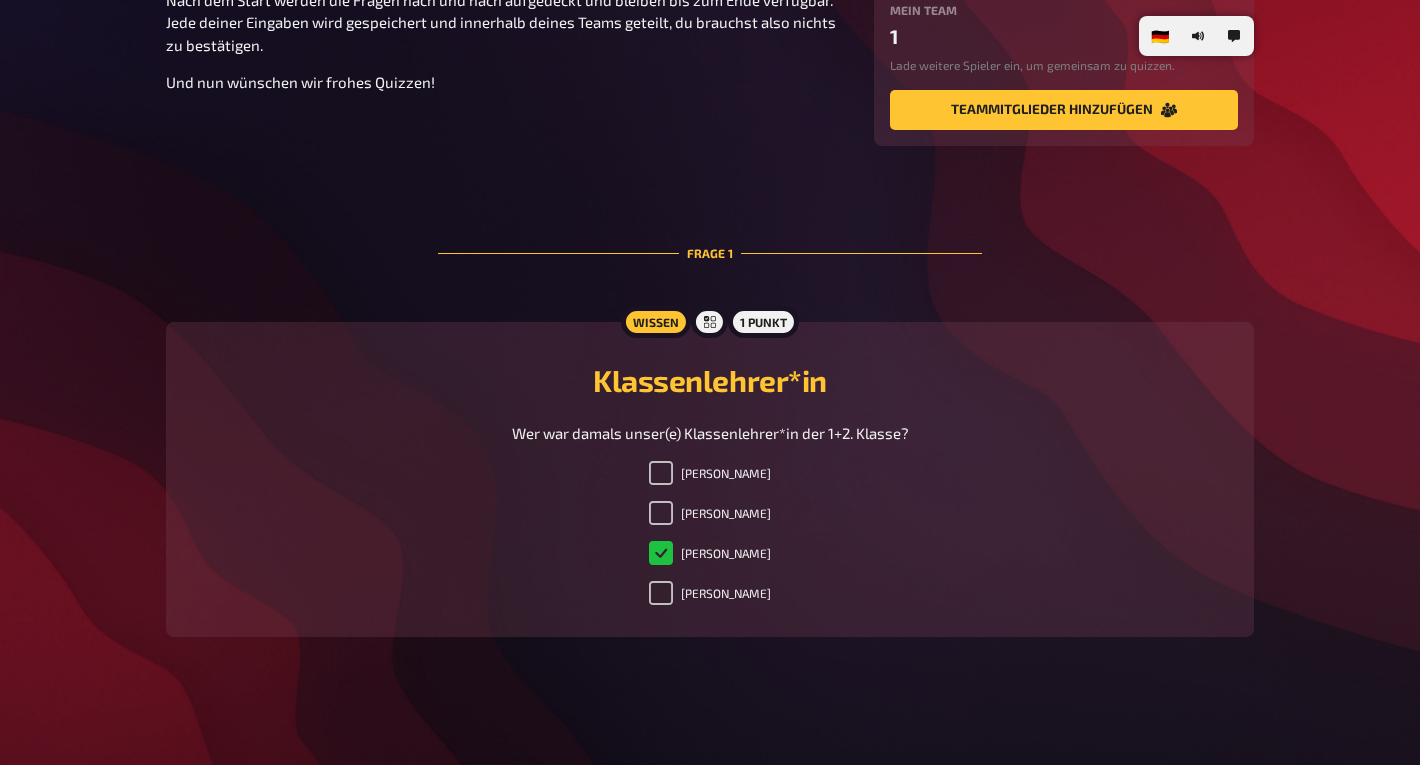 click on "[PERSON_NAME]" at bounding box center (710, 553) 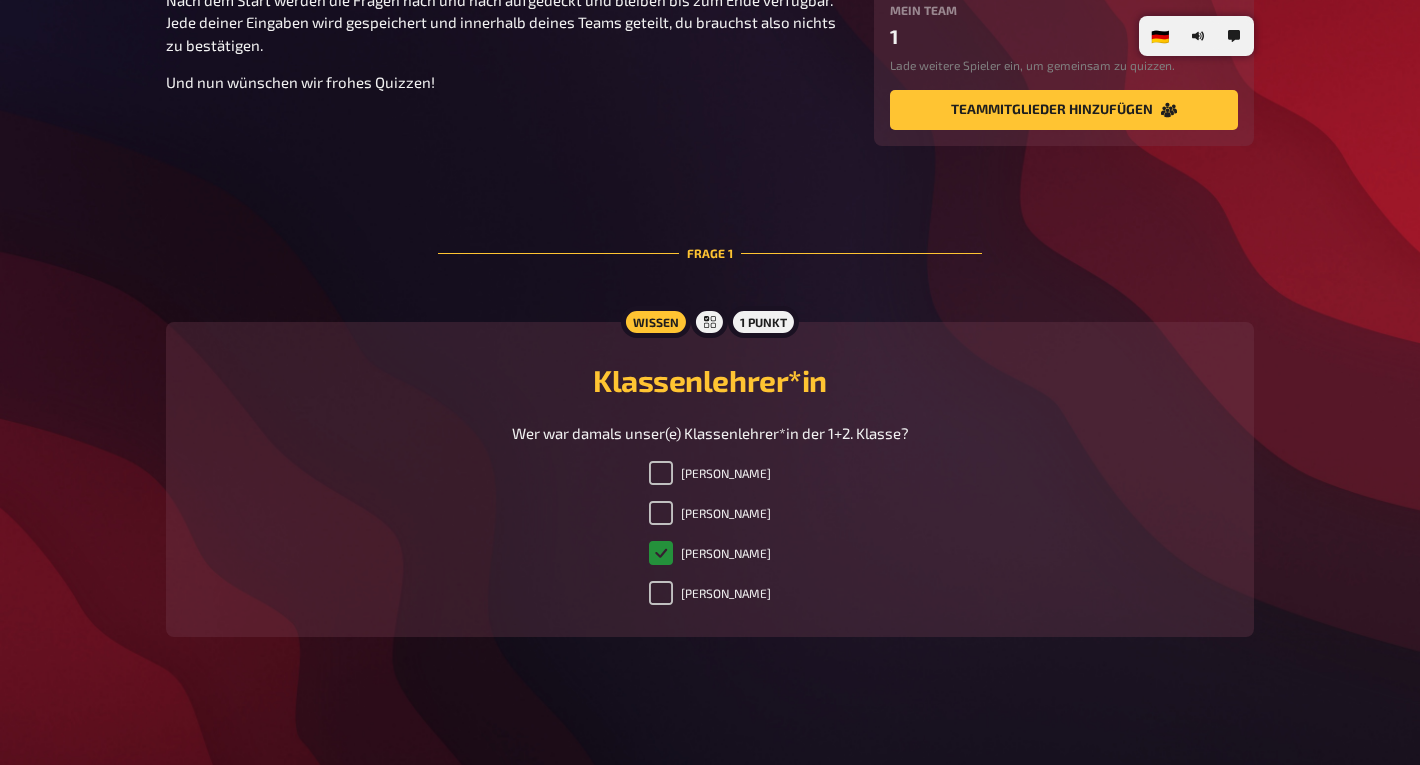 click on "[PERSON_NAME]" at bounding box center (661, 553) 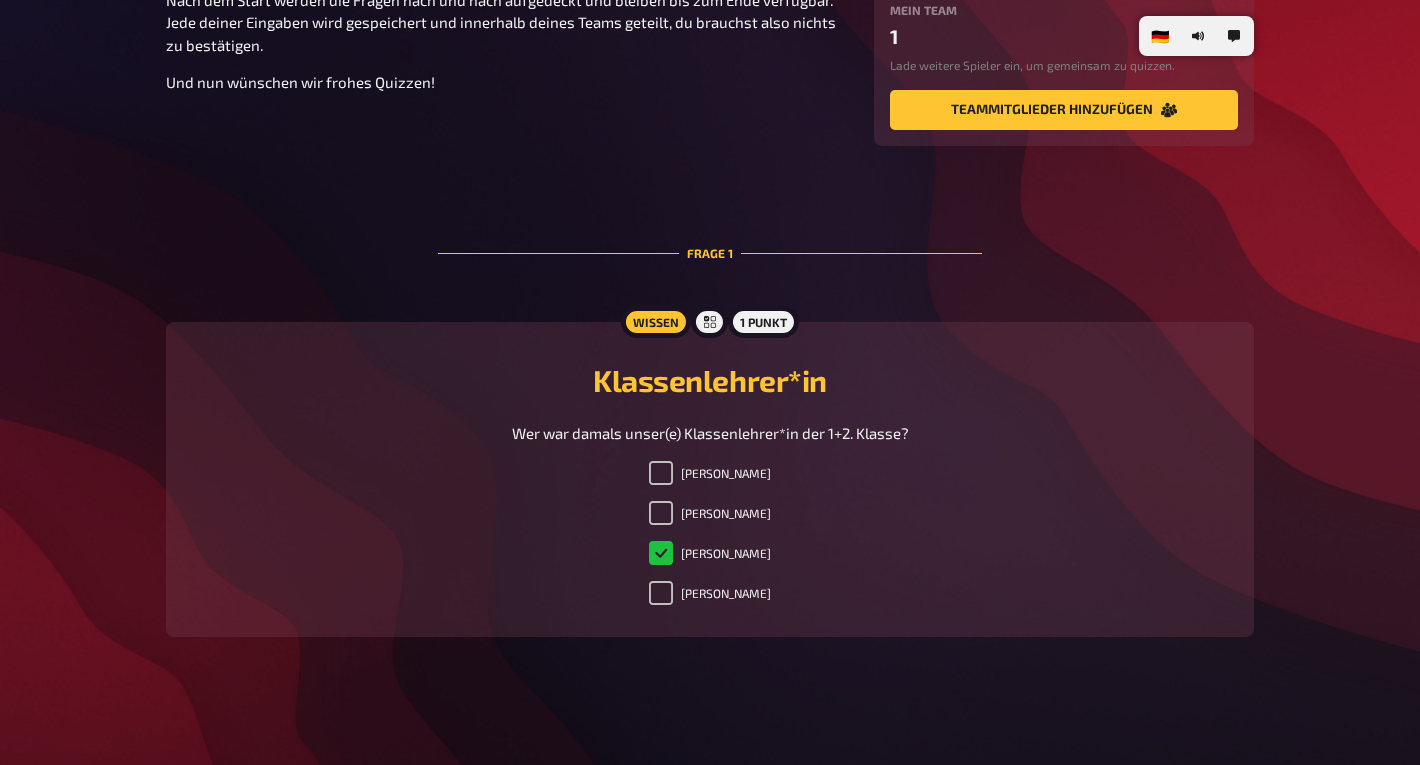 checkbox on "true" 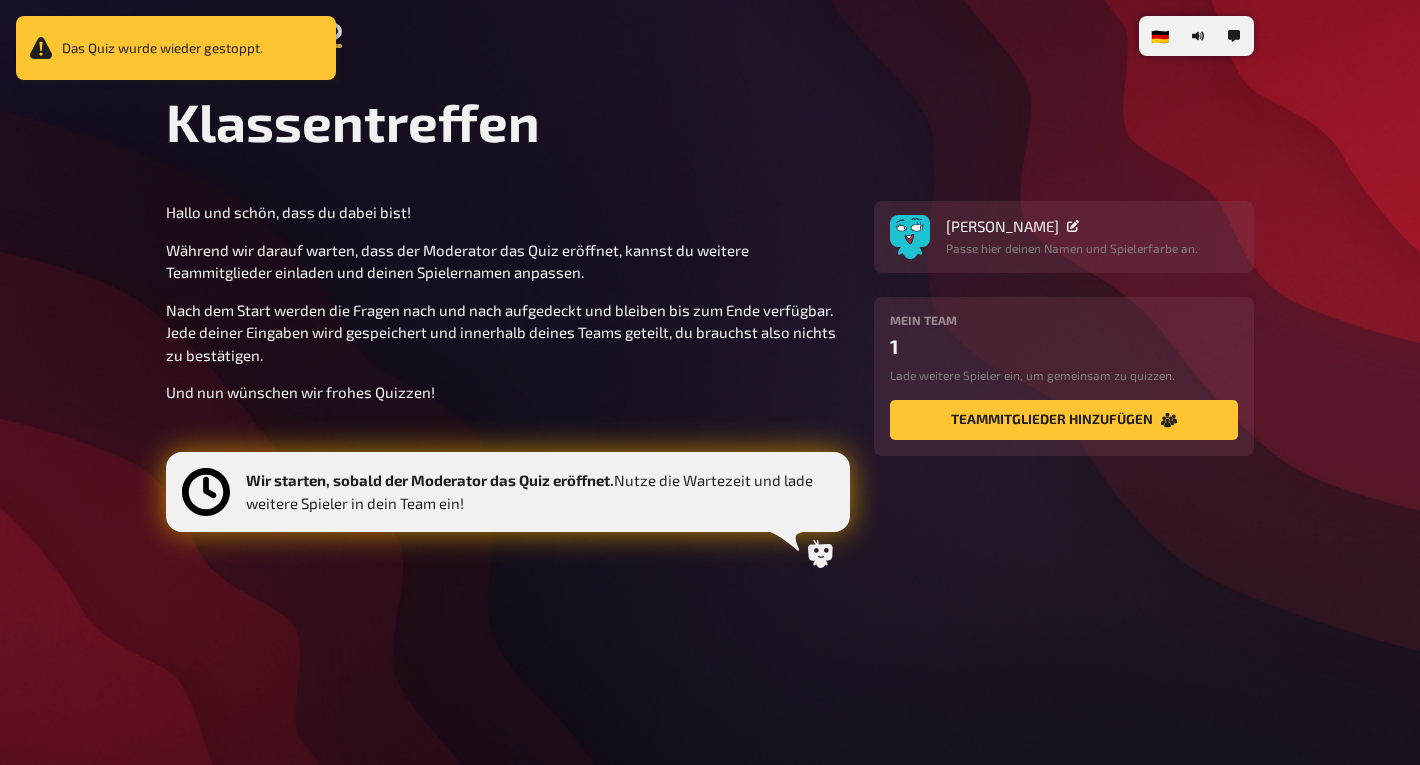 scroll, scrollTop: 0, scrollLeft: 0, axis: both 